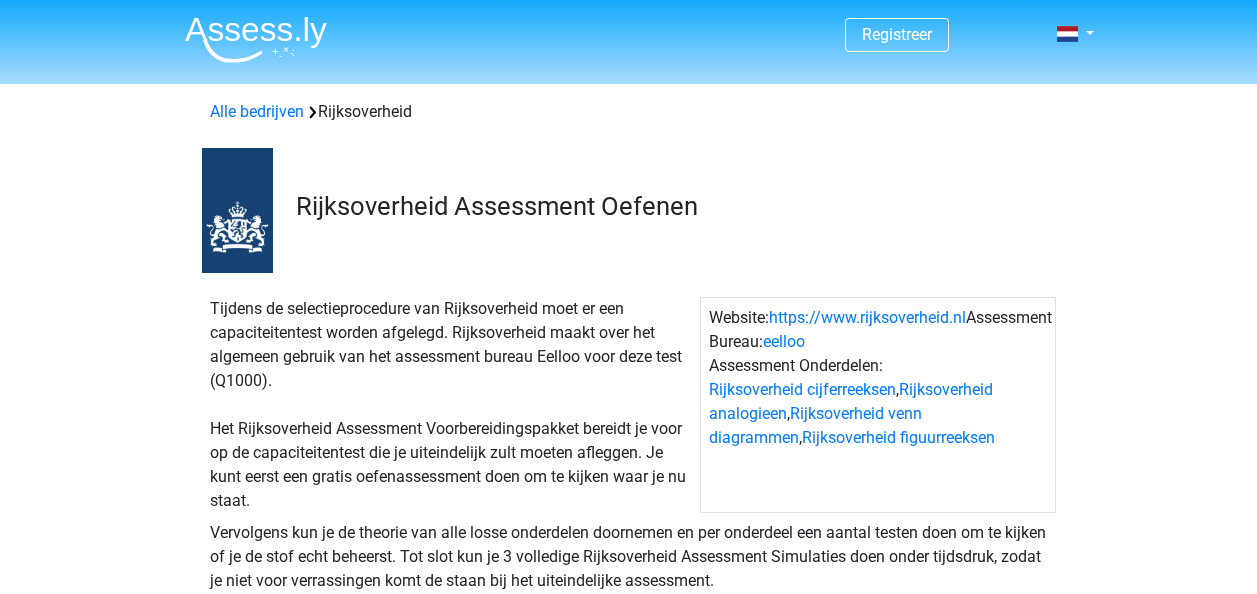 scroll, scrollTop: 0, scrollLeft: 0, axis: both 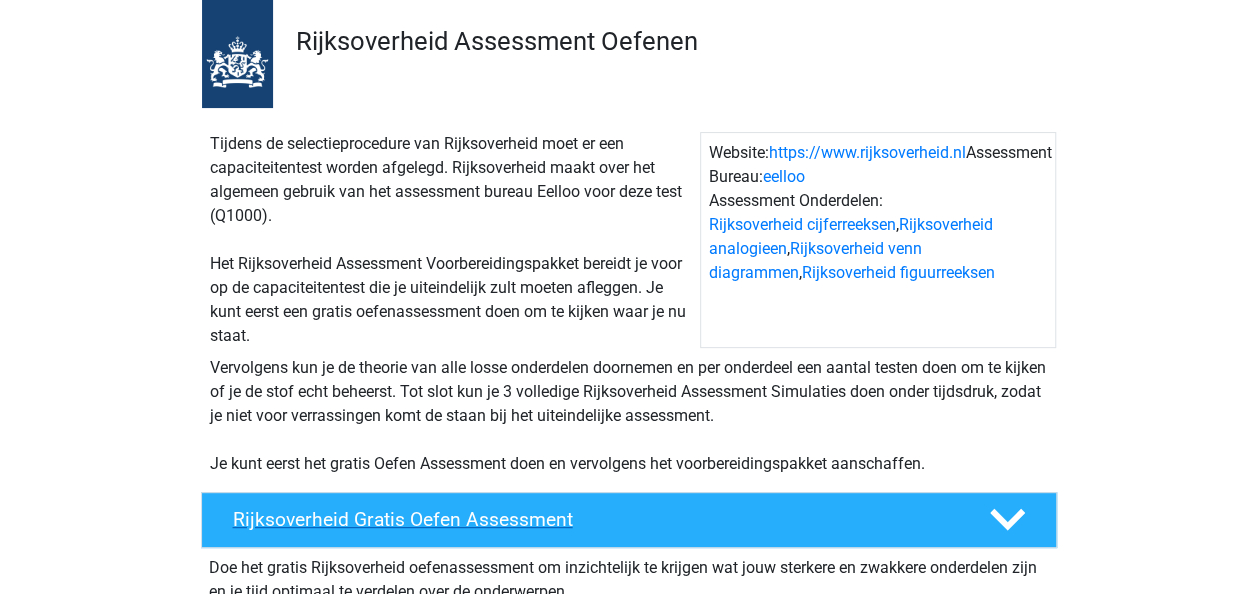 click on "Rijksoverheid Gratis Oefen Assessment" at bounding box center (629, 520) 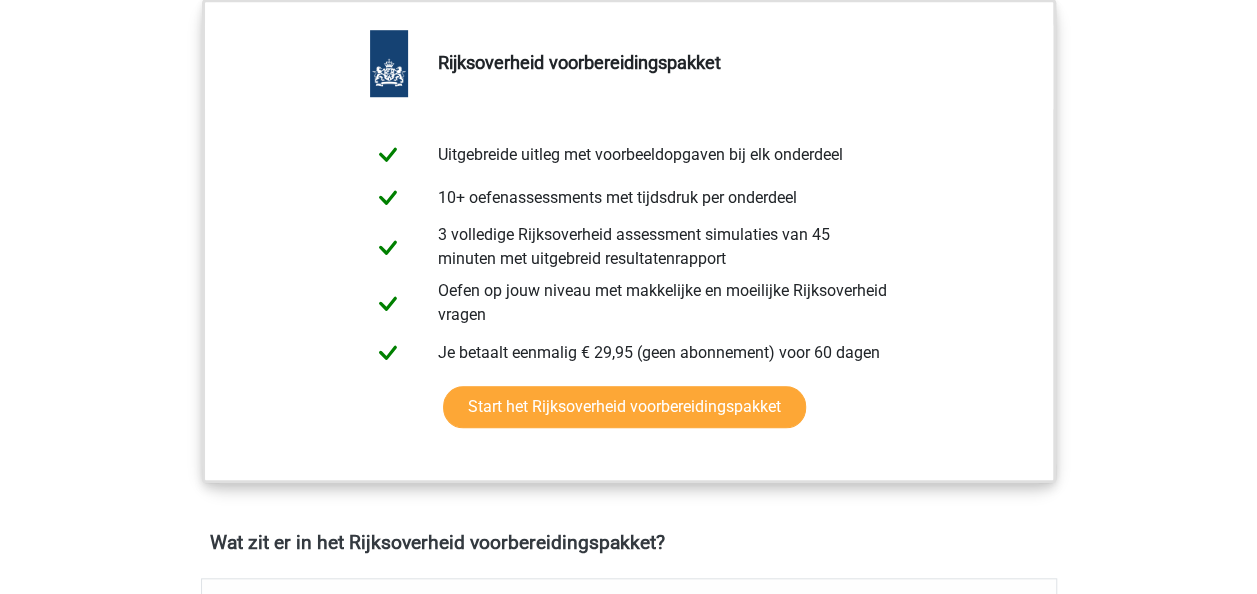 scroll, scrollTop: 742, scrollLeft: 0, axis: vertical 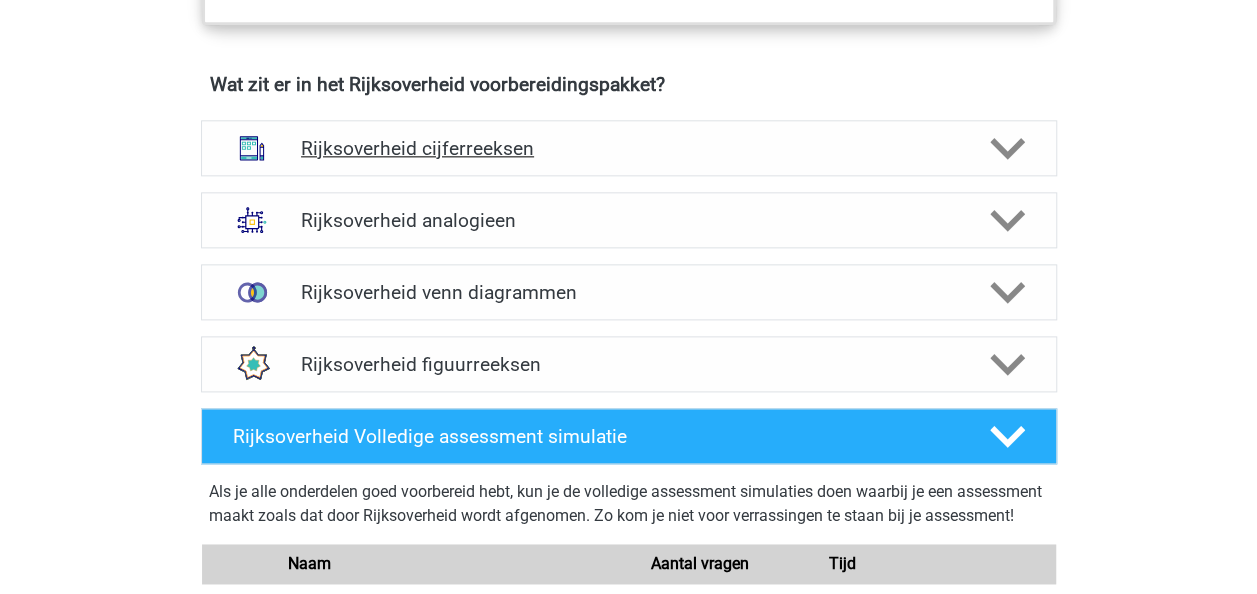 click on "Rijksoverheid cijferreeksen" at bounding box center (629, 148) 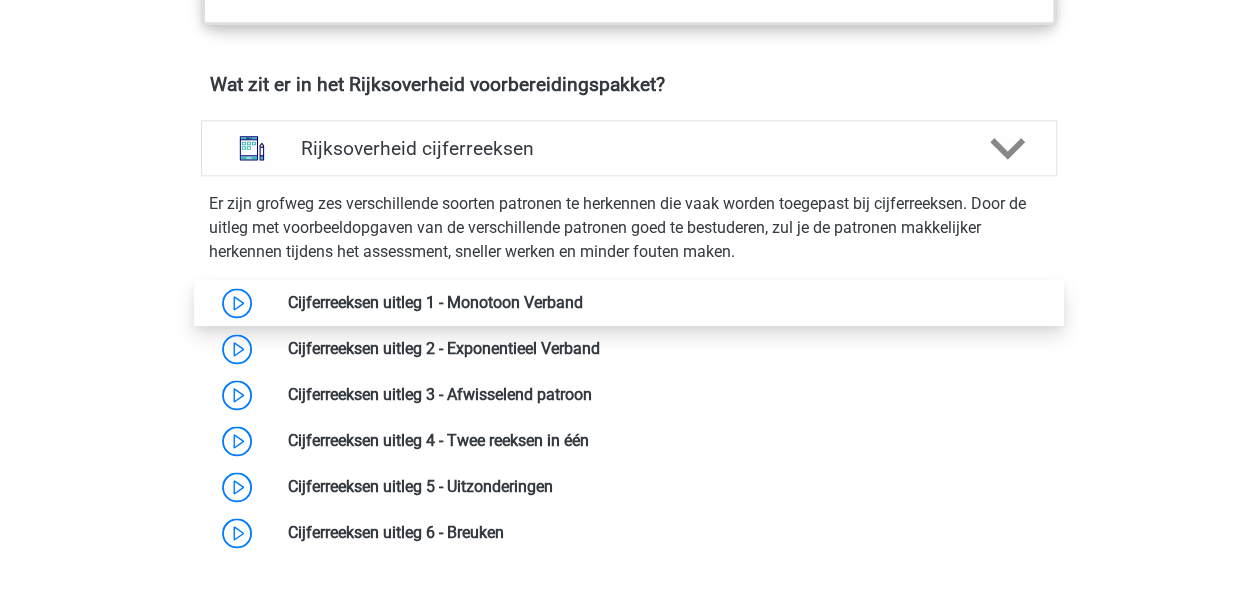 click at bounding box center (583, 302) 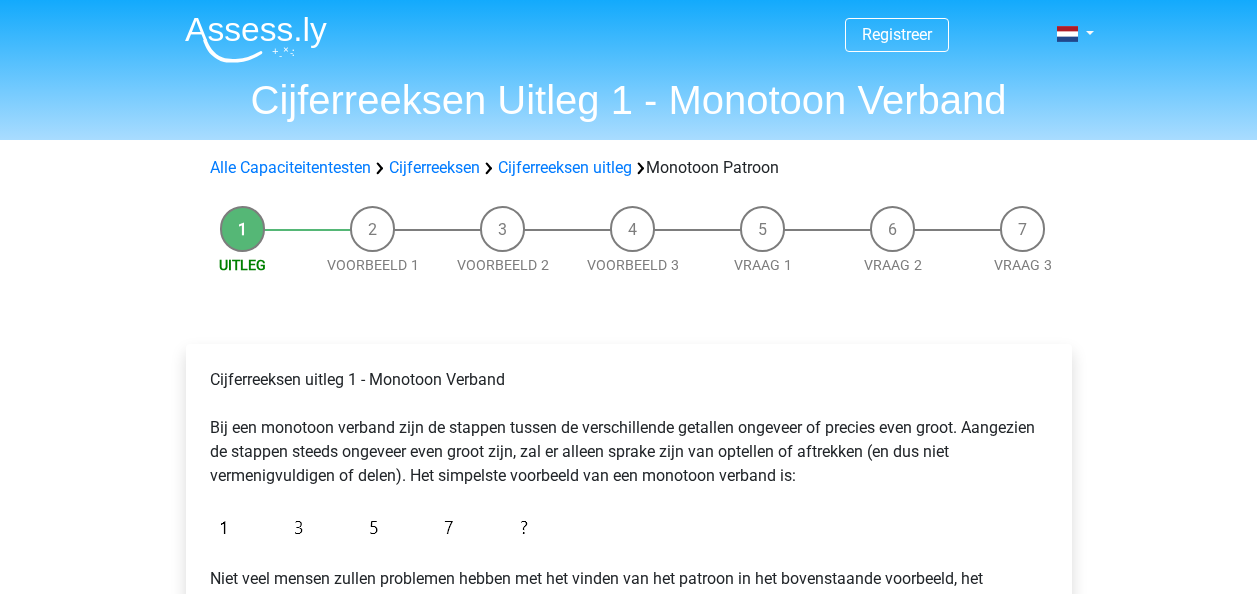 scroll, scrollTop: 0, scrollLeft: 0, axis: both 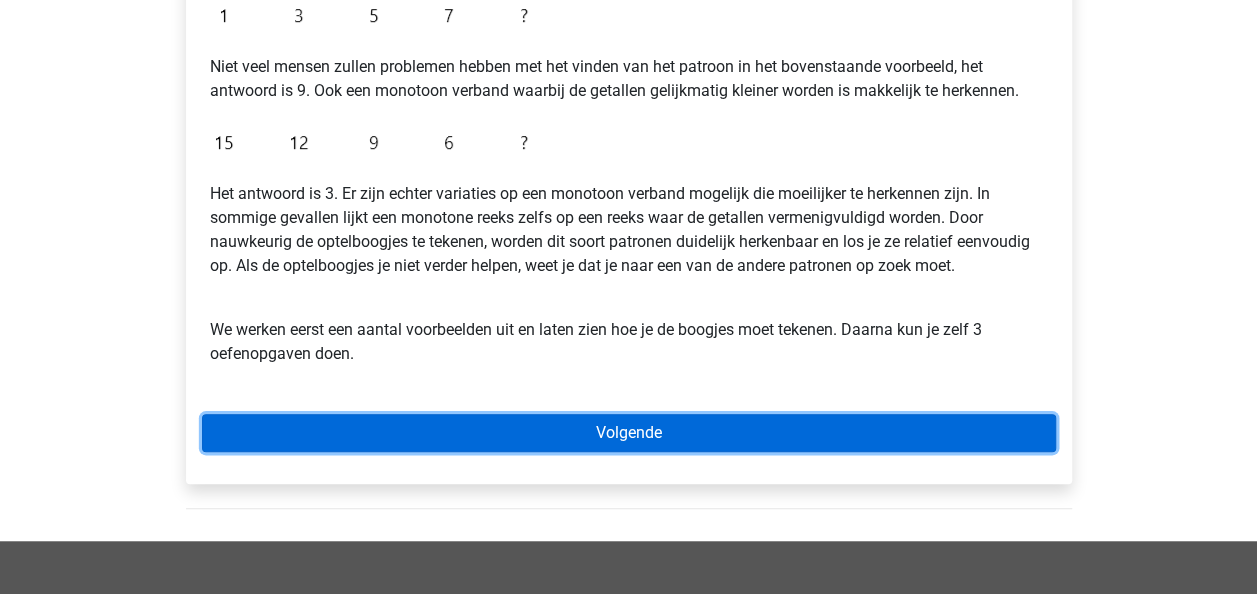 click on "Volgende" at bounding box center (629, 433) 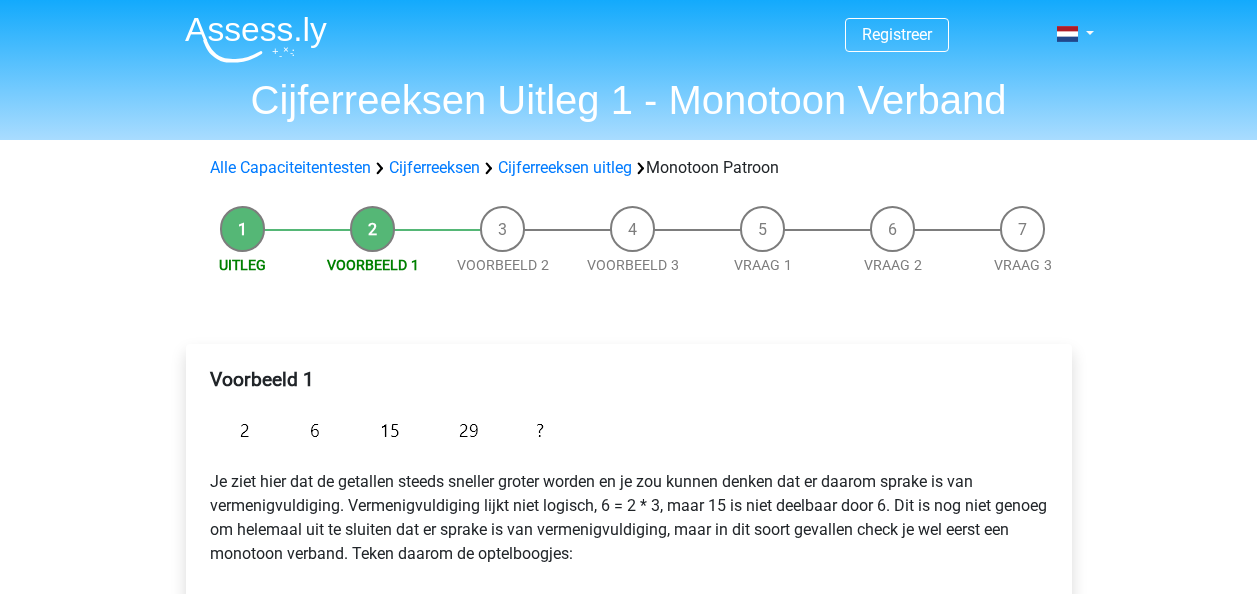 scroll, scrollTop: 0, scrollLeft: 0, axis: both 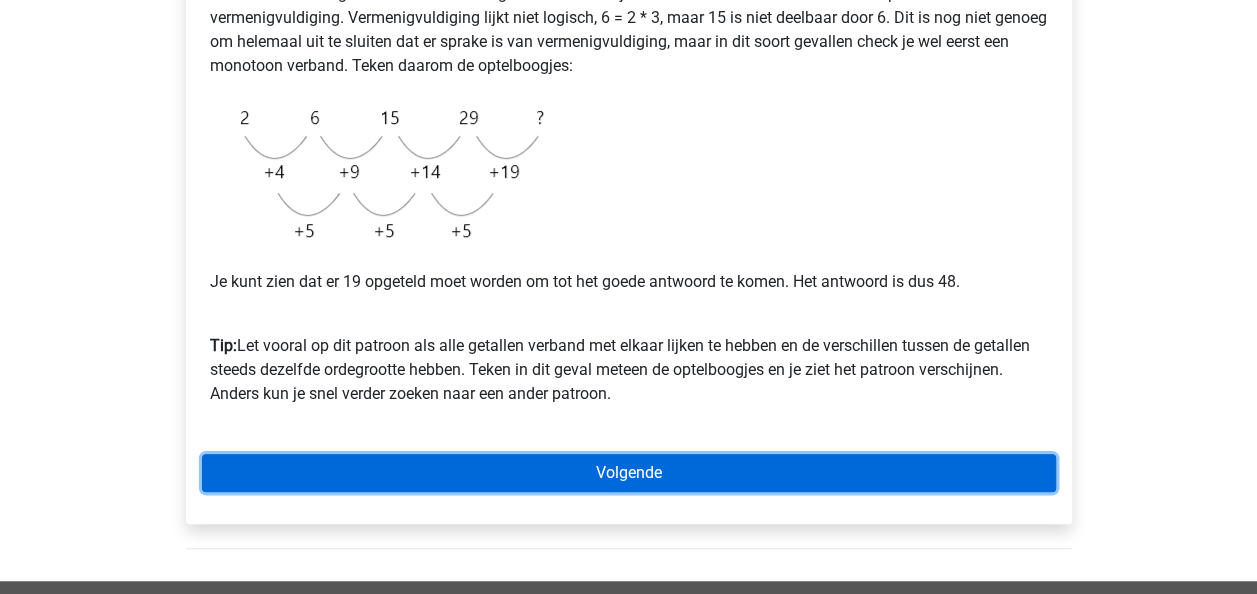click on "Volgende" at bounding box center (629, 473) 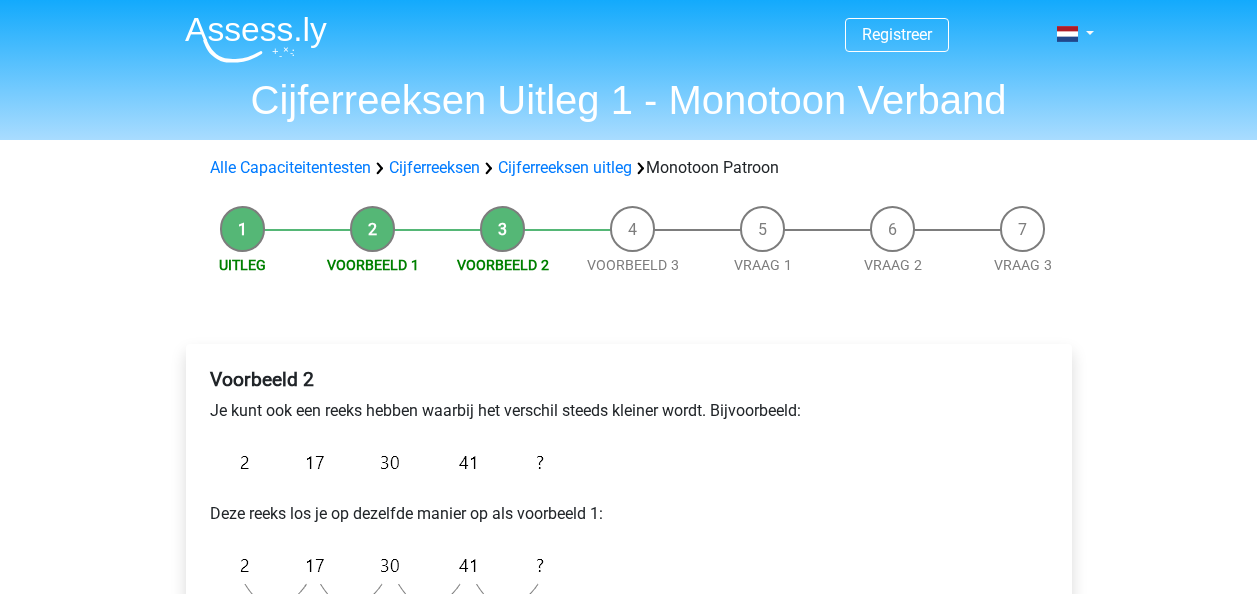 scroll, scrollTop: 0, scrollLeft: 0, axis: both 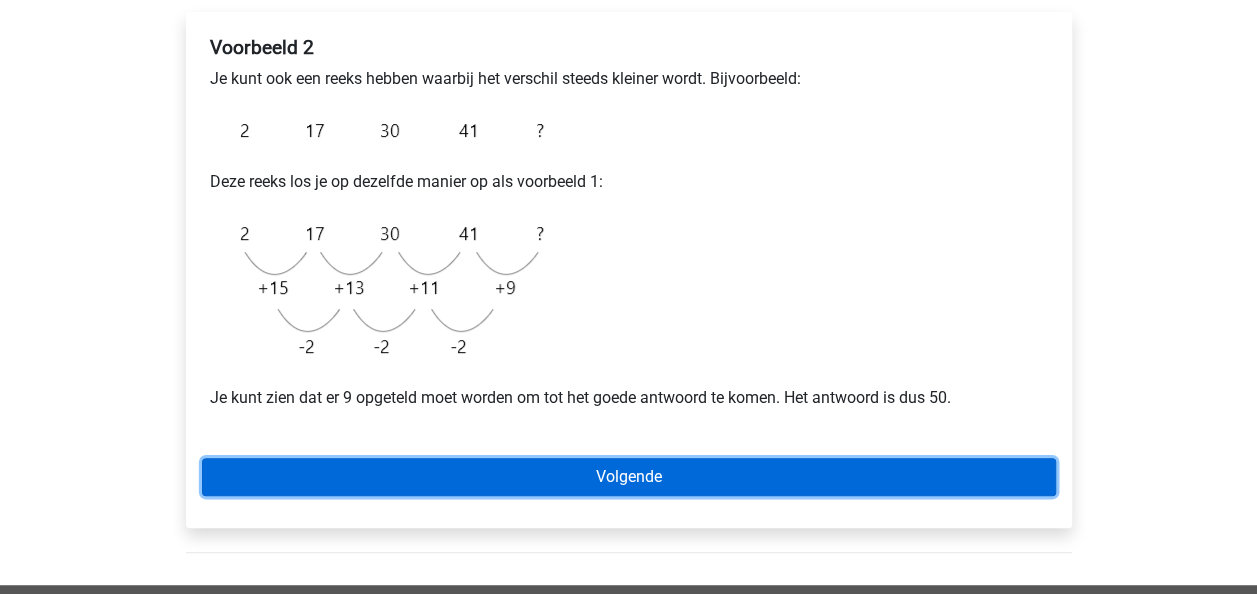 click on "Volgende" at bounding box center [629, 477] 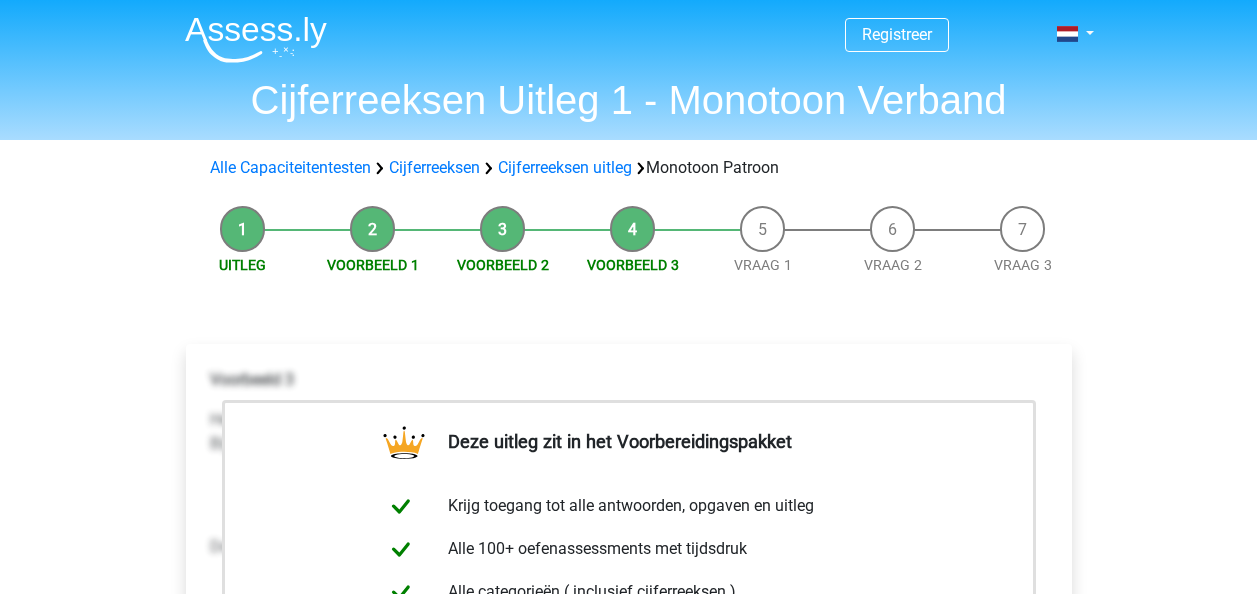 scroll, scrollTop: 0, scrollLeft: 0, axis: both 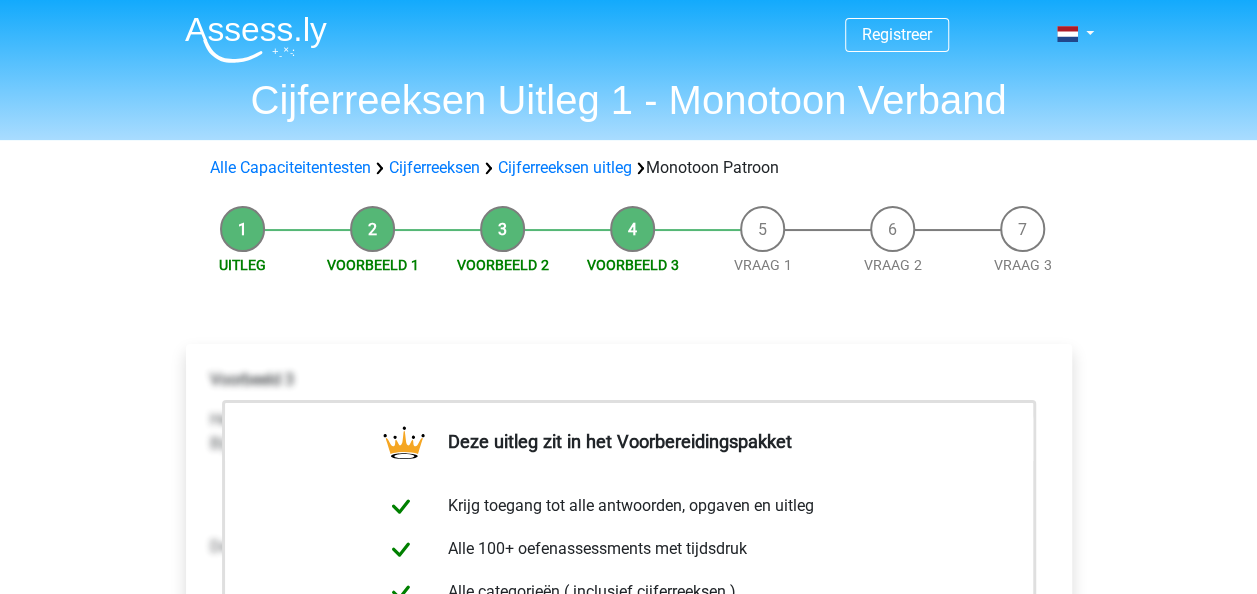 drag, startPoint x: 1254, startPoint y: 218, endPoint x: 1259, endPoint y: 235, distance: 17.720045 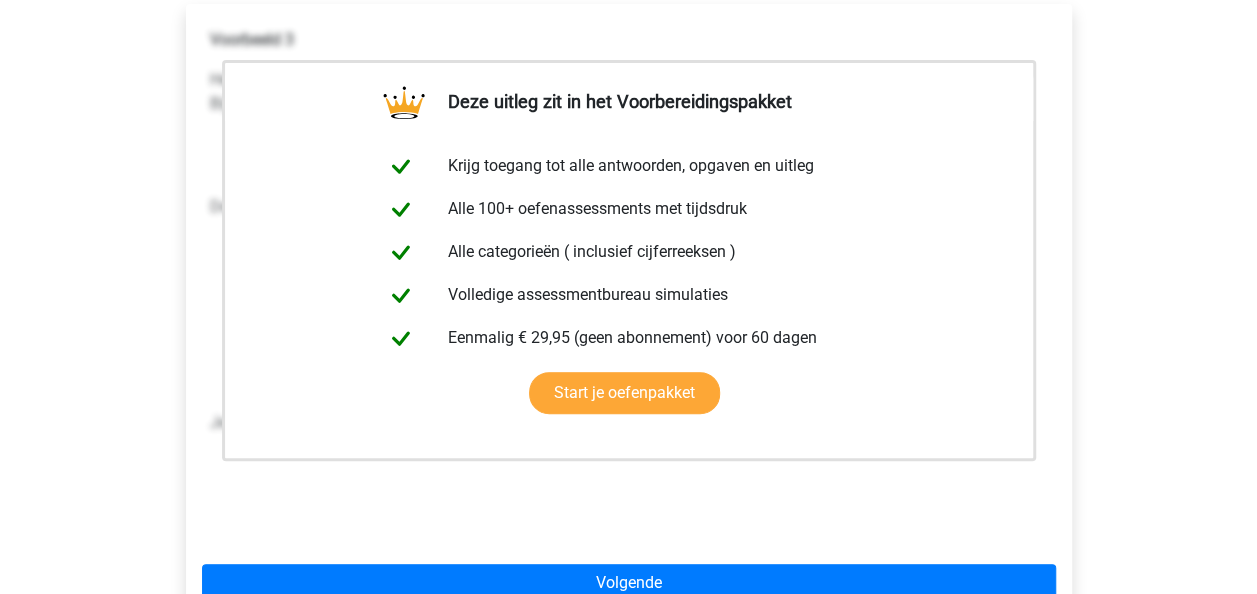 scroll, scrollTop: 338, scrollLeft: 0, axis: vertical 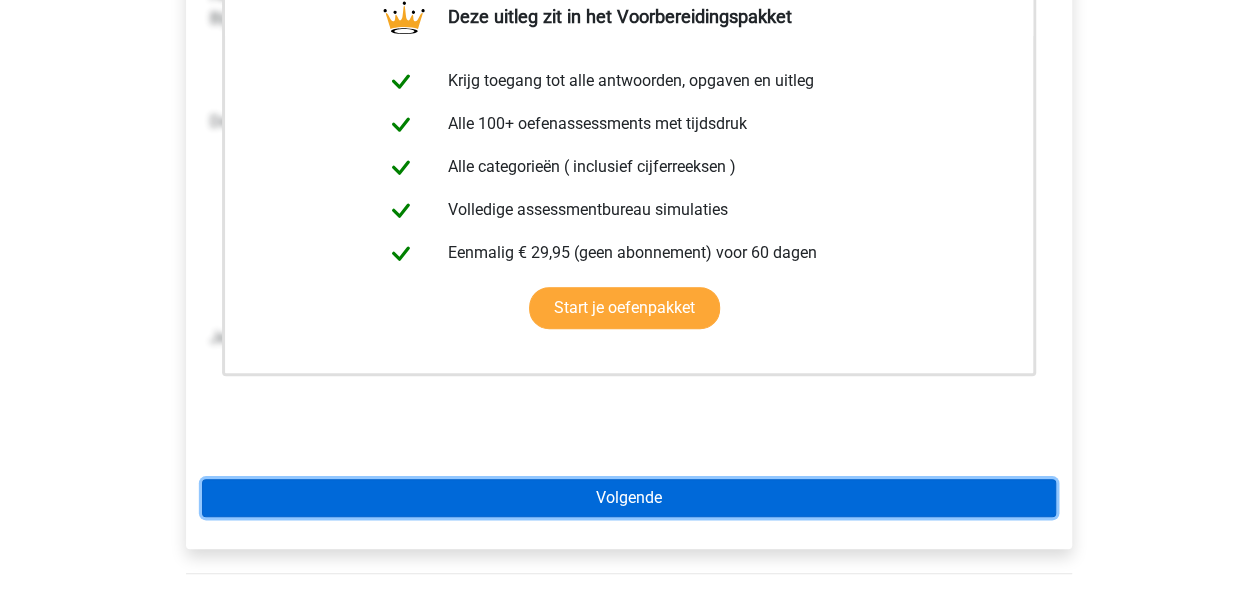 click on "Volgende" at bounding box center [629, 498] 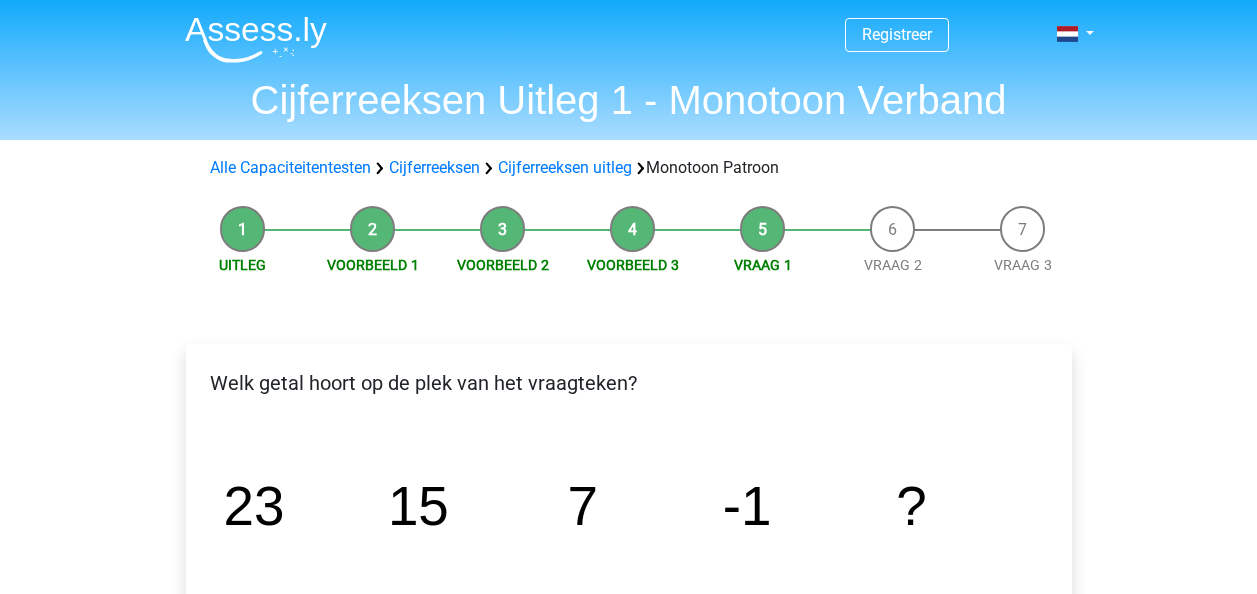 scroll, scrollTop: 0, scrollLeft: 0, axis: both 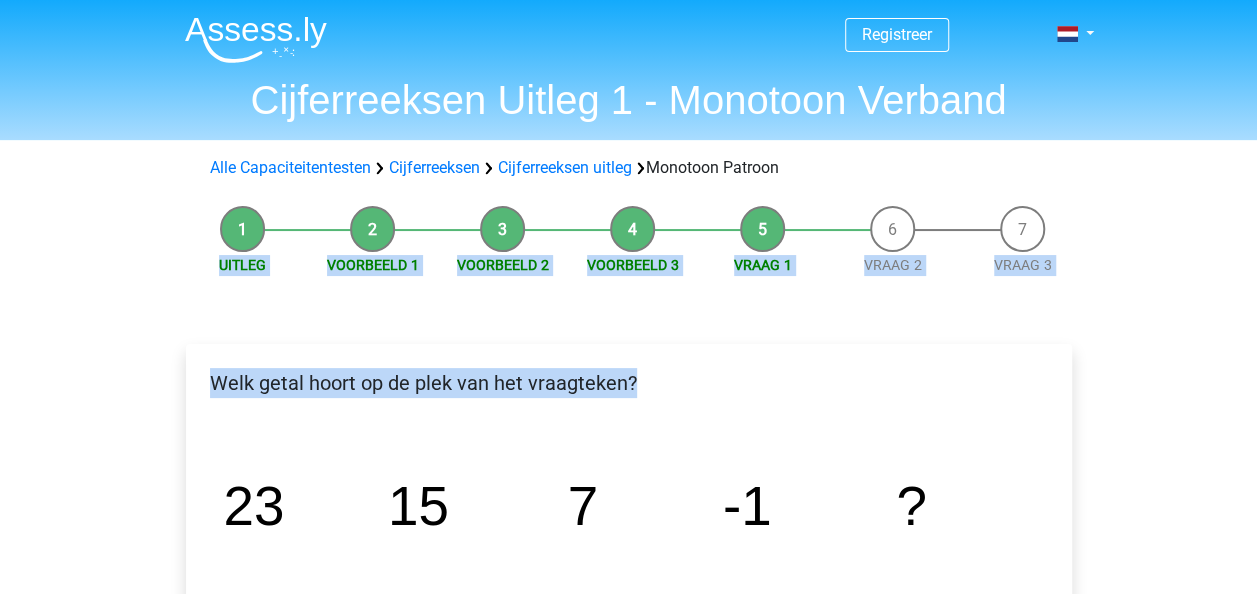 drag, startPoint x: 1252, startPoint y: 230, endPoint x: 1248, endPoint y: 268, distance: 38.209946 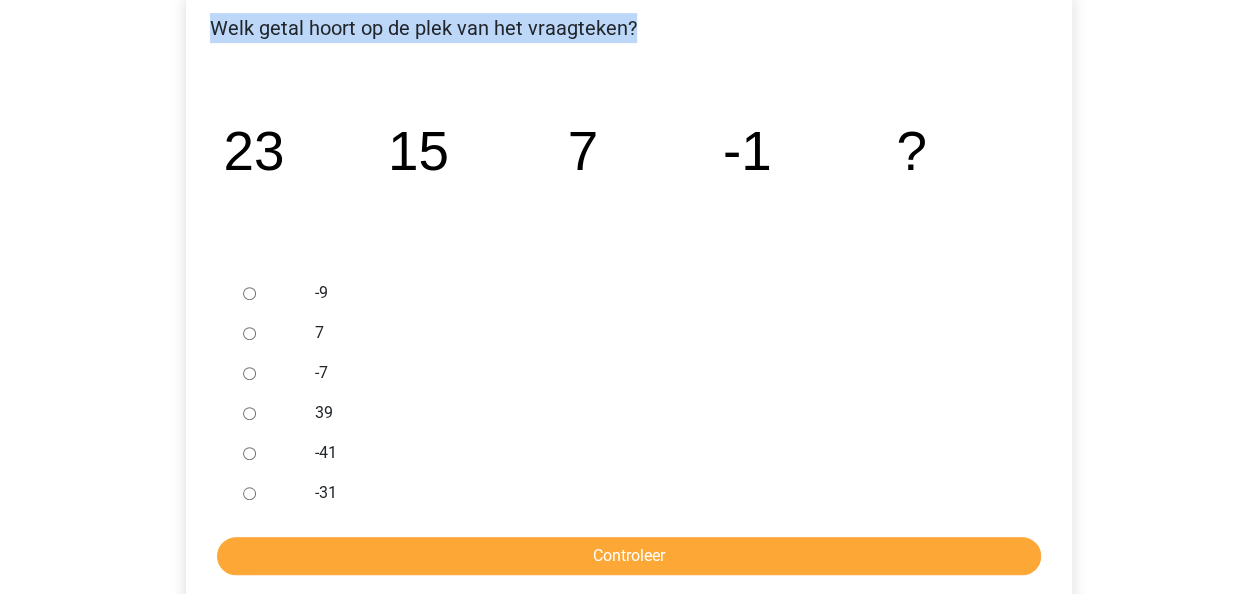 scroll, scrollTop: 363, scrollLeft: 0, axis: vertical 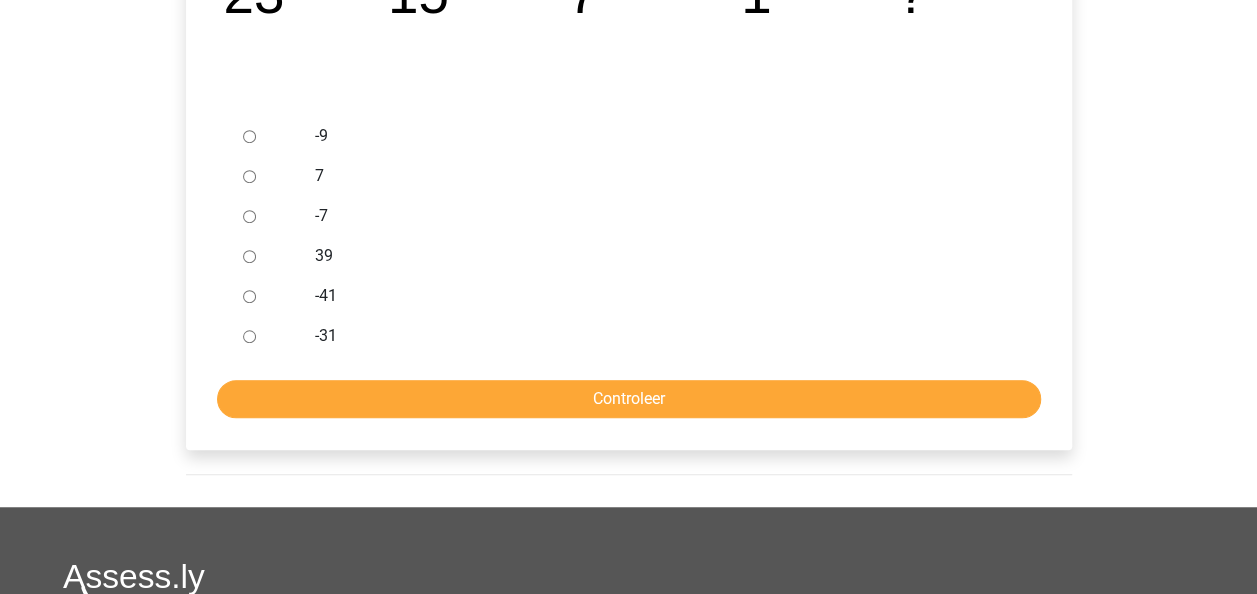 click on "-7" at bounding box center [249, 216] 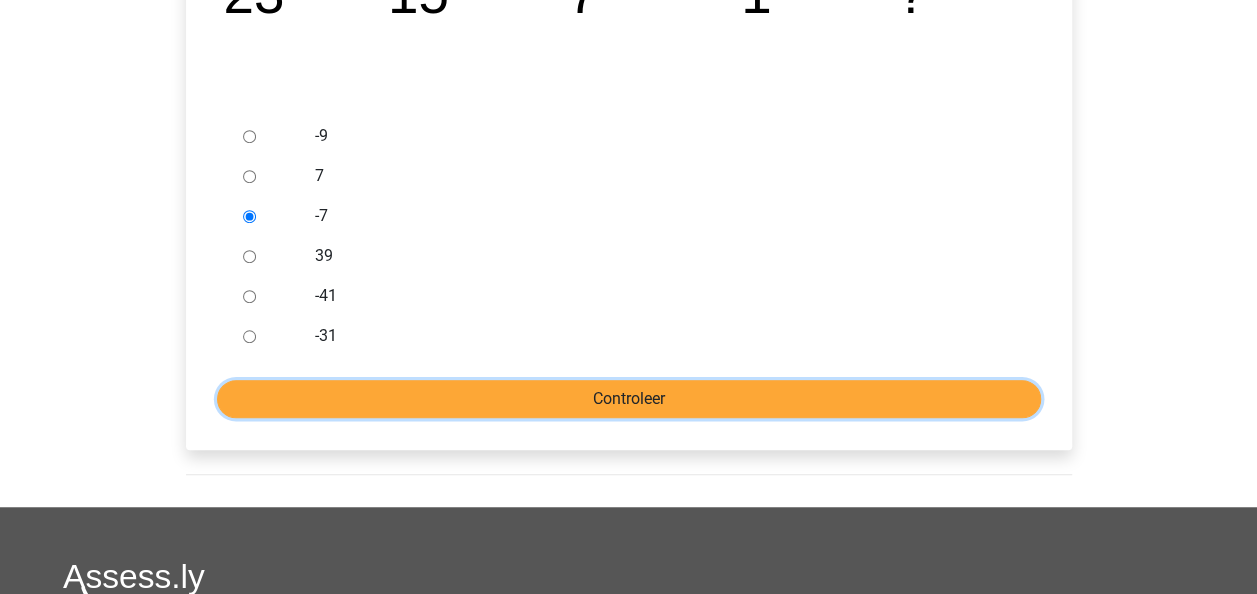 click on "Controleer" at bounding box center [629, 399] 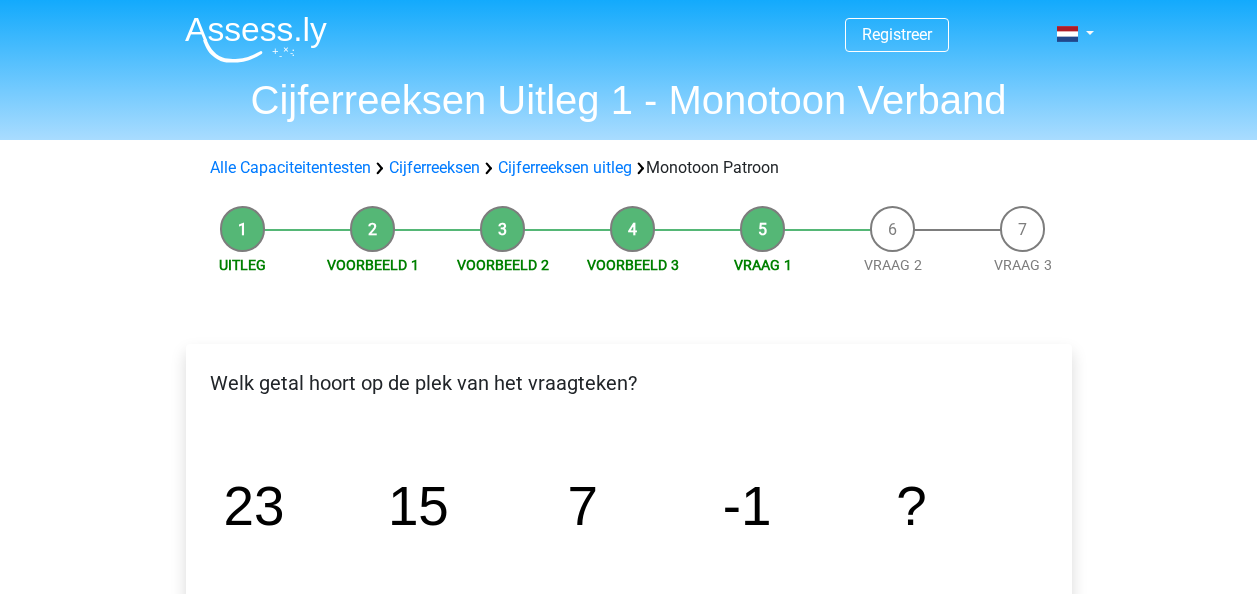 scroll, scrollTop: 0, scrollLeft: 0, axis: both 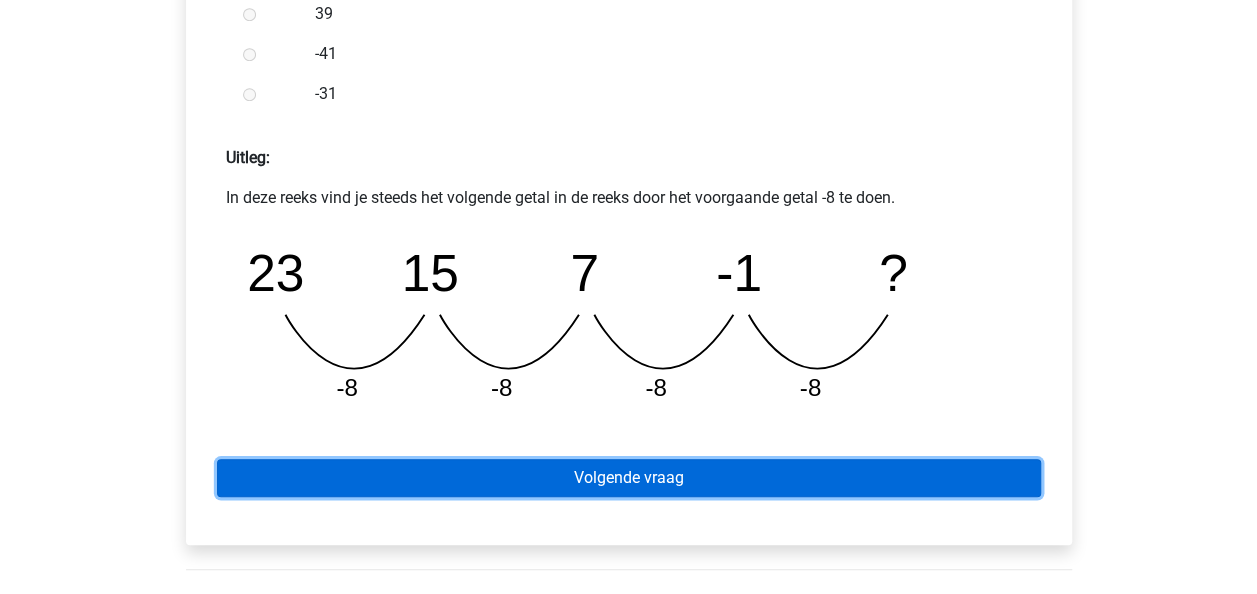 click on "Volgende vraag" at bounding box center [629, 478] 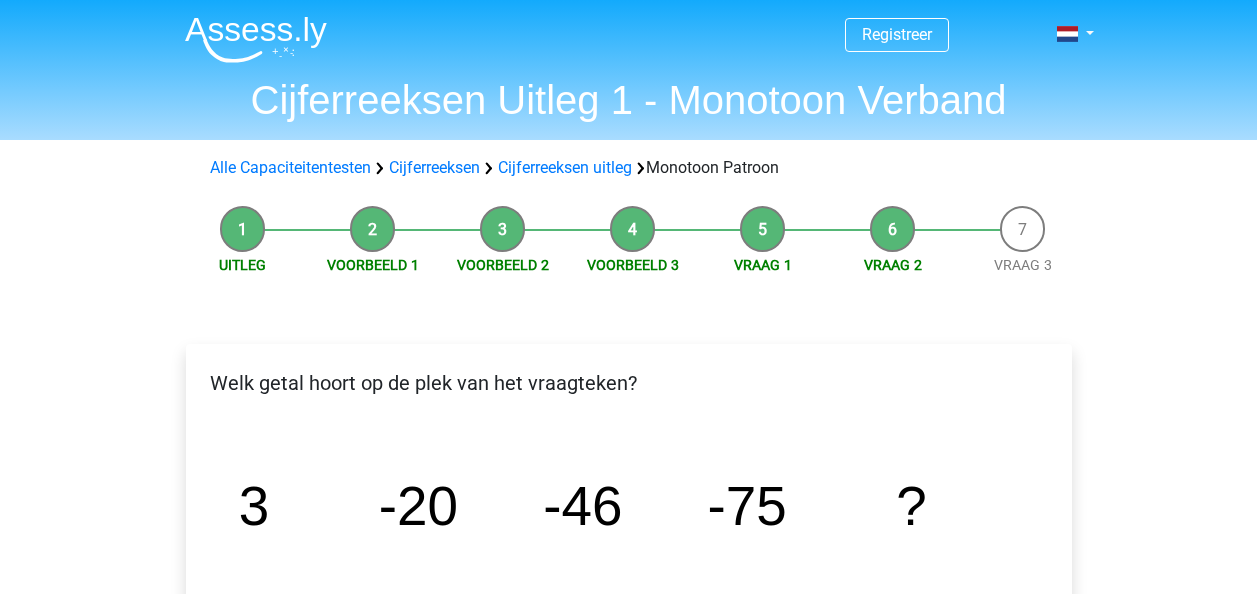 scroll, scrollTop: 0, scrollLeft: 0, axis: both 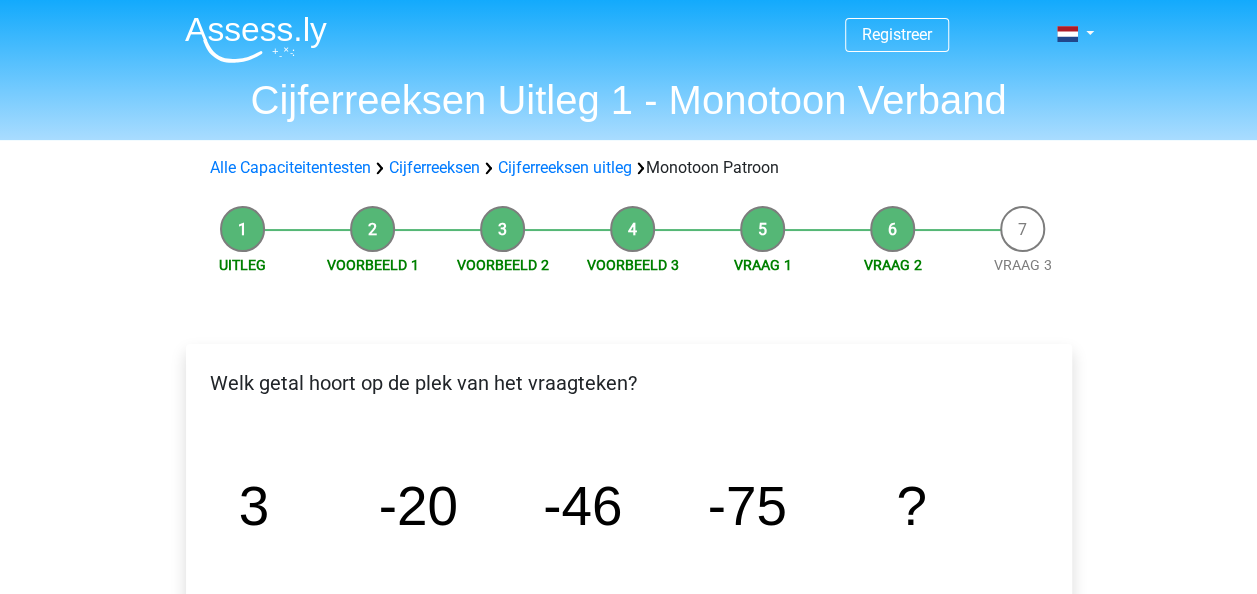 drag, startPoint x: 1256, startPoint y: 222, endPoint x: 1252, endPoint y: 245, distance: 23.345236 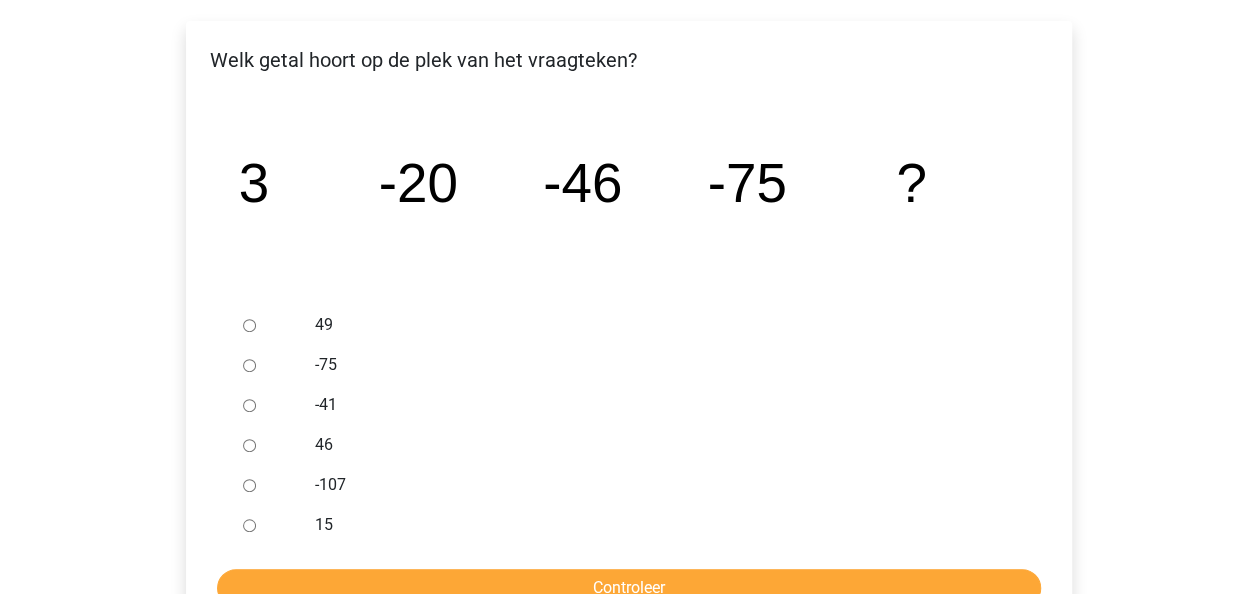 scroll, scrollTop: 329, scrollLeft: 0, axis: vertical 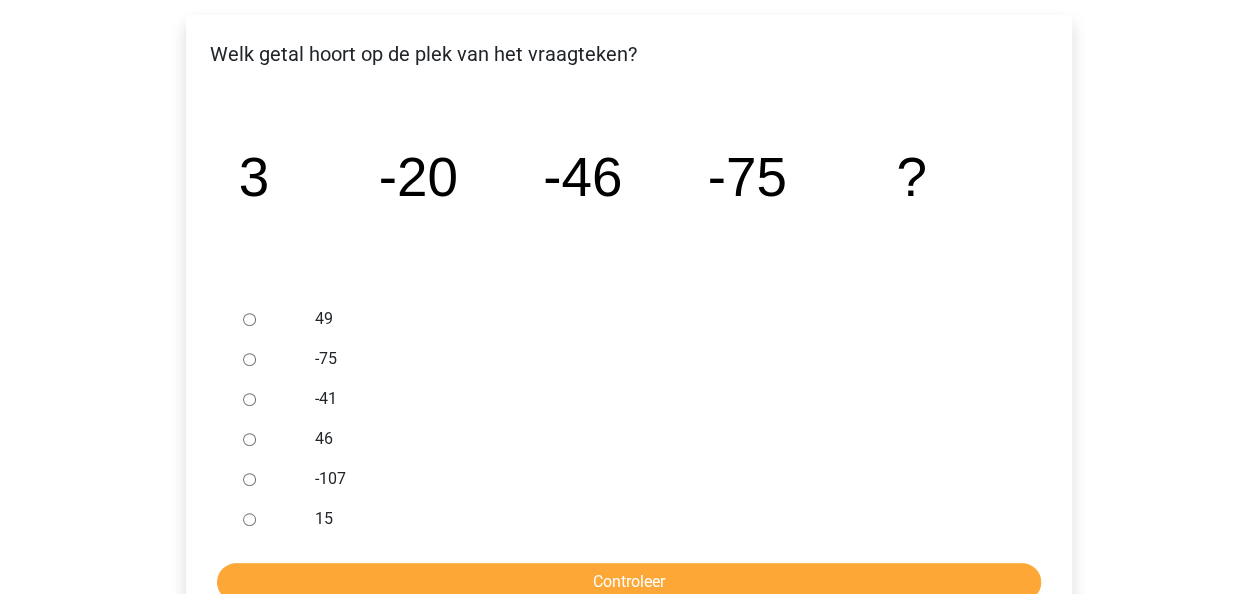 click on "-107" at bounding box center [249, 479] 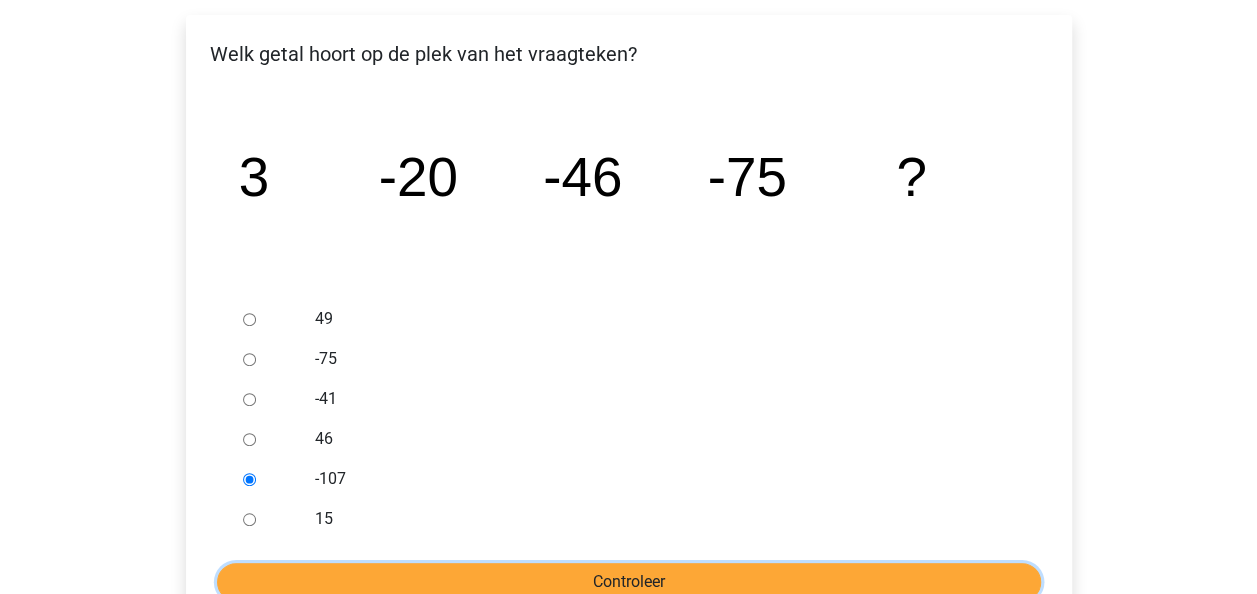 click on "Controleer" at bounding box center (629, 582) 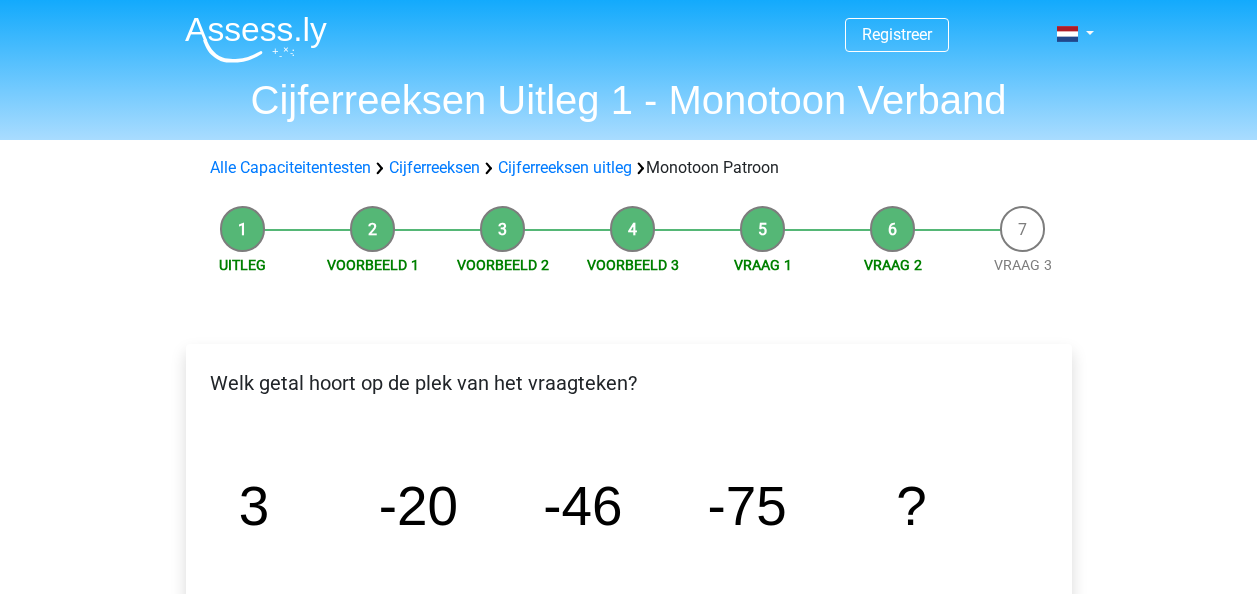 scroll, scrollTop: 0, scrollLeft: 0, axis: both 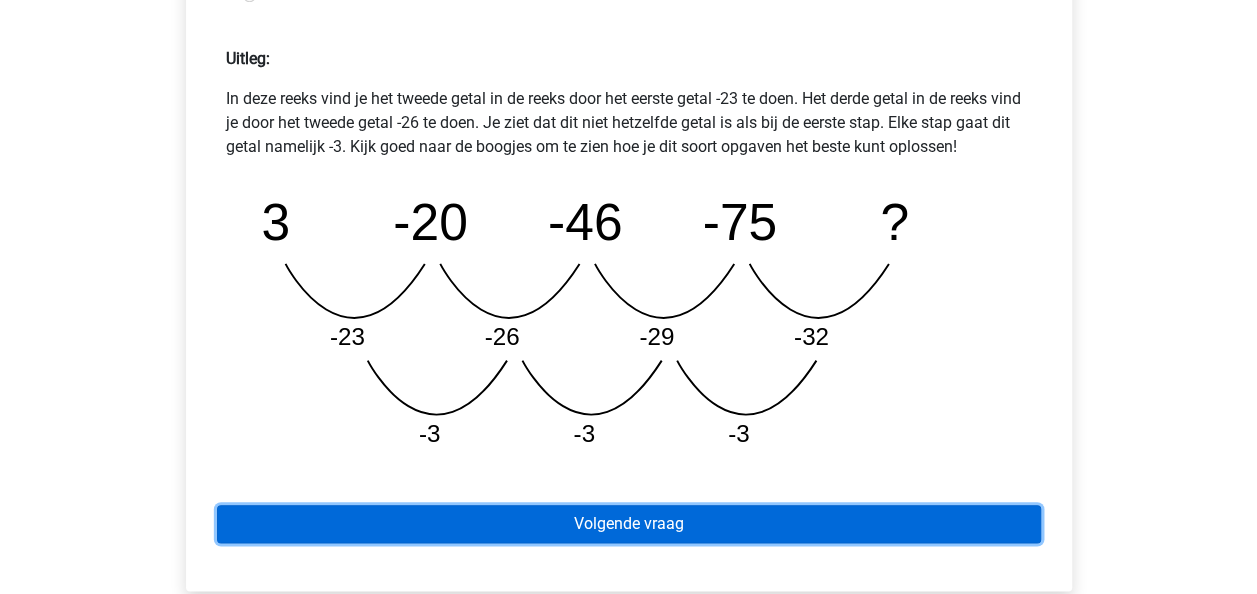 click on "Volgende vraag" at bounding box center (629, 524) 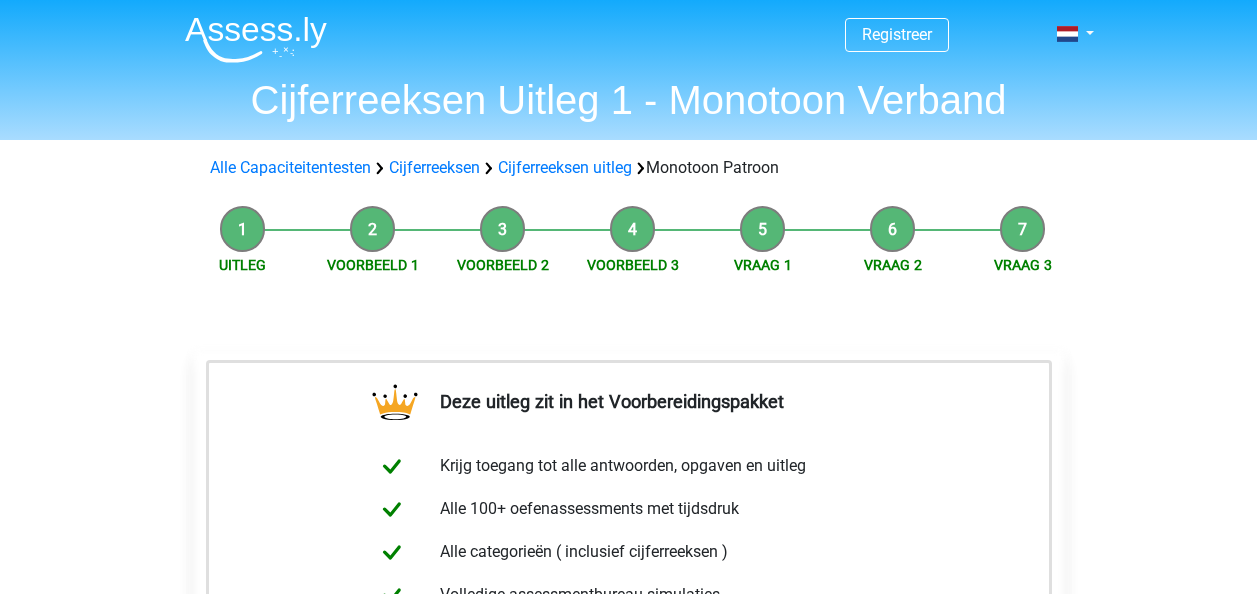 scroll, scrollTop: 0, scrollLeft: 0, axis: both 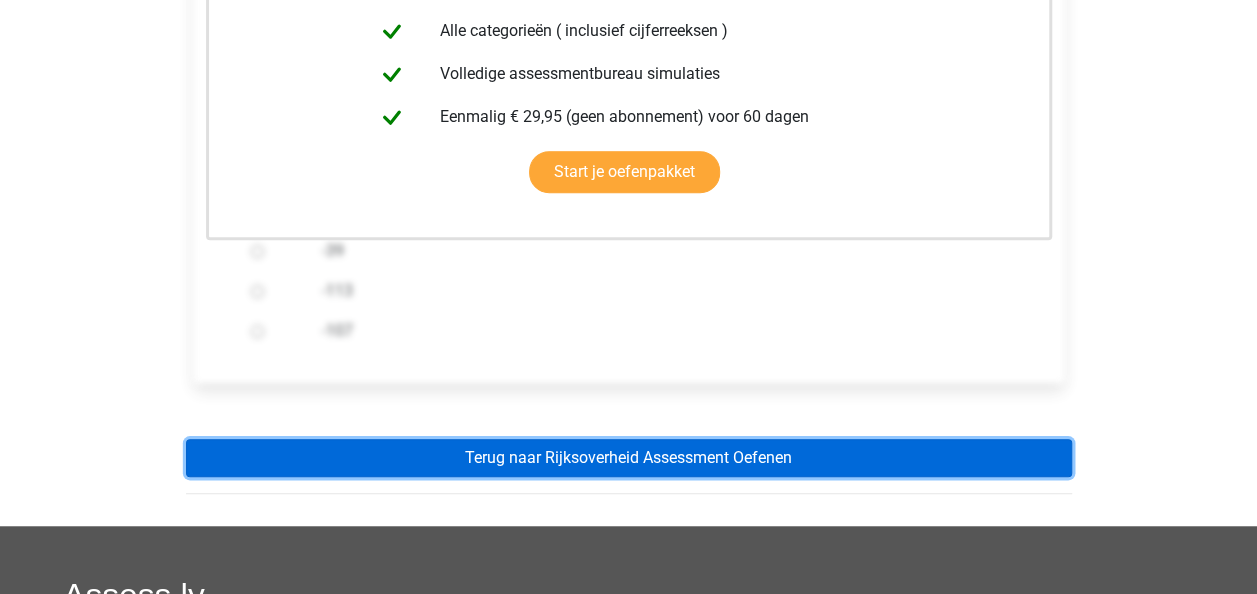 click on "Terug naar Rijksoverheid Assessment Oefenen" at bounding box center [629, 458] 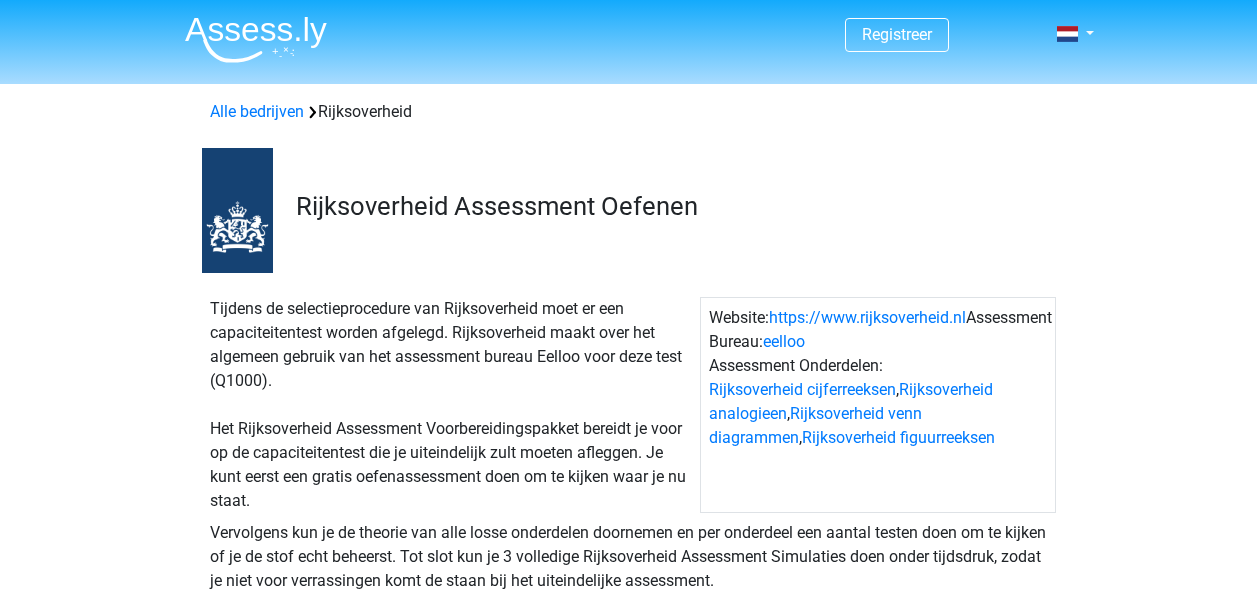 scroll, scrollTop: 0, scrollLeft: 0, axis: both 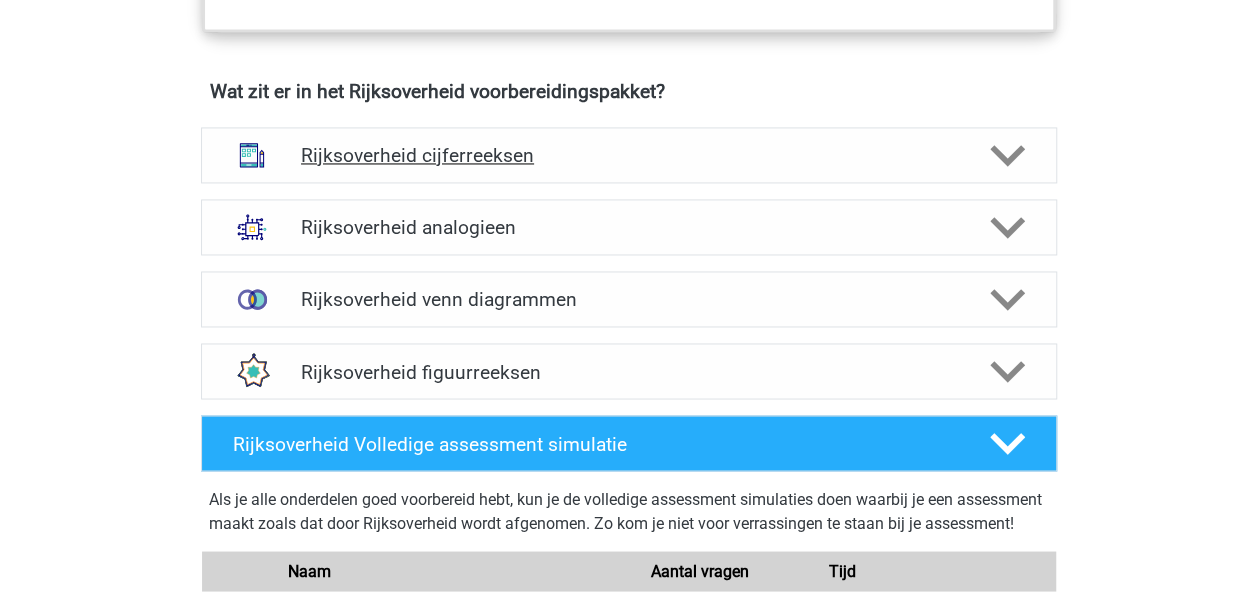click 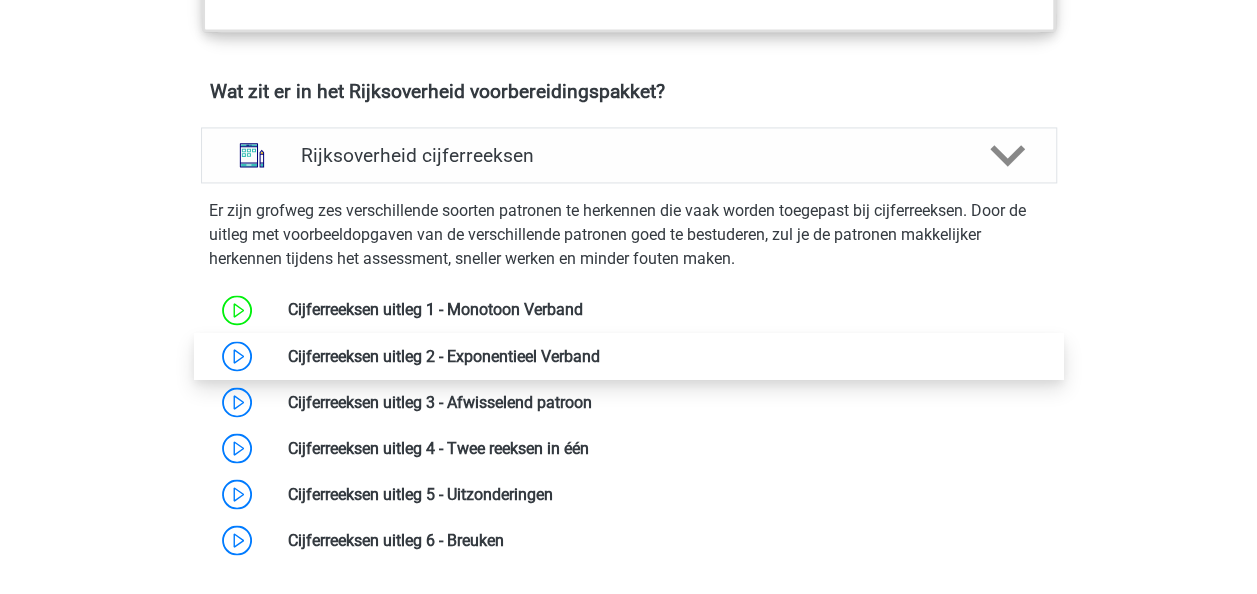click at bounding box center [600, 355] 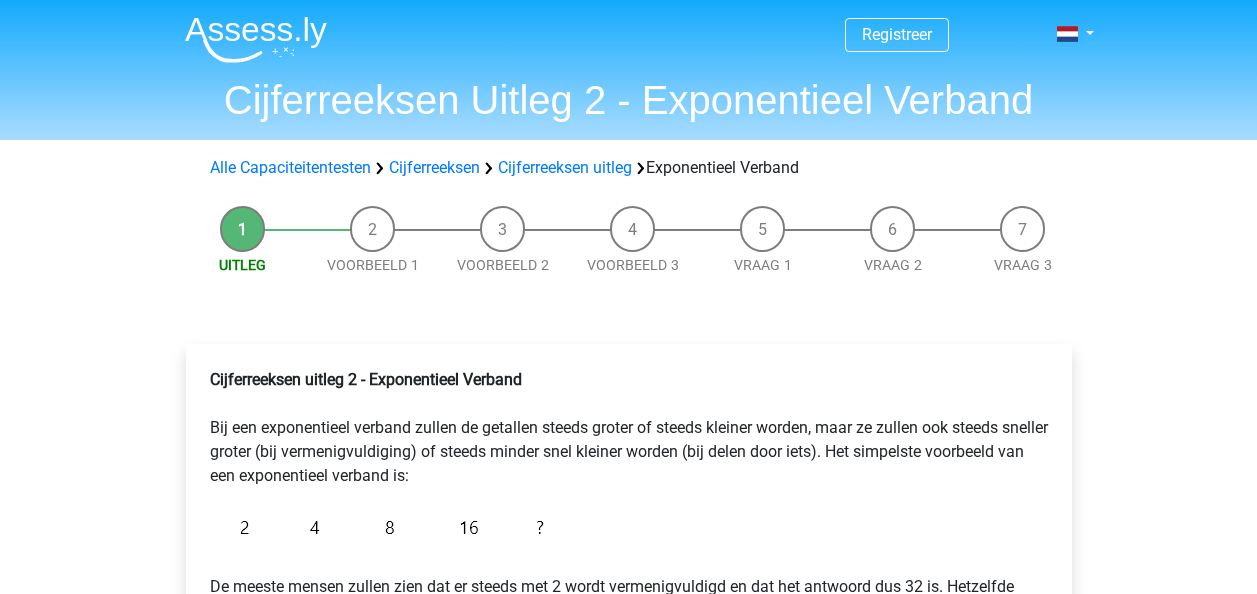 scroll, scrollTop: 0, scrollLeft: 0, axis: both 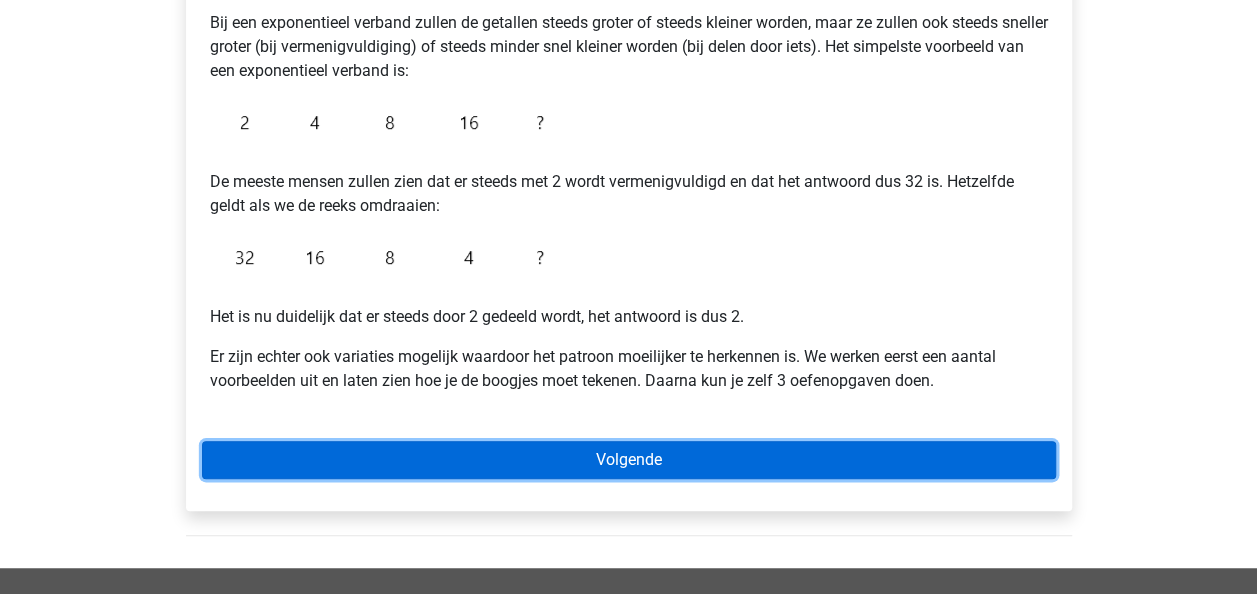 click on "Volgende" at bounding box center (629, 460) 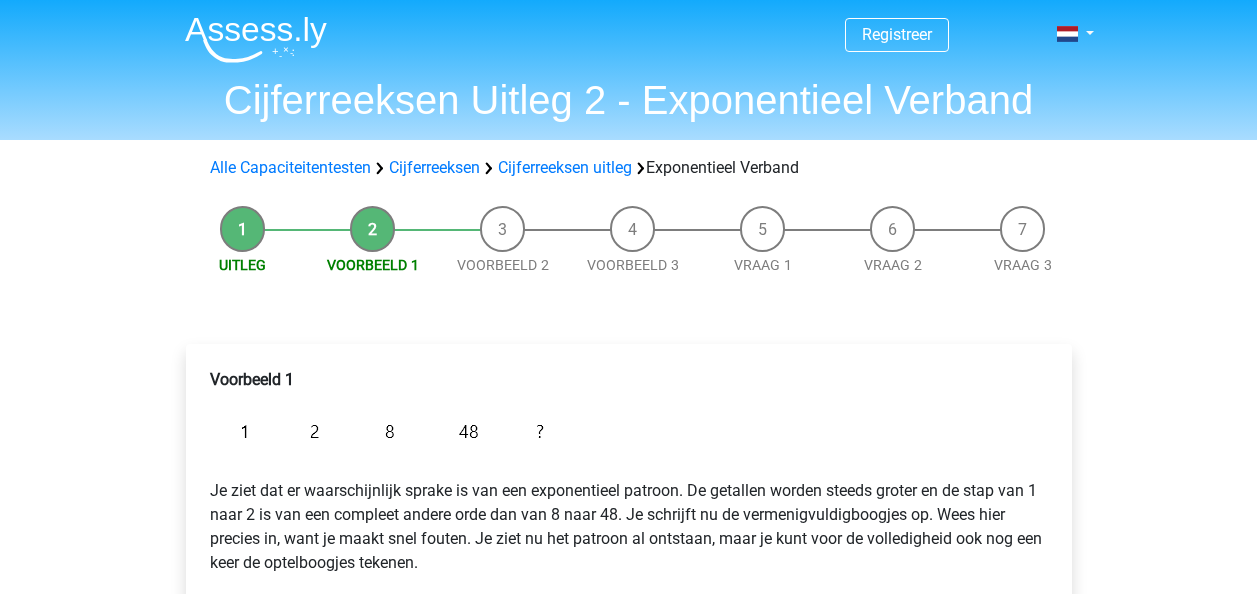 scroll, scrollTop: 0, scrollLeft: 0, axis: both 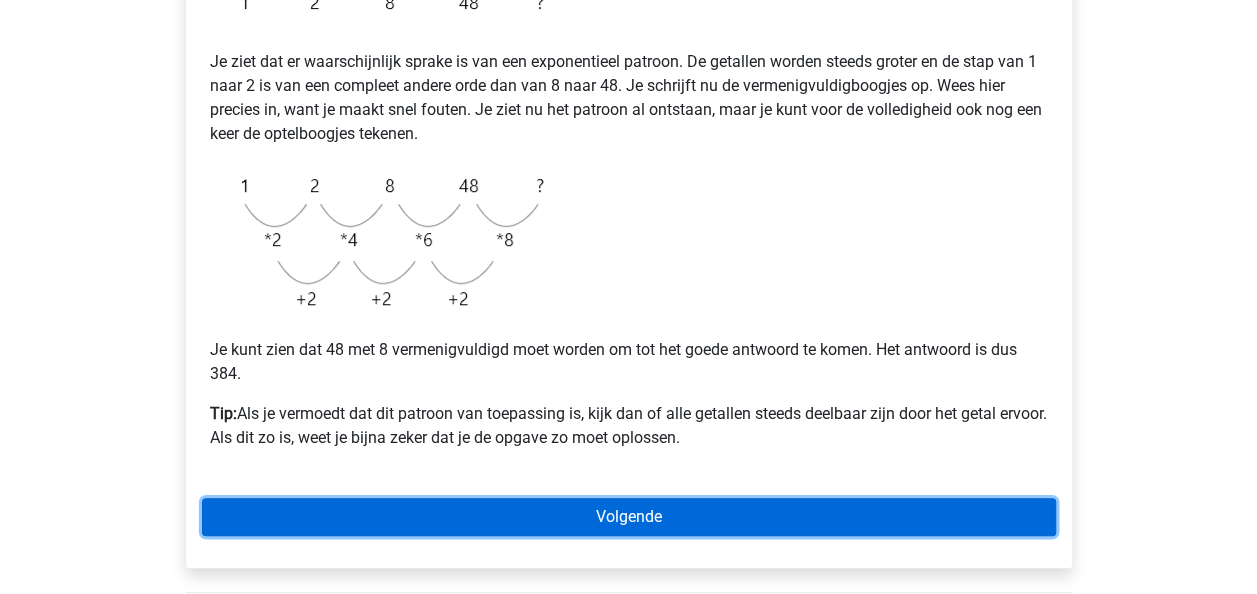 click on "Volgende" at bounding box center [629, 517] 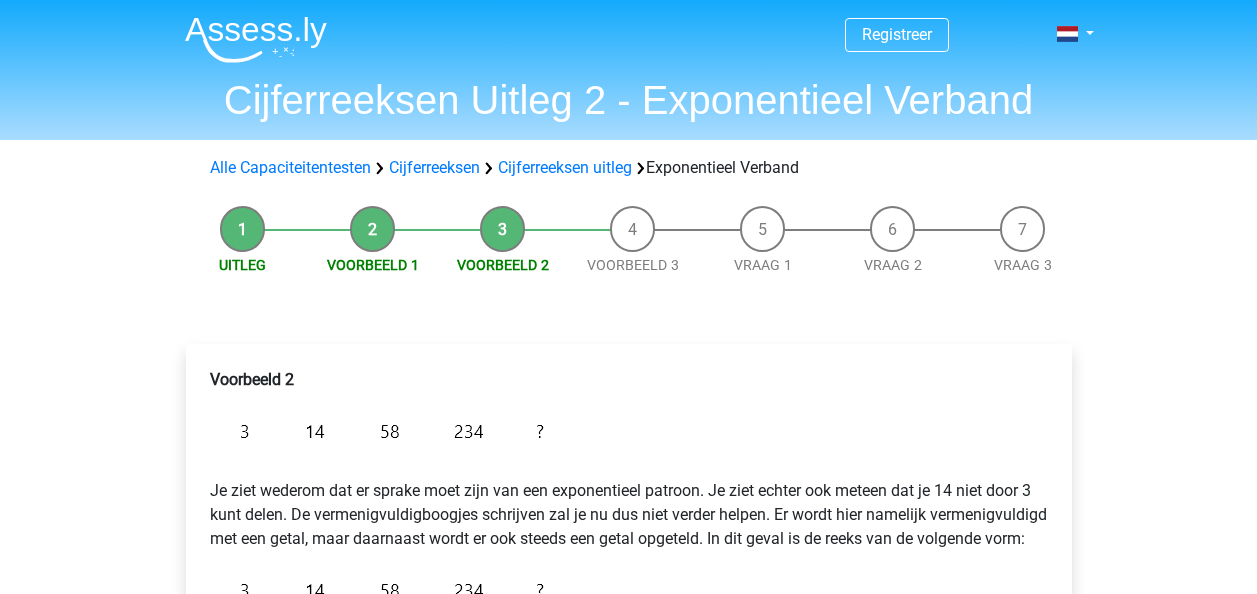 scroll, scrollTop: 0, scrollLeft: 0, axis: both 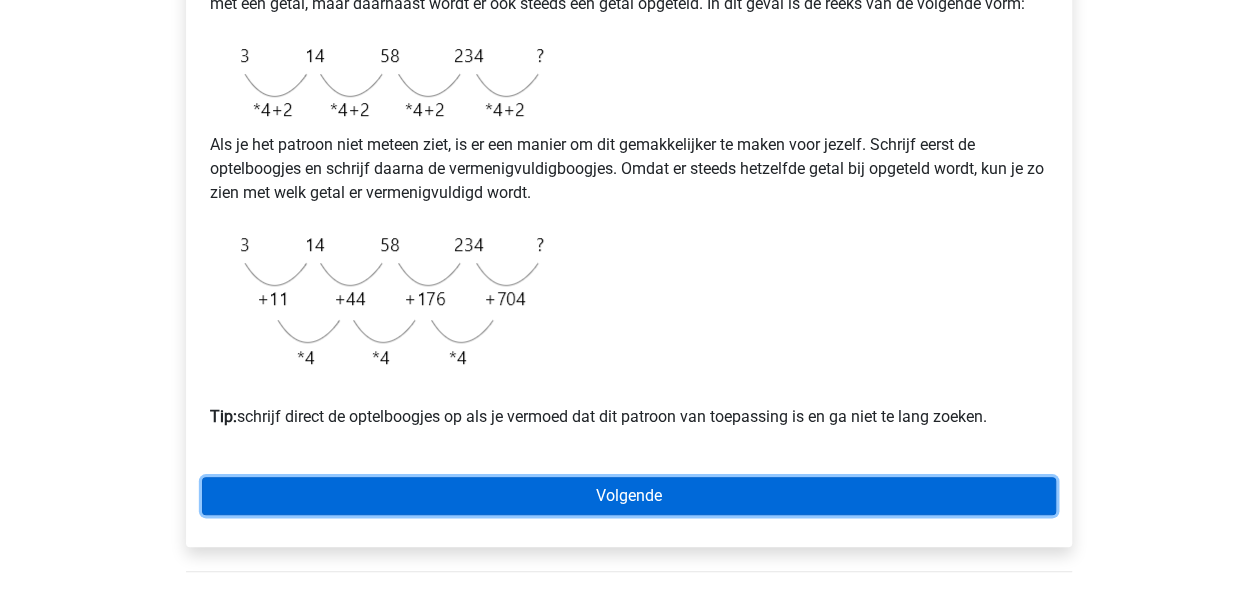 click on "Volgende" at bounding box center (629, 496) 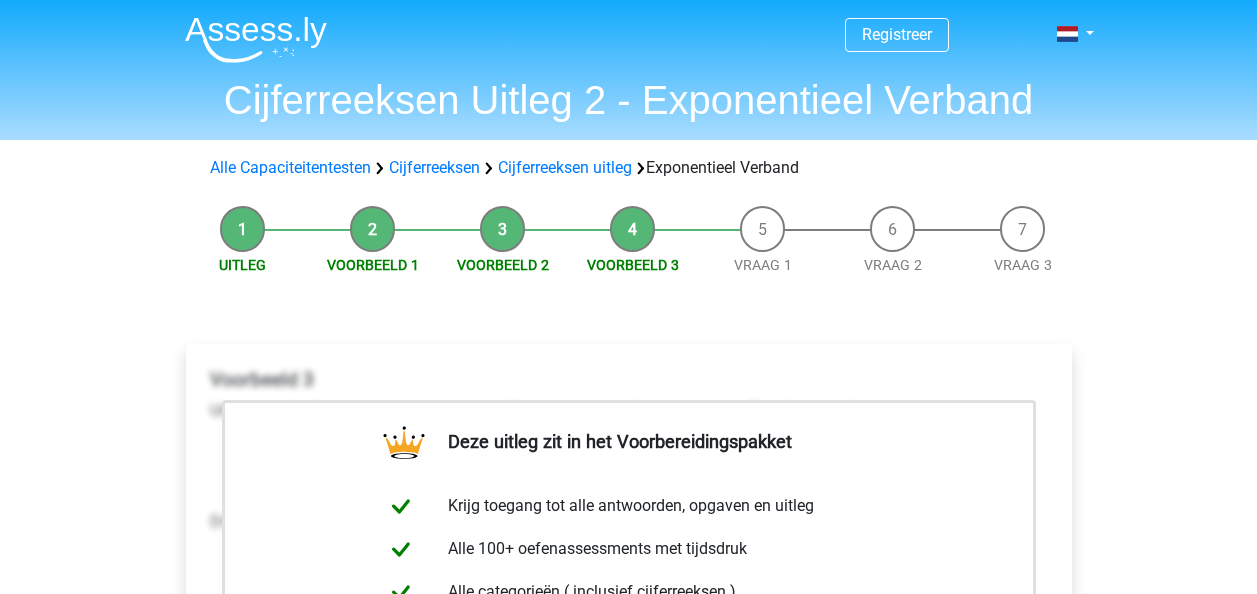 scroll, scrollTop: 0, scrollLeft: 0, axis: both 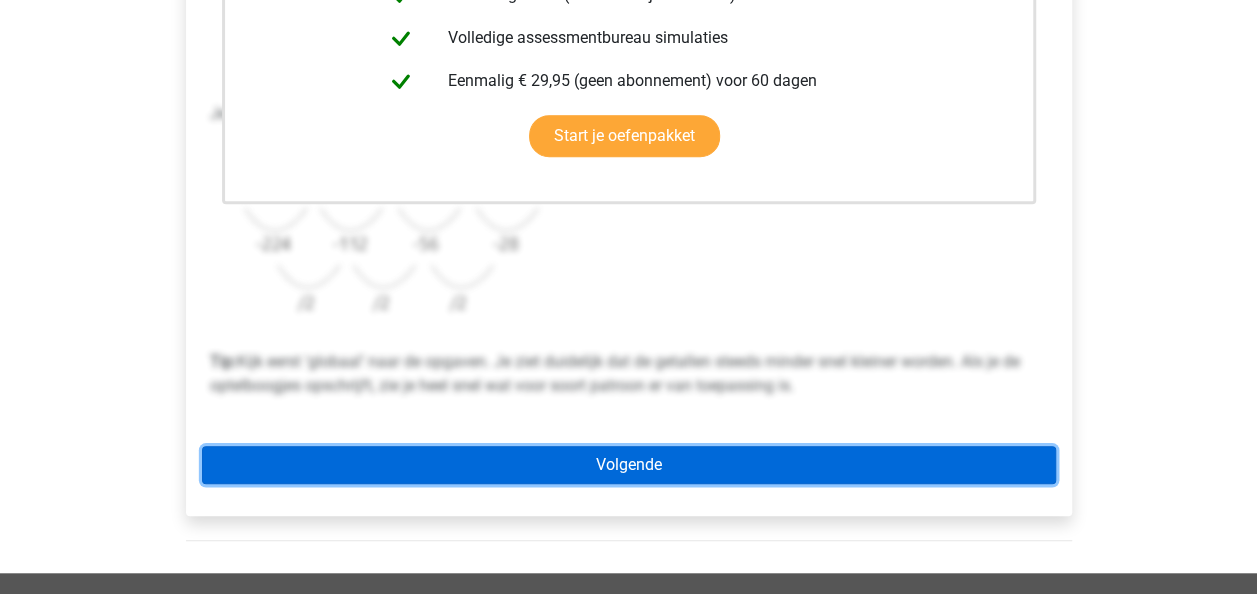 click on "Volgende" at bounding box center (629, 465) 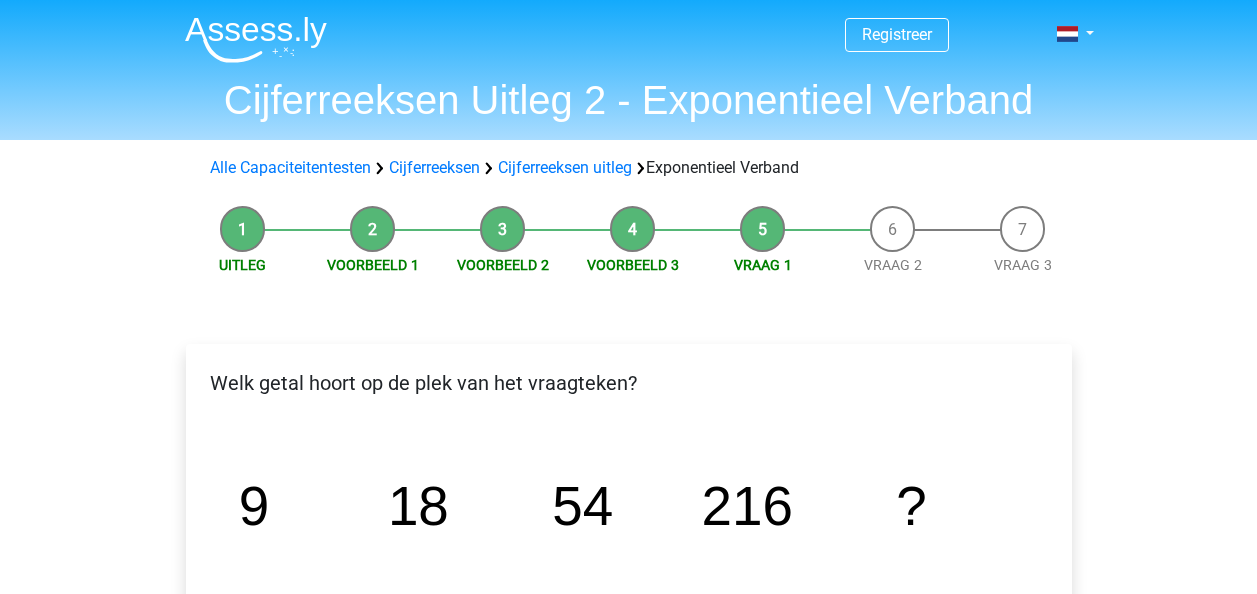 scroll, scrollTop: 0, scrollLeft: 0, axis: both 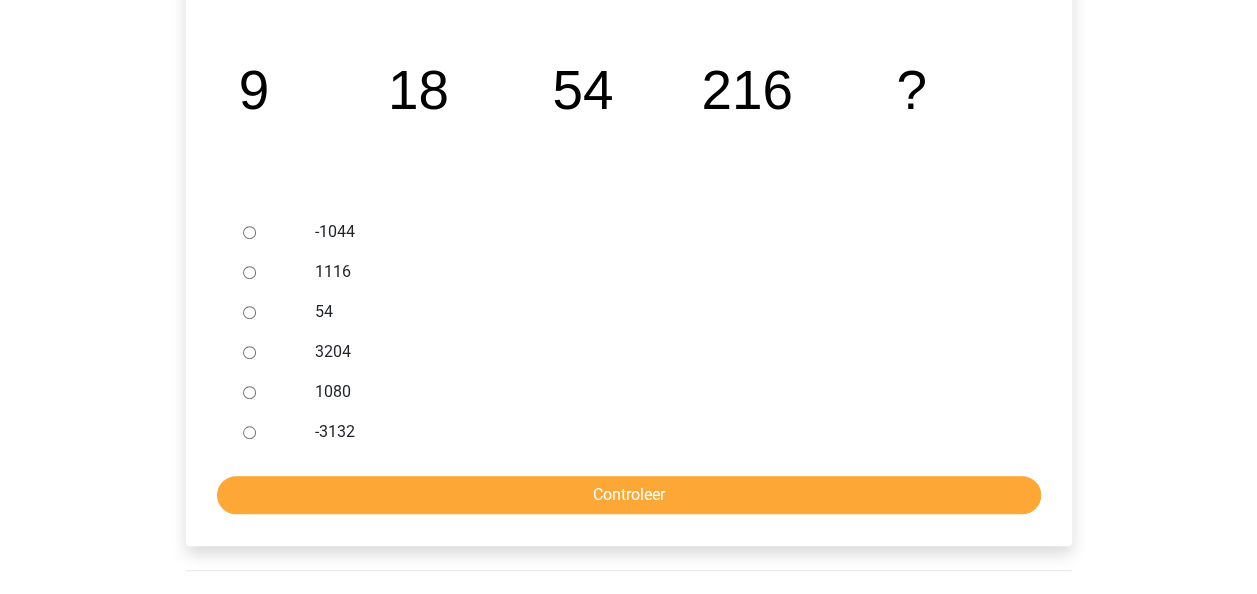 click on "1080" at bounding box center (249, 392) 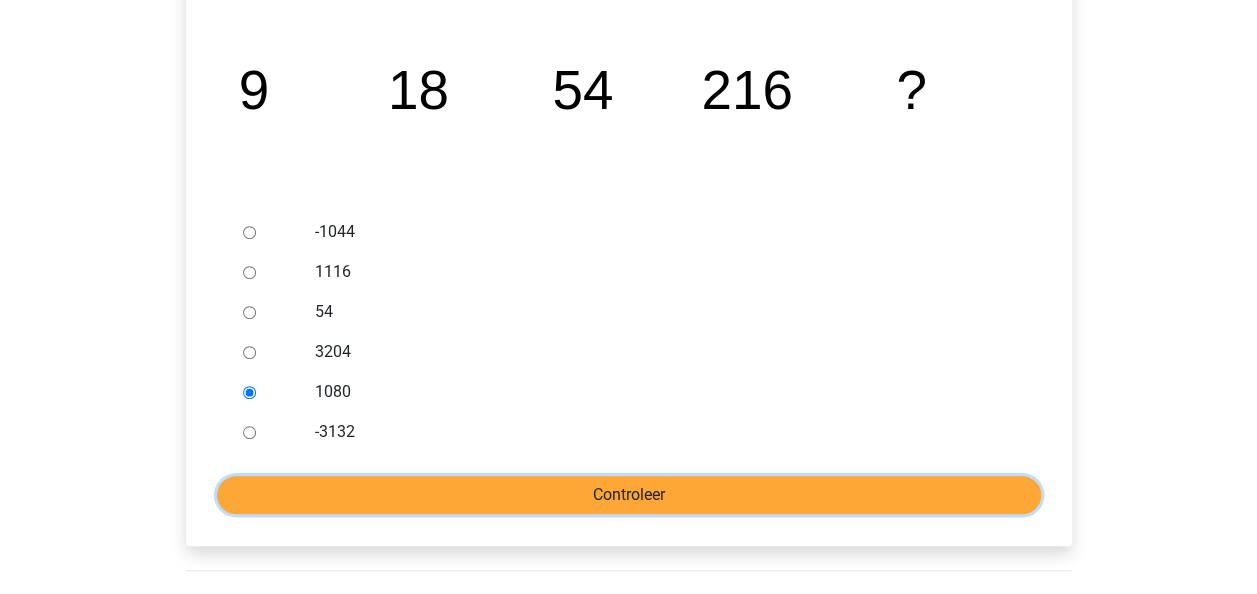 click on "Controleer" at bounding box center (629, 495) 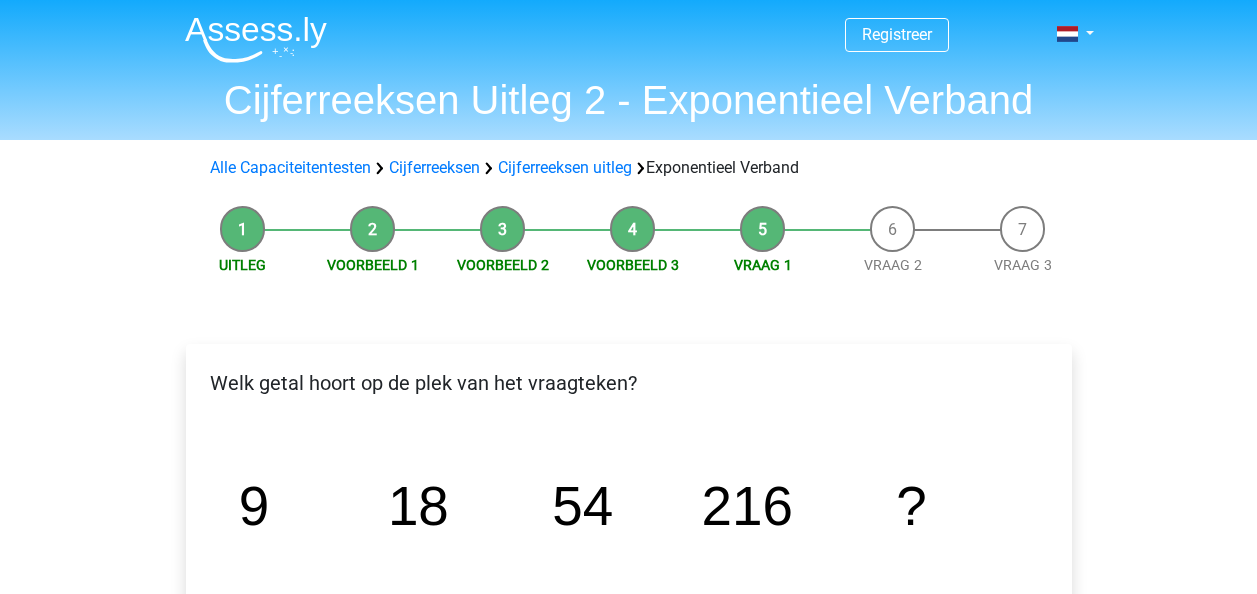 scroll, scrollTop: 0, scrollLeft: 0, axis: both 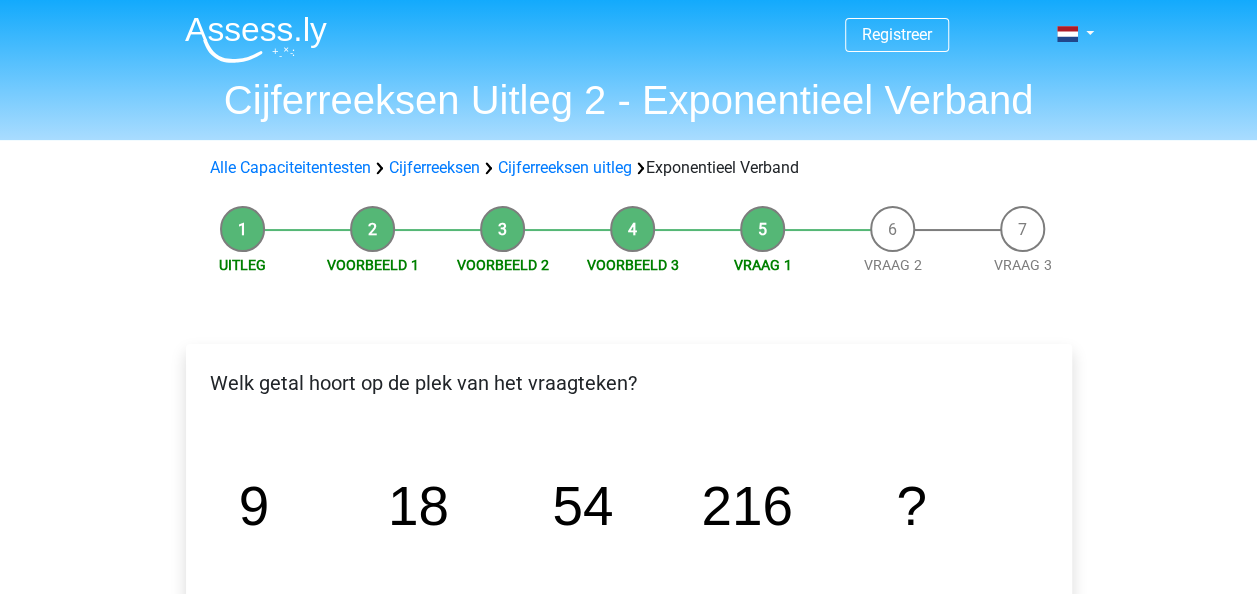drag, startPoint x: 1256, startPoint y: 173, endPoint x: 1228, endPoint y: 214, distance: 49.648766 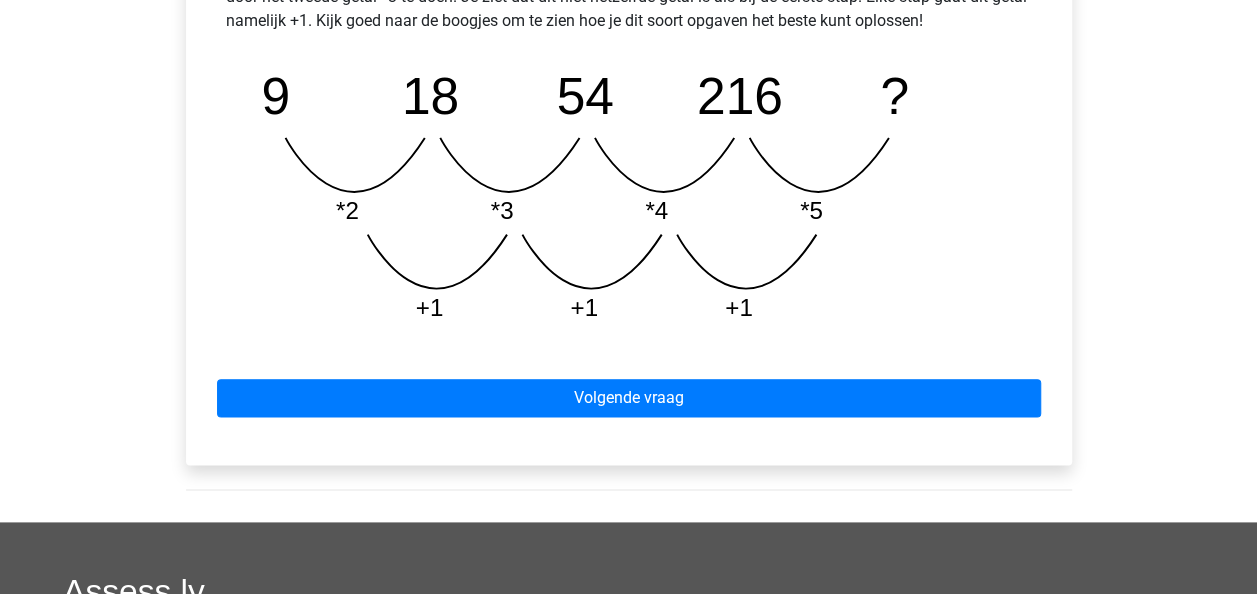 scroll, scrollTop: 1008, scrollLeft: 0, axis: vertical 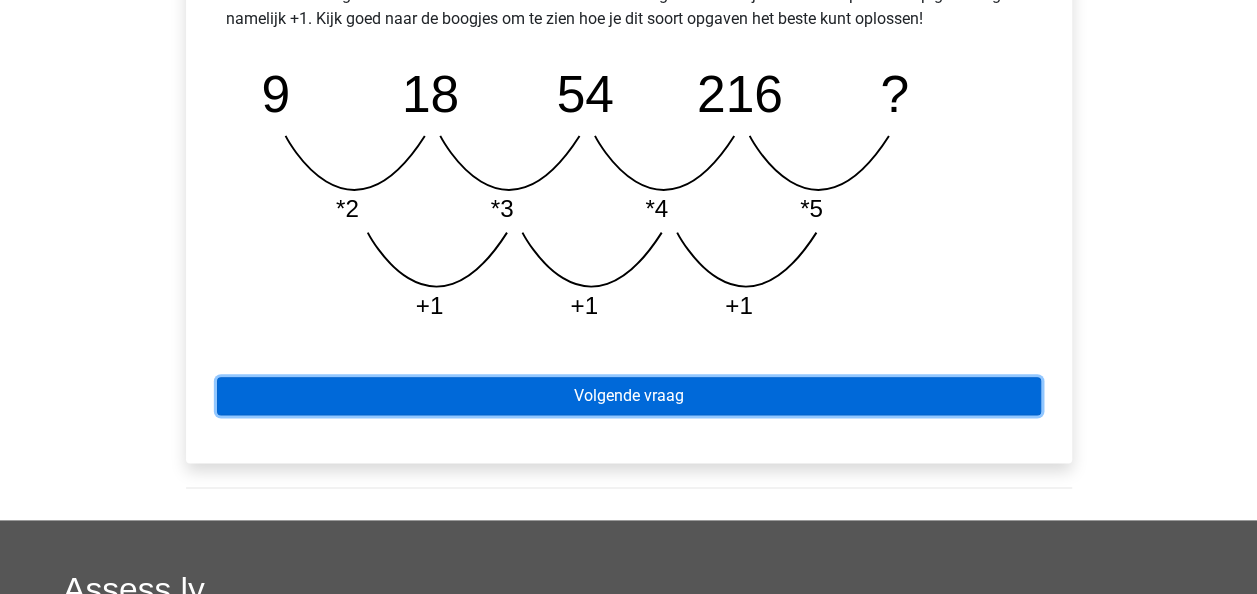 click on "Volgende vraag" at bounding box center (629, 396) 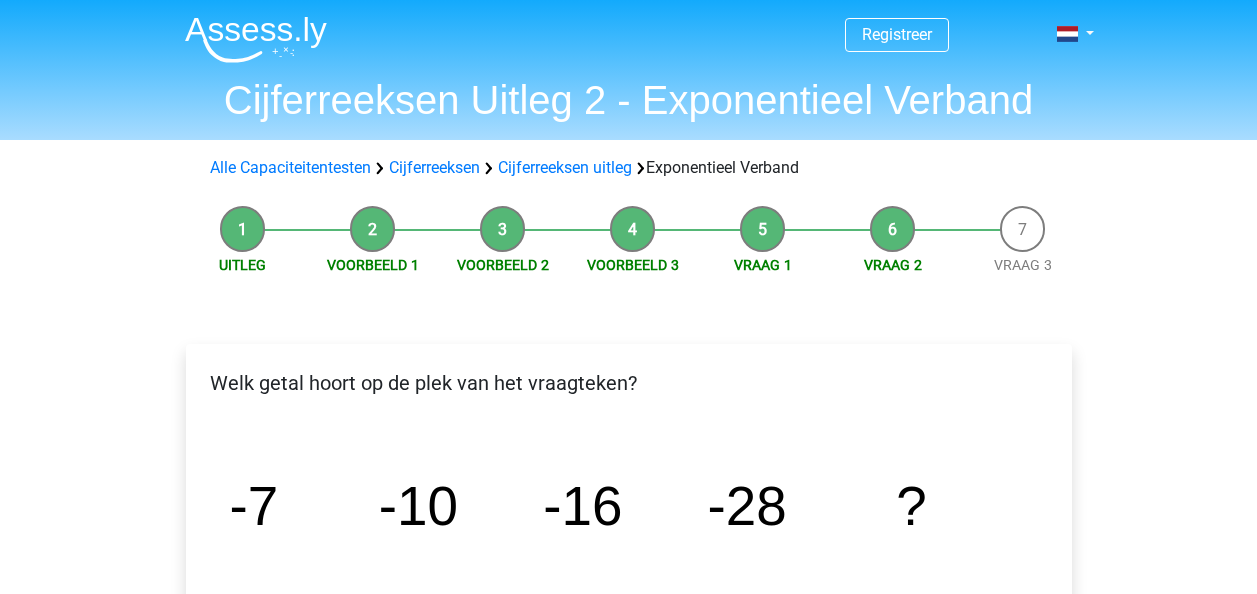 scroll, scrollTop: 0, scrollLeft: 0, axis: both 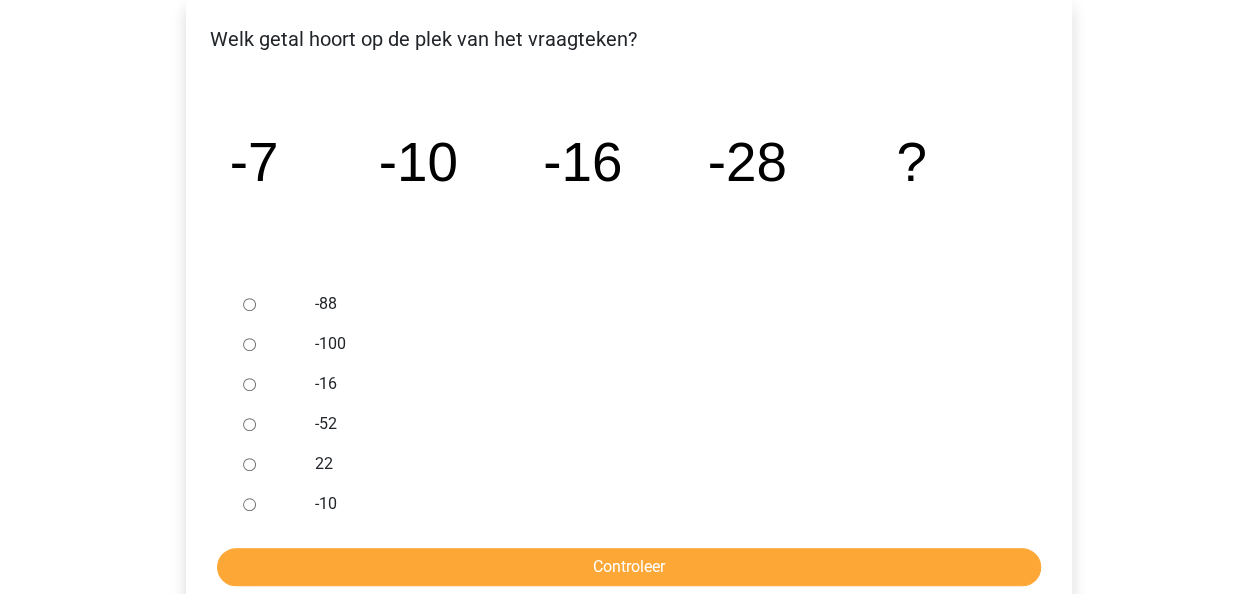 click on "-52" at bounding box center [249, 424] 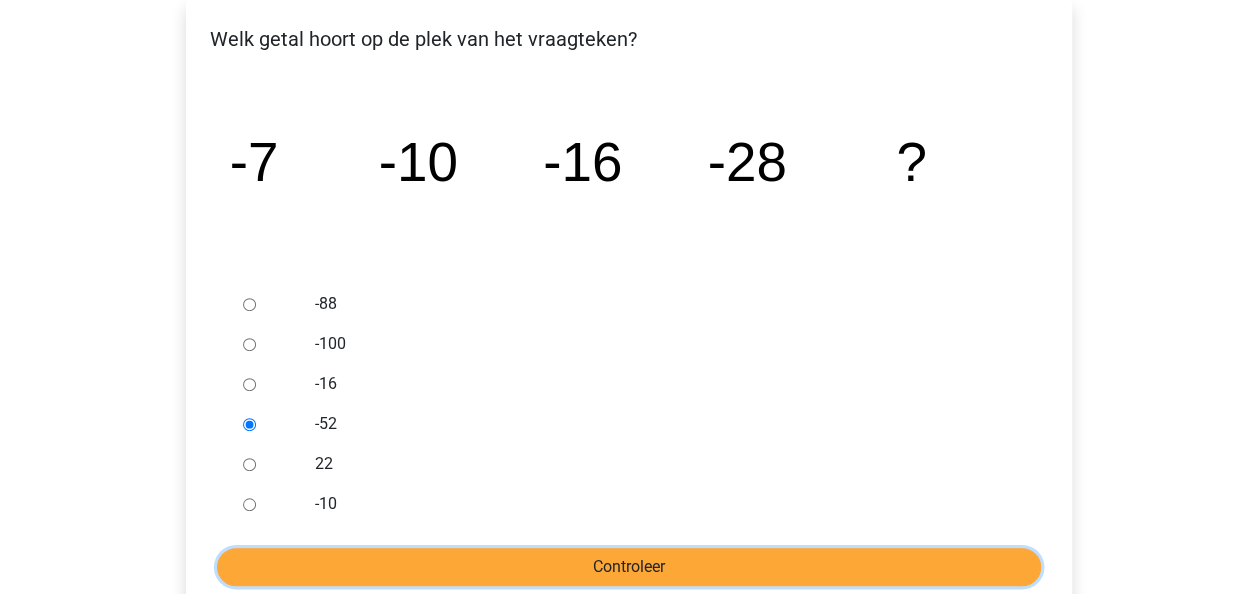 click on "Controleer" at bounding box center (629, 567) 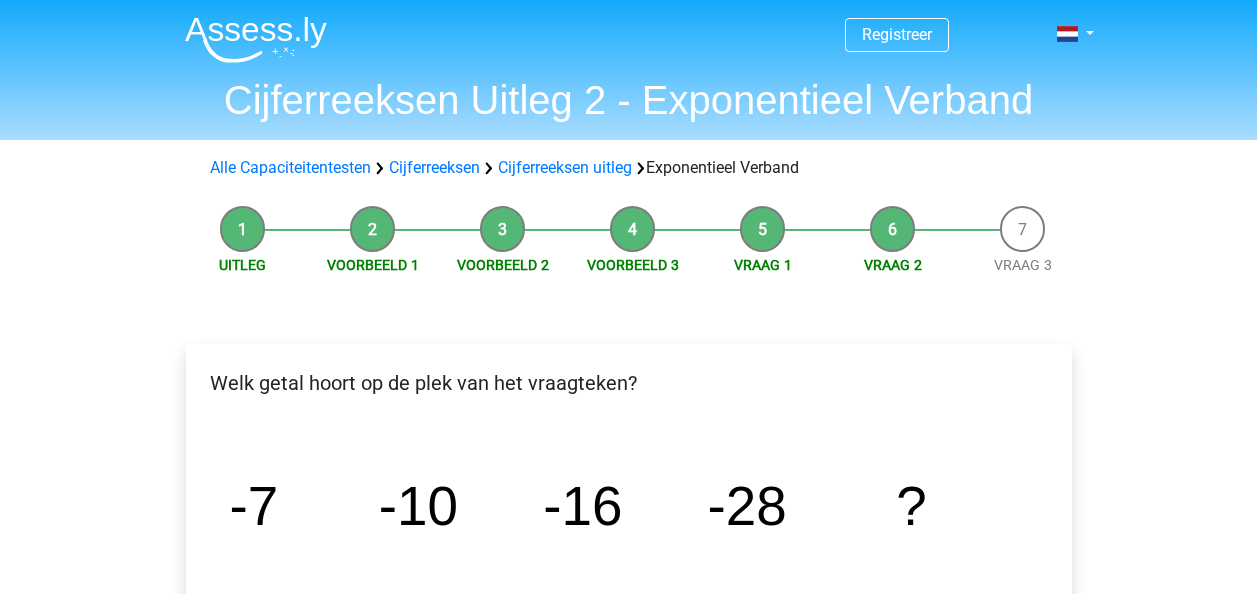 scroll, scrollTop: 0, scrollLeft: 0, axis: both 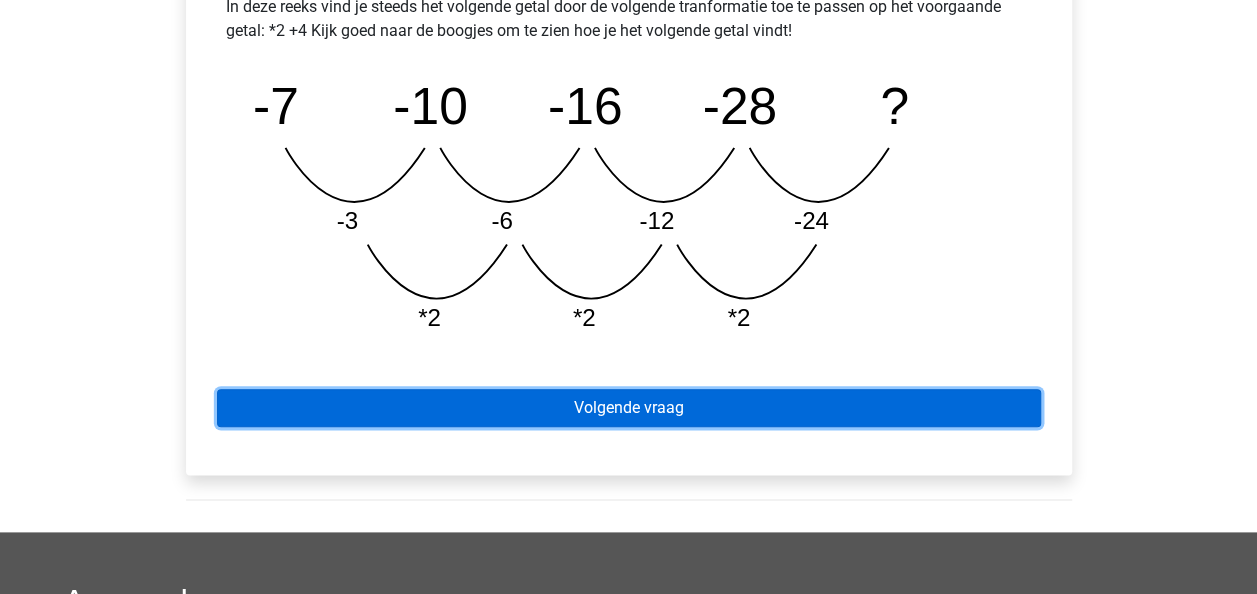 click on "Volgende vraag" at bounding box center [629, 408] 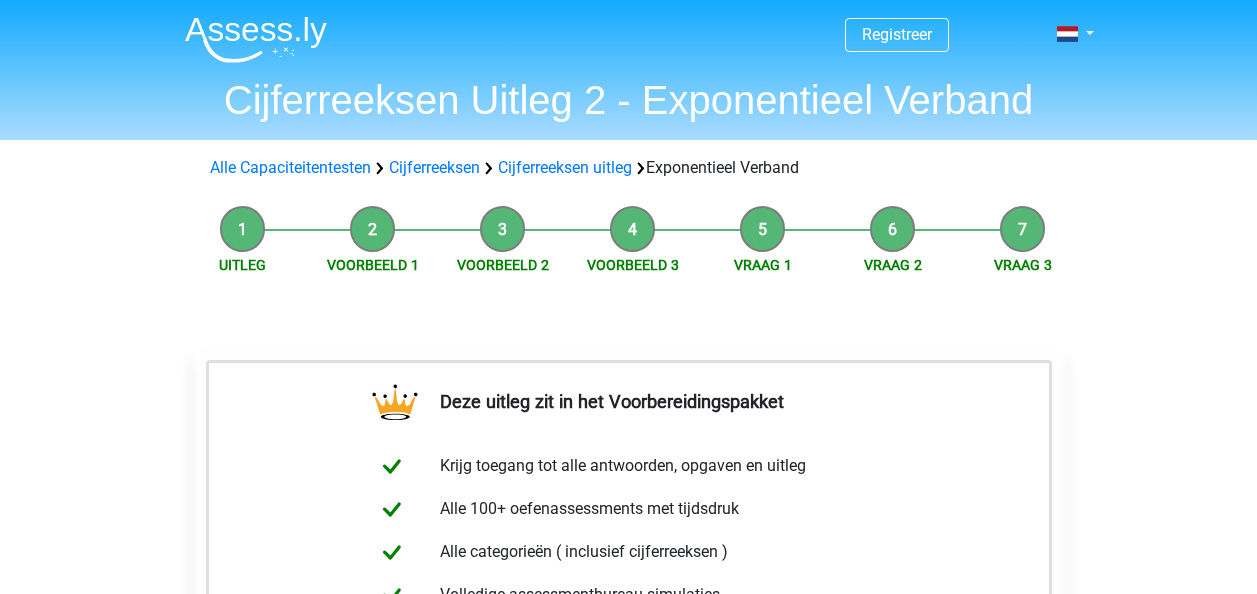 scroll, scrollTop: 0, scrollLeft: 0, axis: both 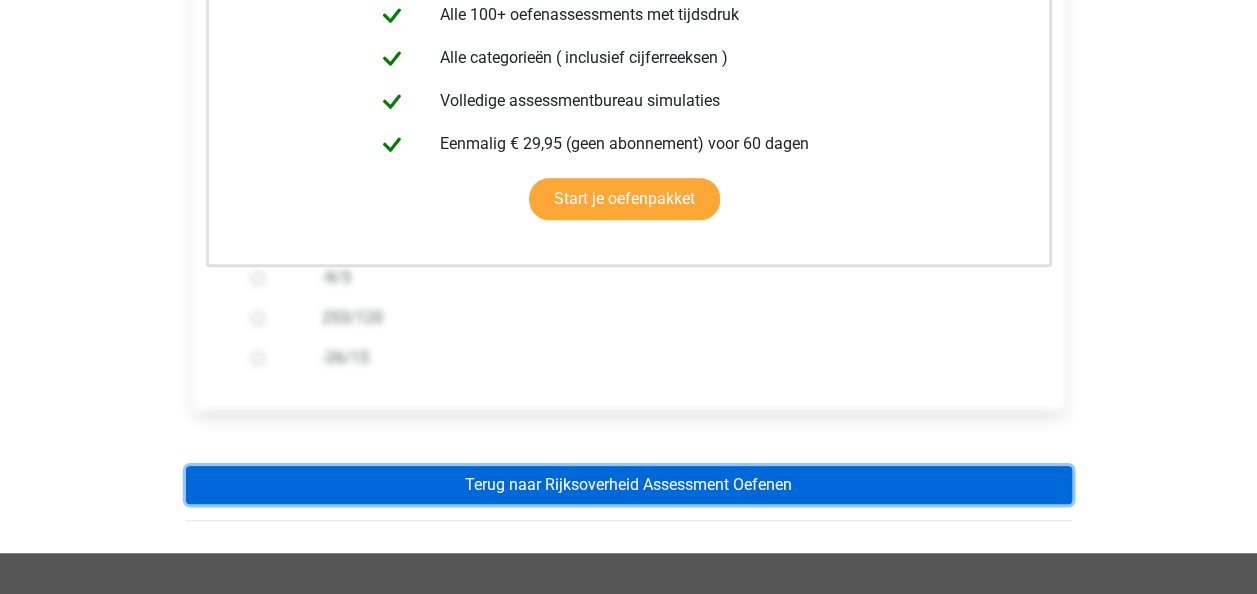 click on "Terug naar Rijksoverheid Assessment Oefenen" at bounding box center [629, 485] 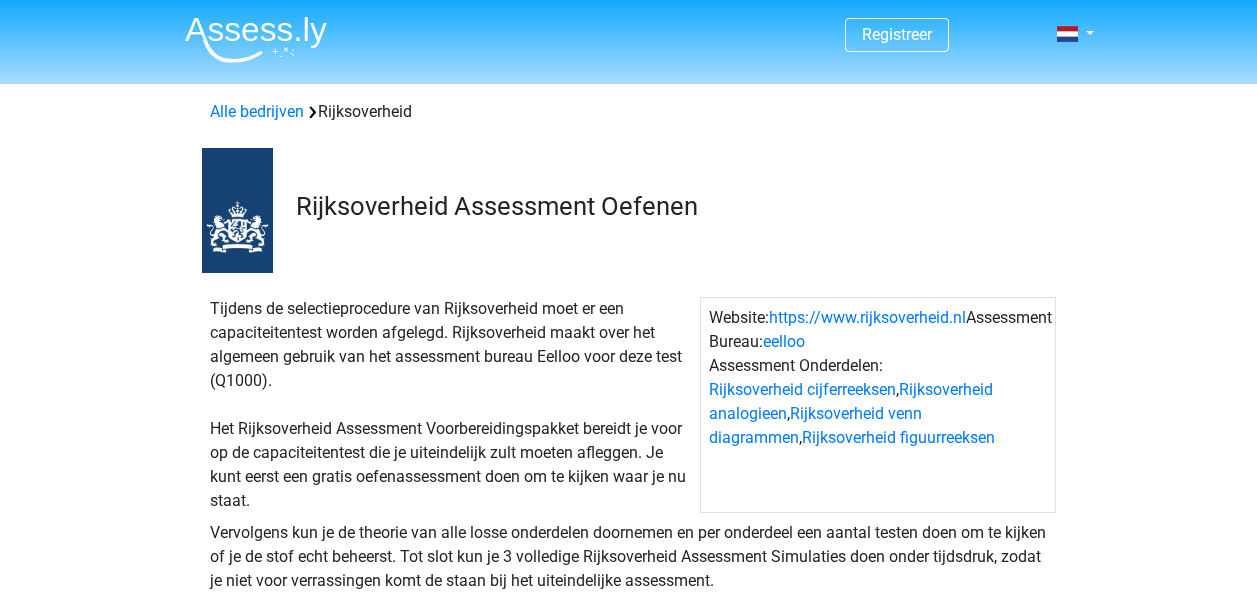 scroll, scrollTop: 0, scrollLeft: 0, axis: both 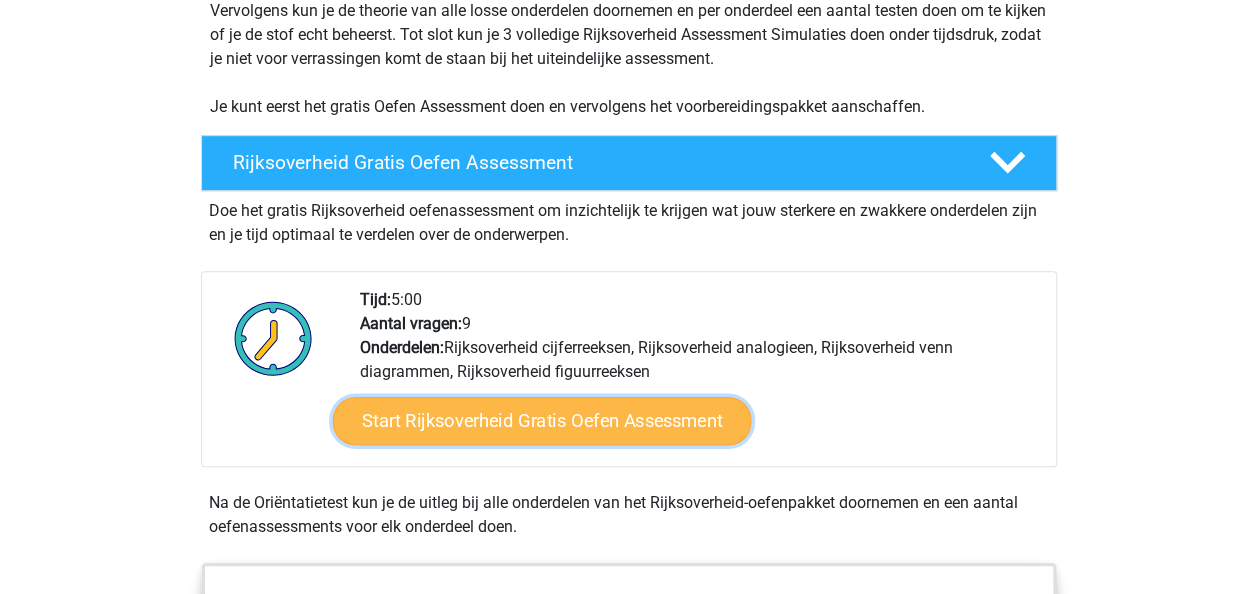 click on "Start Rijksoverheid Gratis Oefen Assessment" at bounding box center (541, 421) 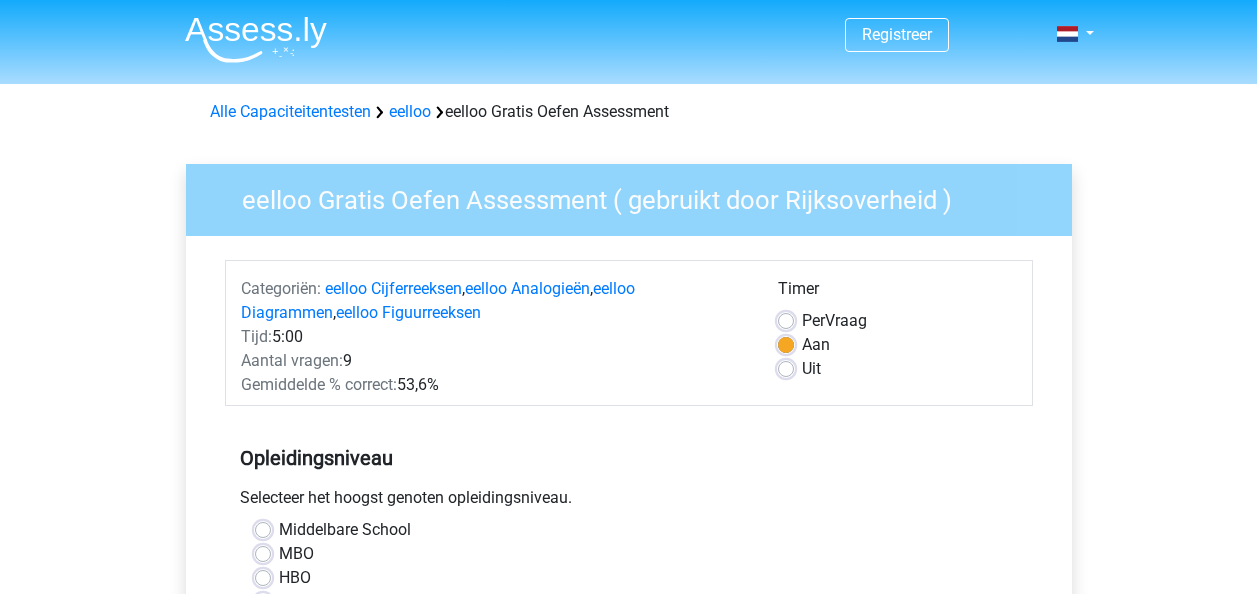 scroll, scrollTop: 0, scrollLeft: 0, axis: both 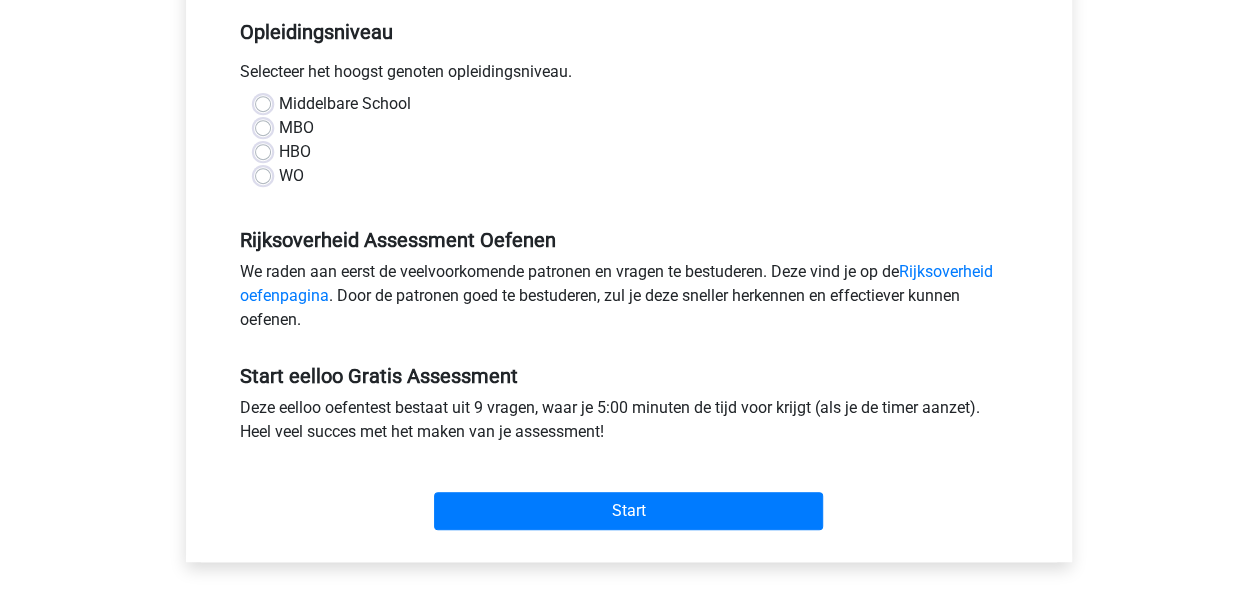 click on "HBO" at bounding box center [295, 152] 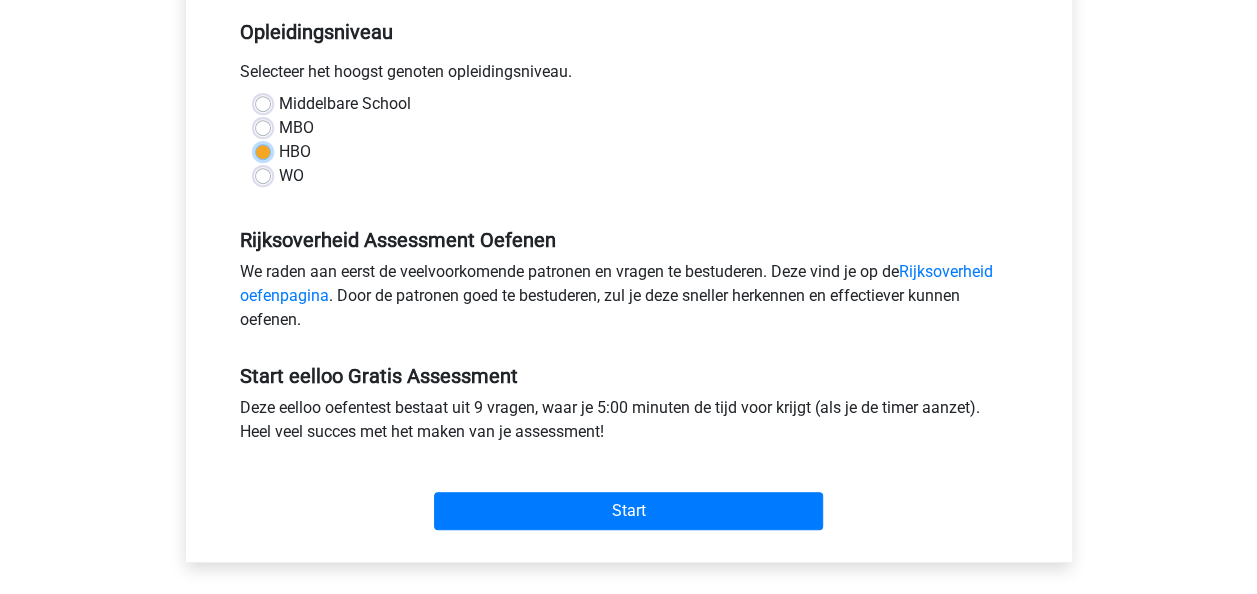 click on "HBO" at bounding box center [263, 150] 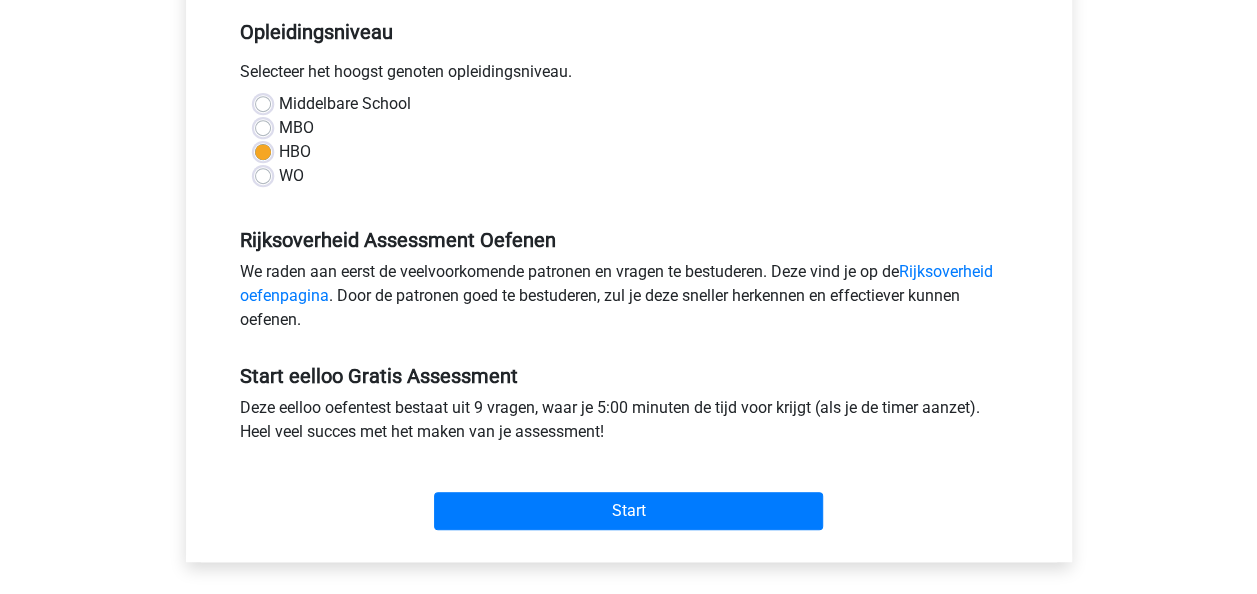 click on "WO" at bounding box center [291, 176] 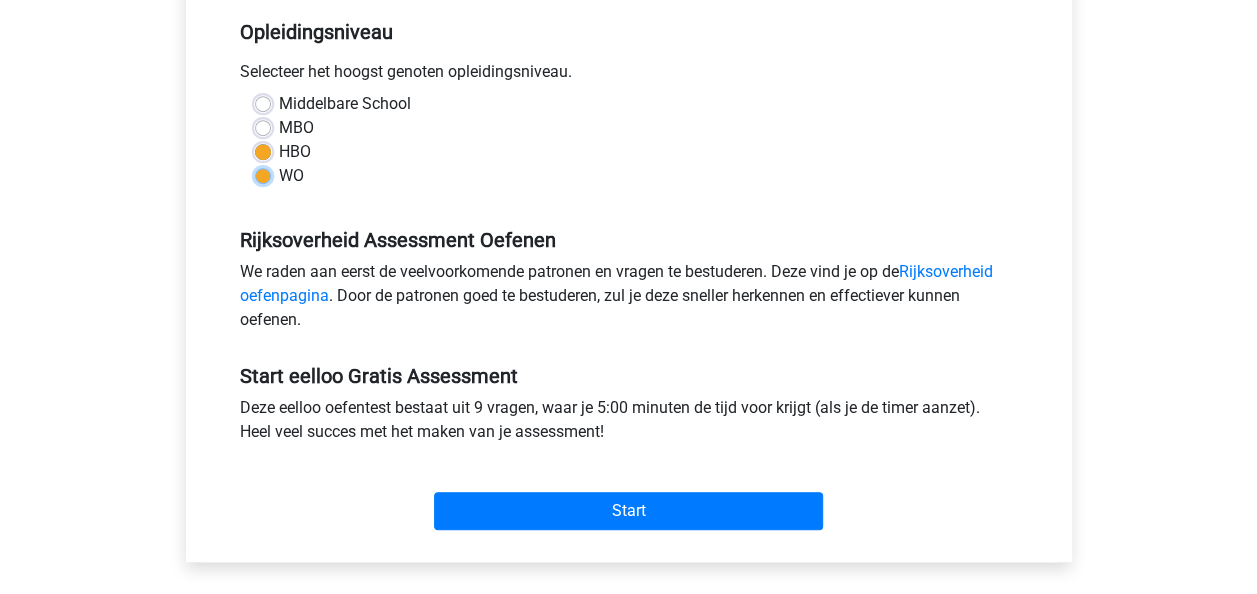 click on "WO" at bounding box center (263, 174) 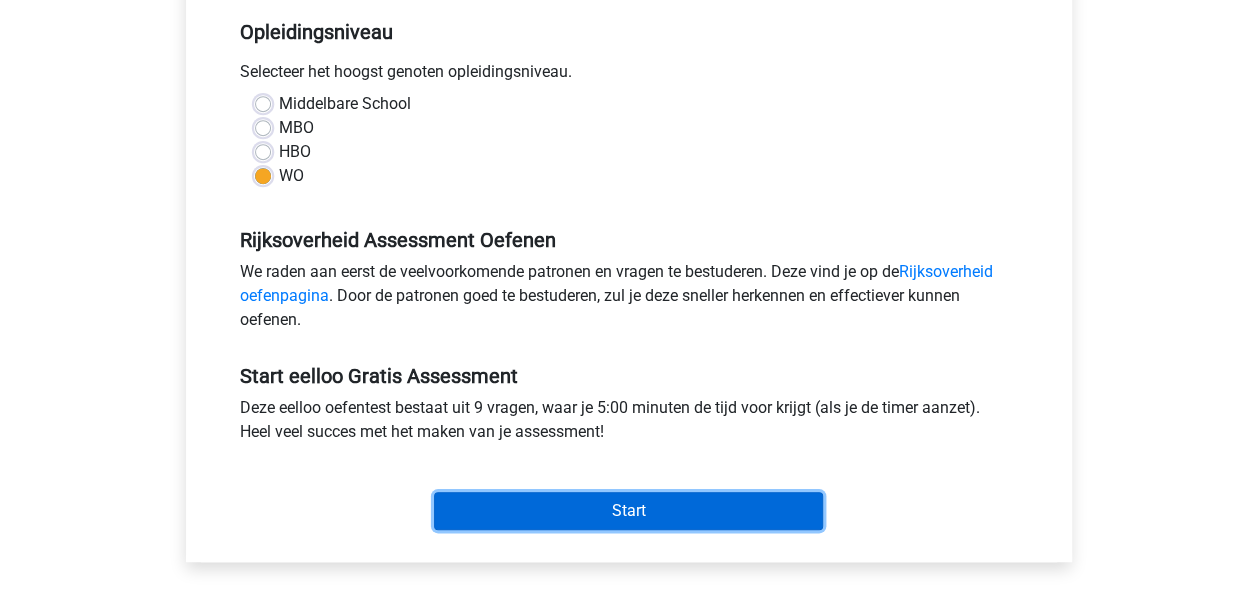 click on "Start" at bounding box center (628, 511) 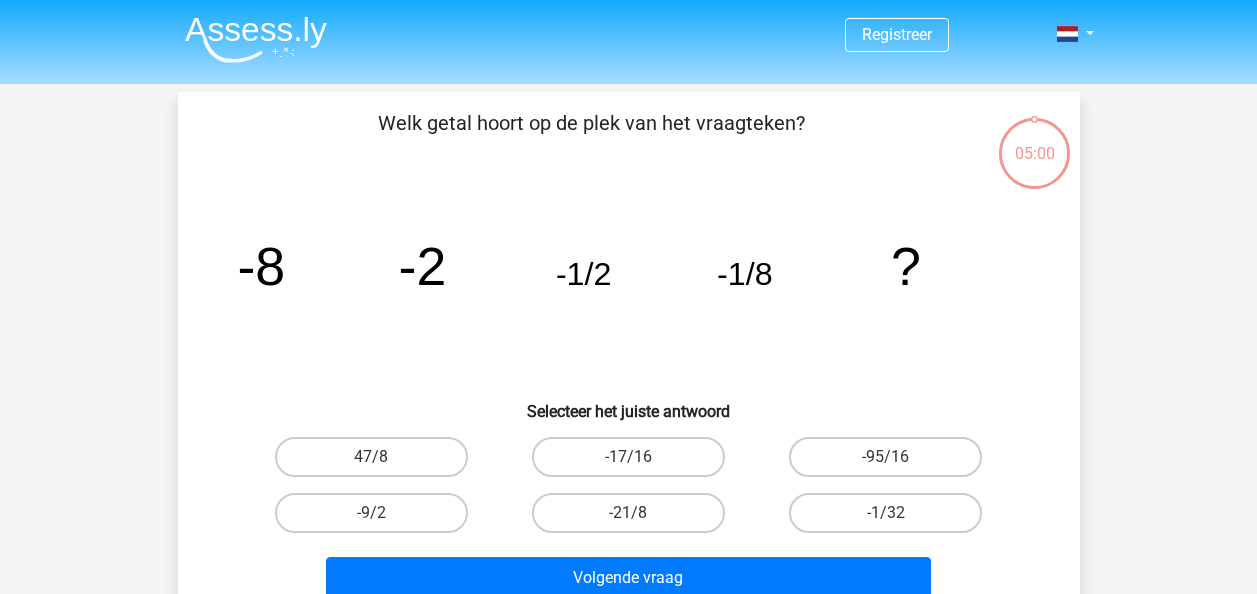 scroll, scrollTop: 0, scrollLeft: 0, axis: both 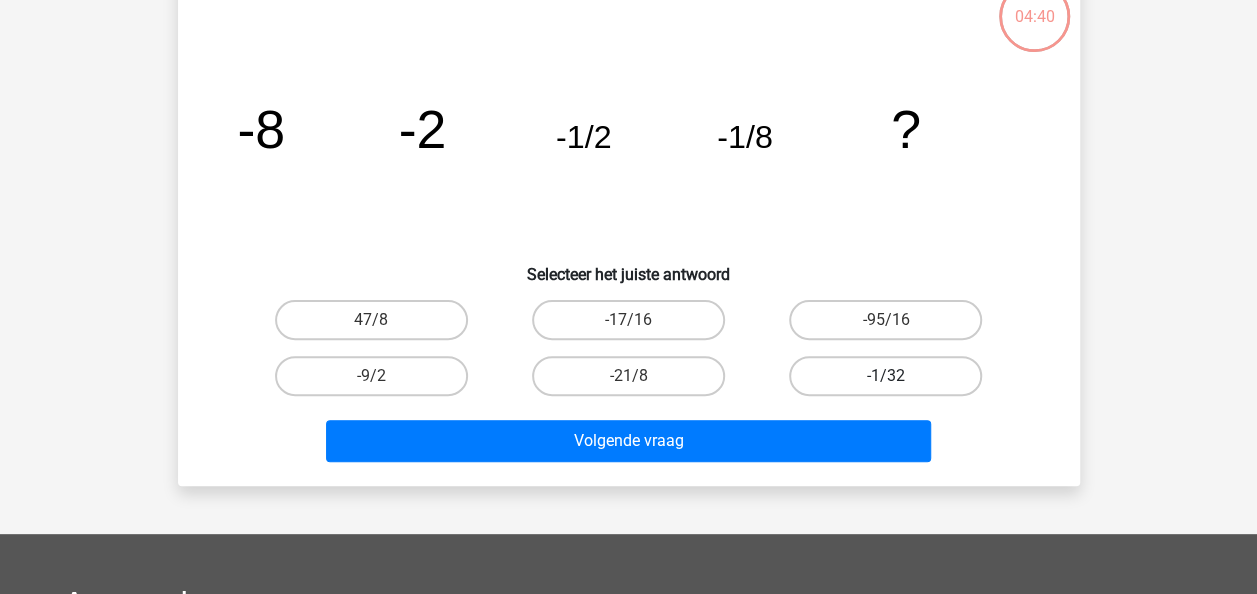 click on "-1/32" at bounding box center (885, 376) 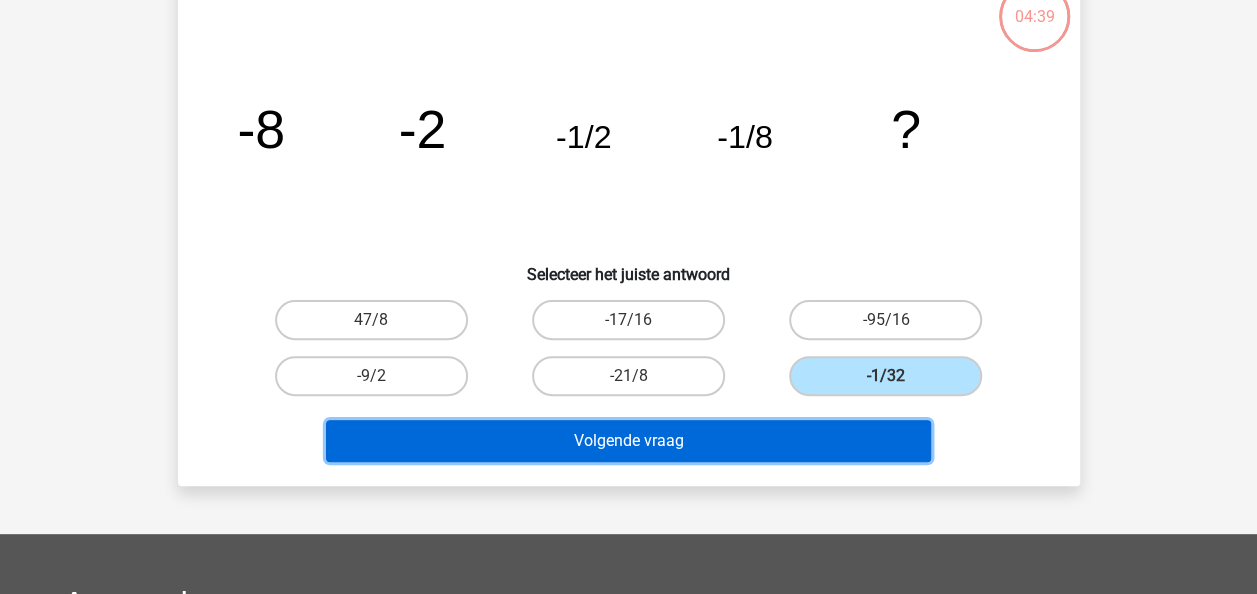 click on "Volgende vraag" at bounding box center [628, 441] 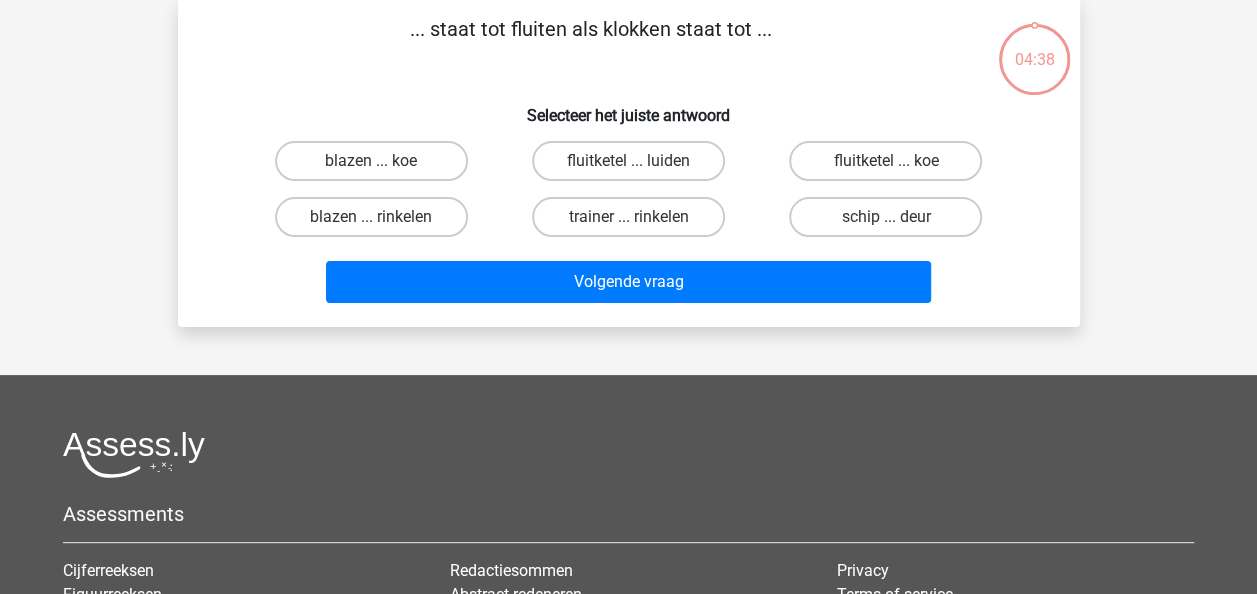 scroll, scrollTop: 92, scrollLeft: 0, axis: vertical 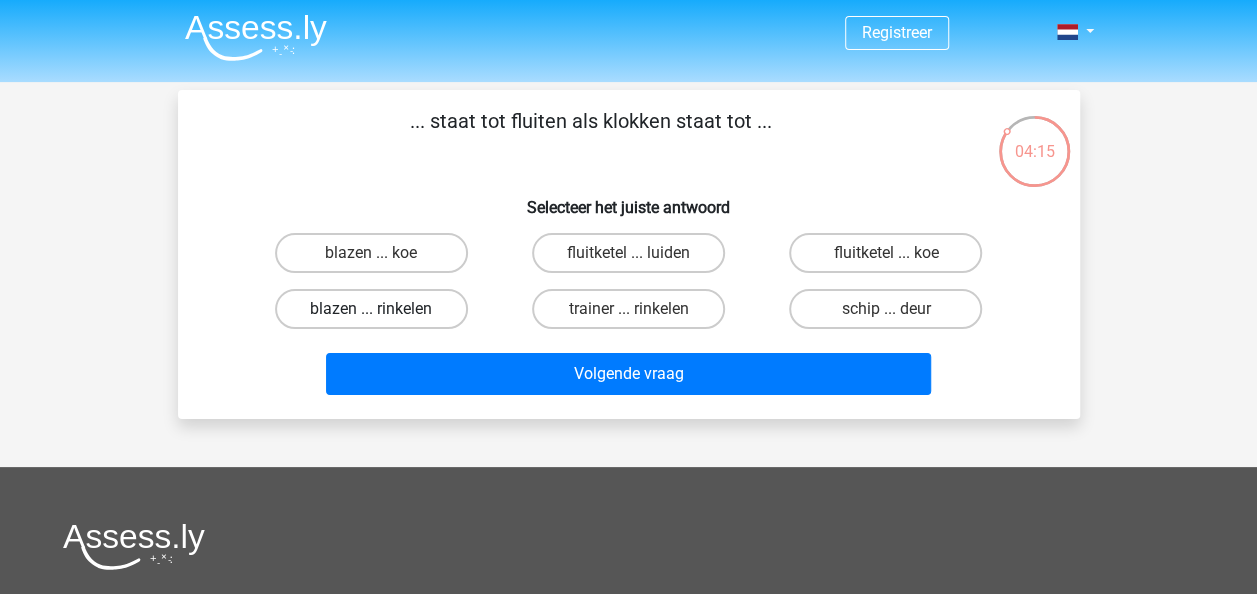 click on "blazen ... rinkelen" at bounding box center (371, 309) 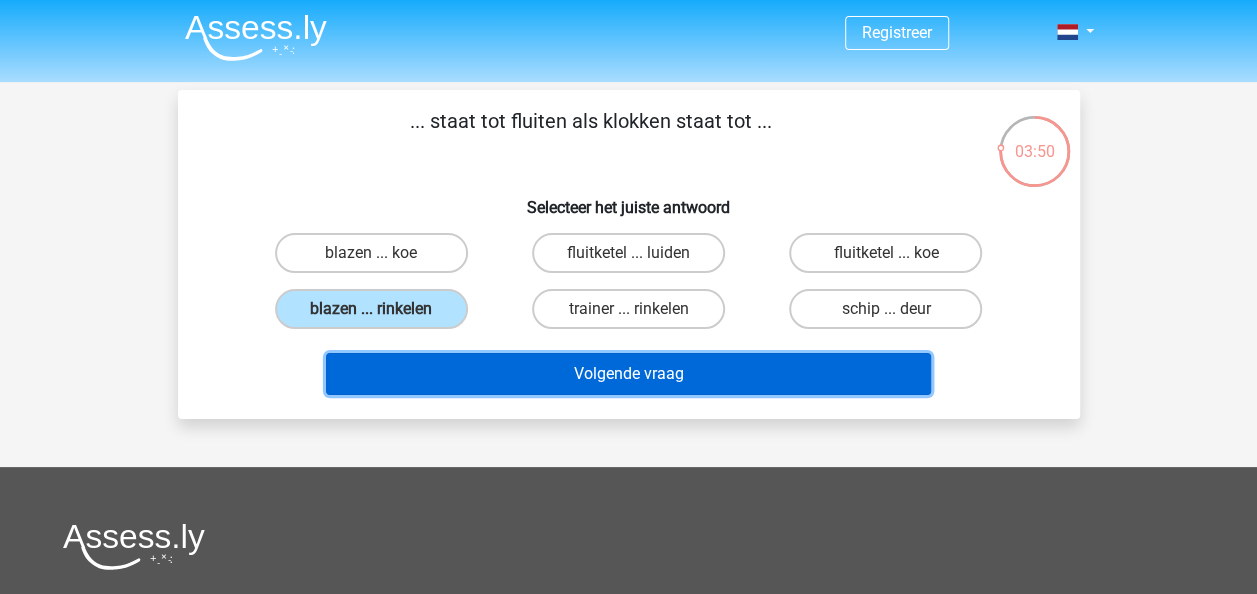 click on "Volgende vraag" at bounding box center (628, 374) 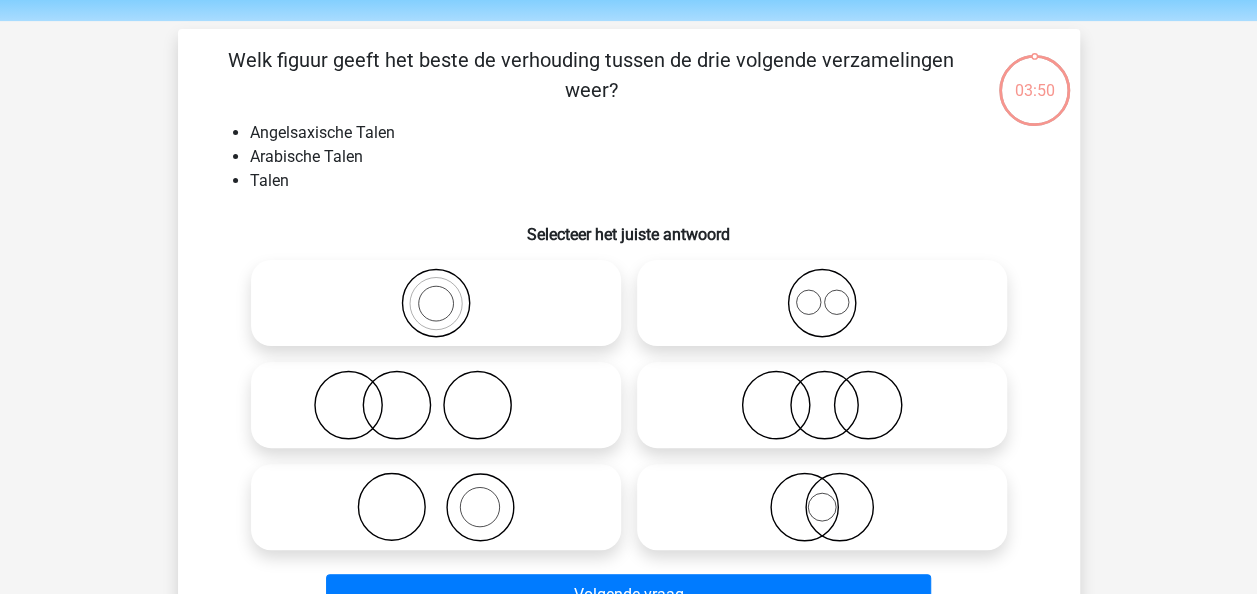 scroll, scrollTop: 92, scrollLeft: 0, axis: vertical 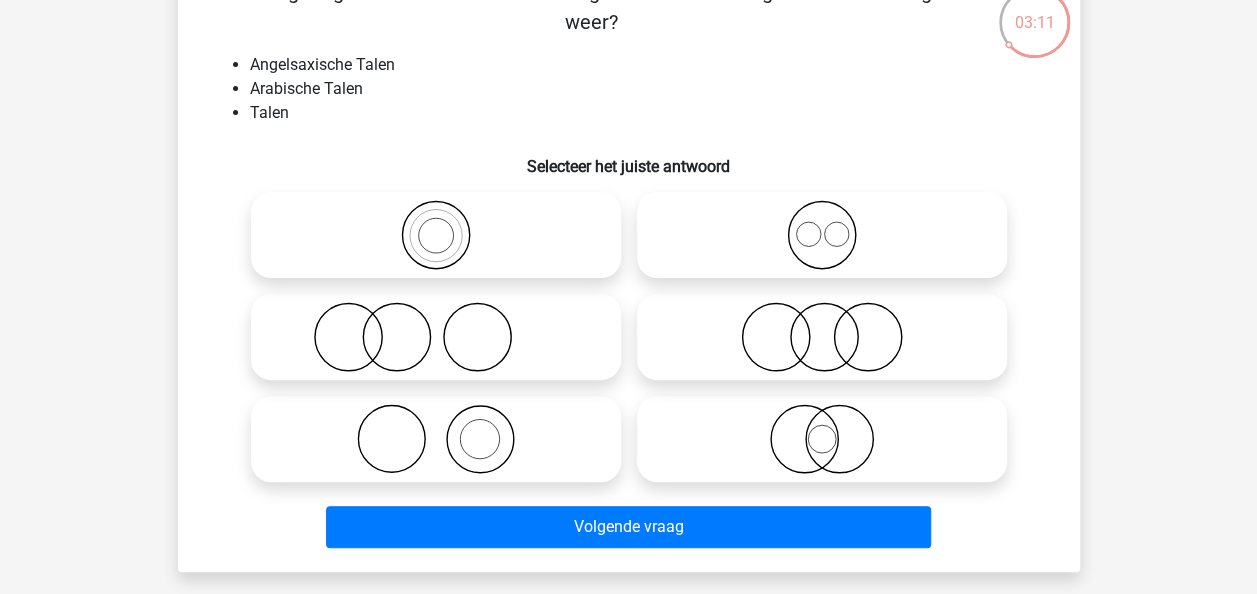click 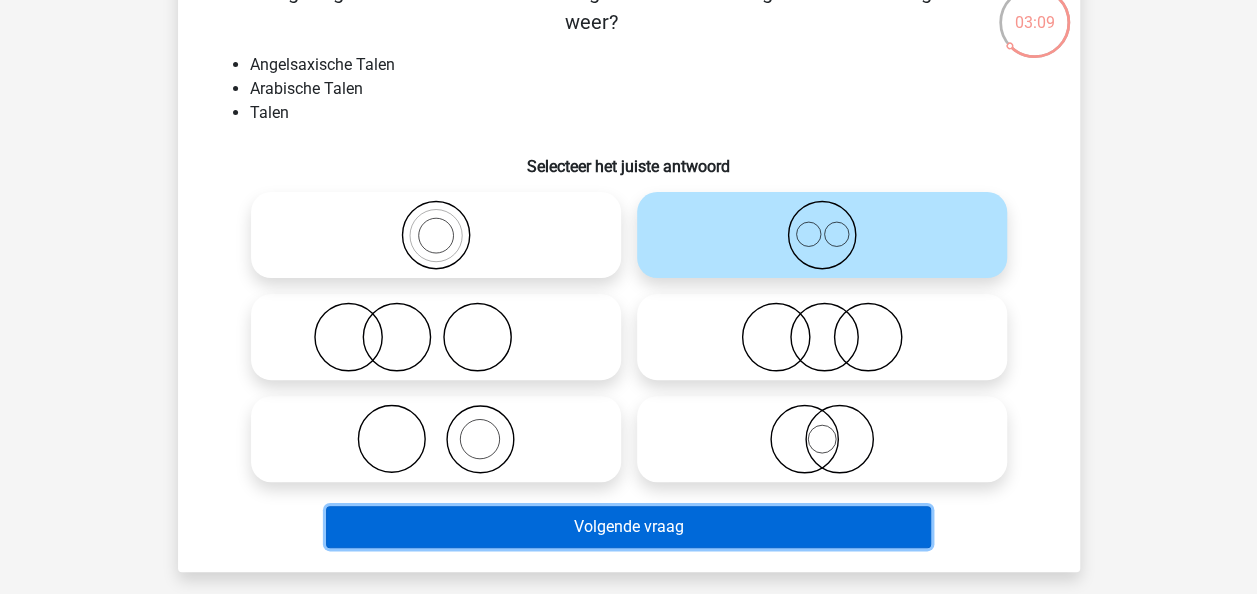 click on "Volgende vraag" at bounding box center (628, 527) 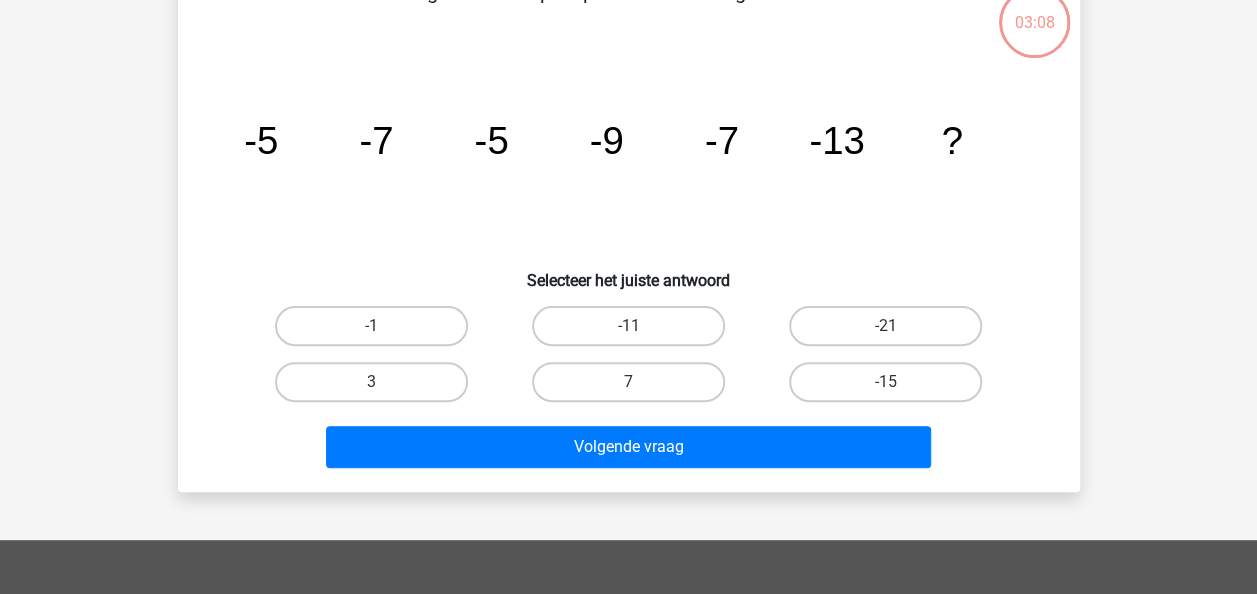 scroll, scrollTop: 92, scrollLeft: 0, axis: vertical 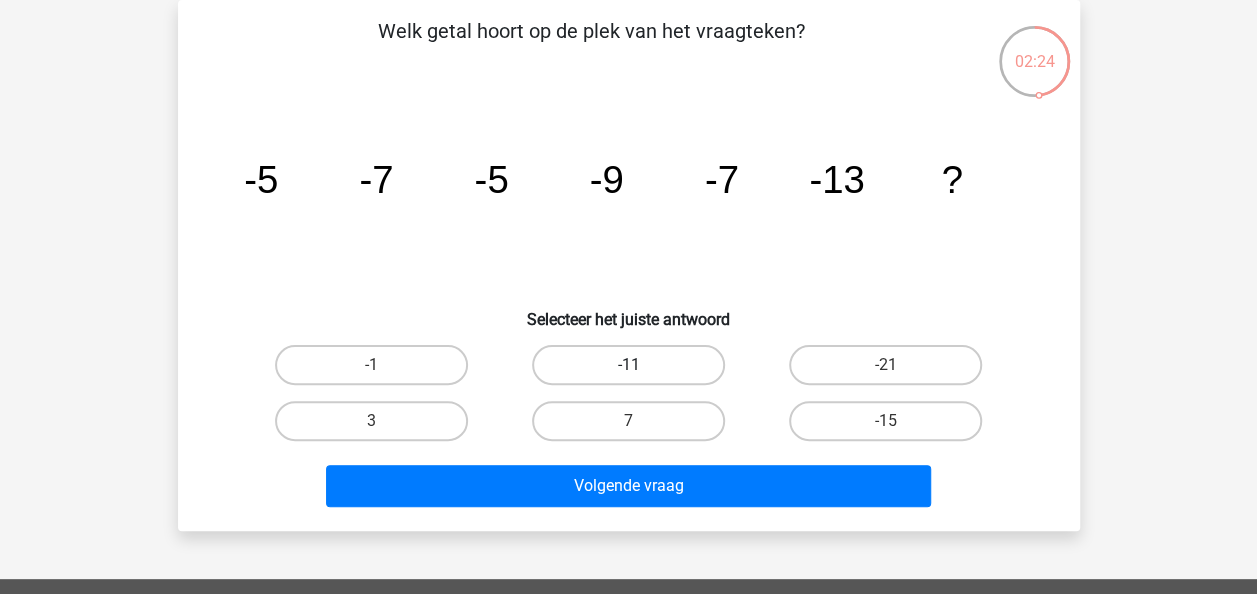 click on "-11" at bounding box center [628, 365] 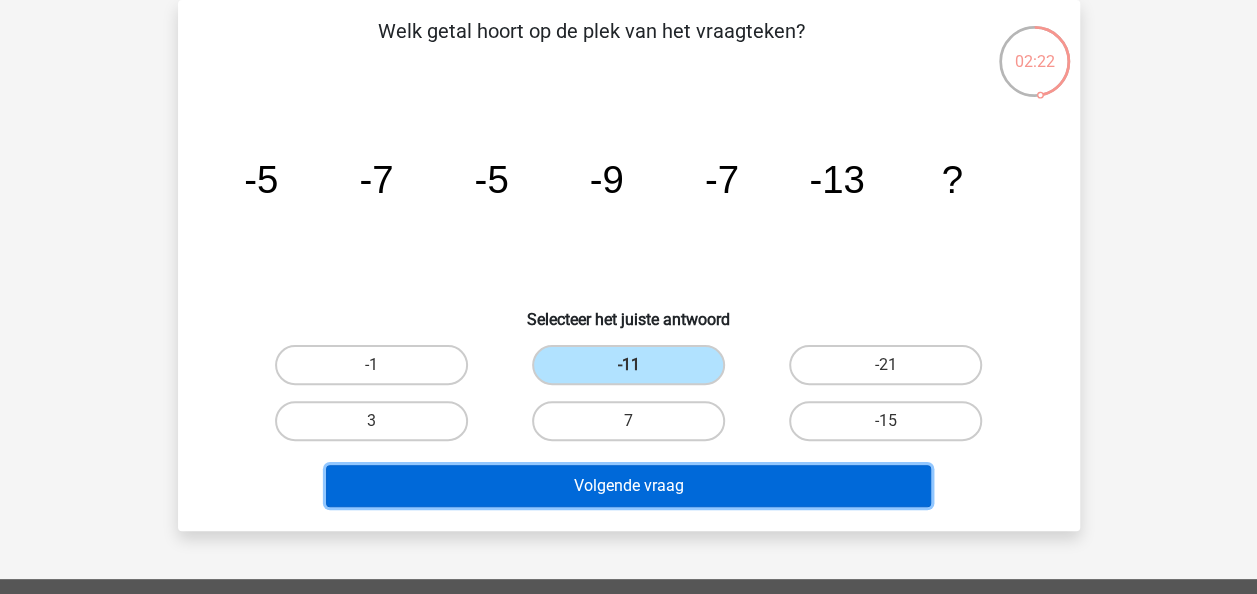 click on "Volgende vraag" at bounding box center [628, 486] 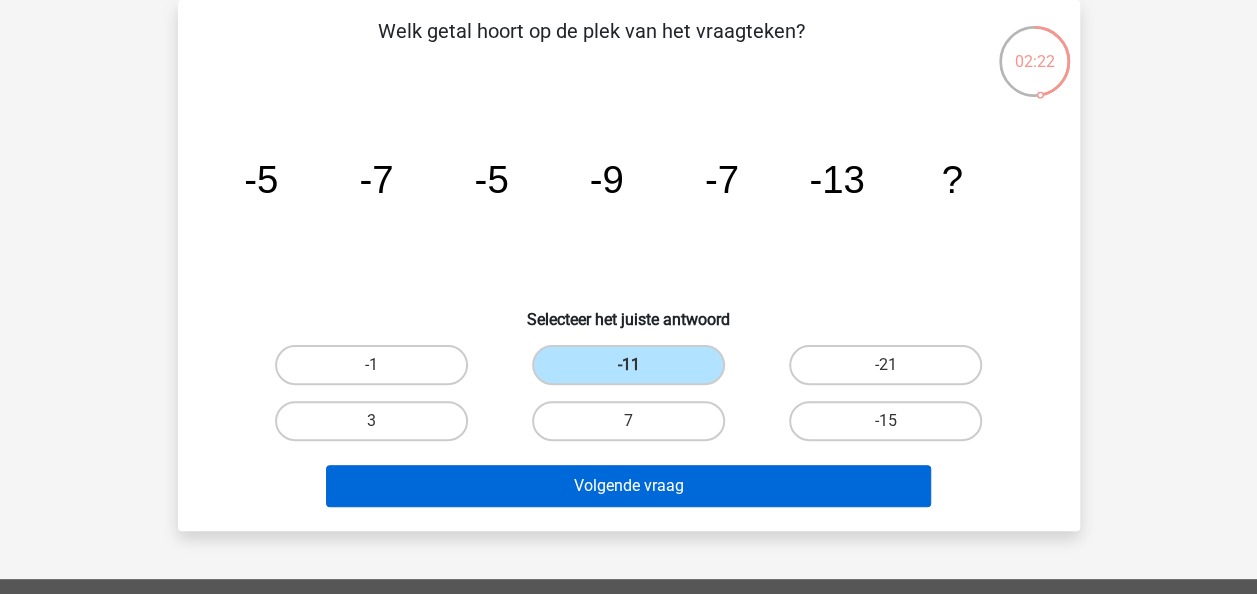 click on "Assessments
Cijferreeksen
Figuurreeksen
Numeriek redeneren
Abstracte matrices
Venn diagrammen" at bounding box center [628, 803] 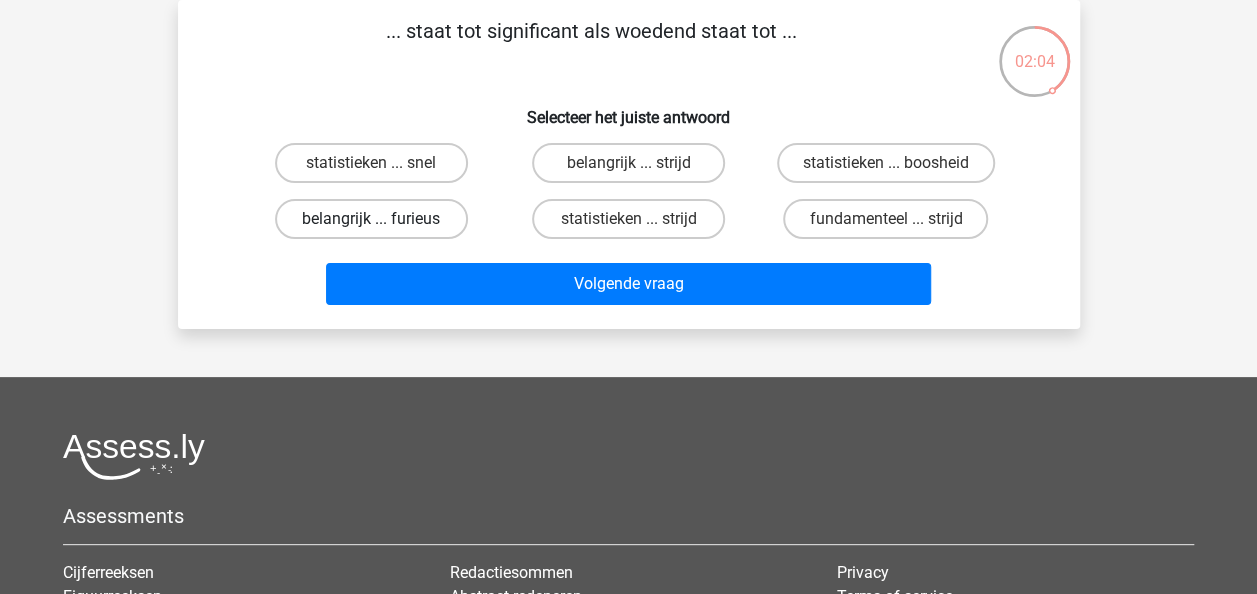 click on "belangrijk ... furieus" at bounding box center (371, 219) 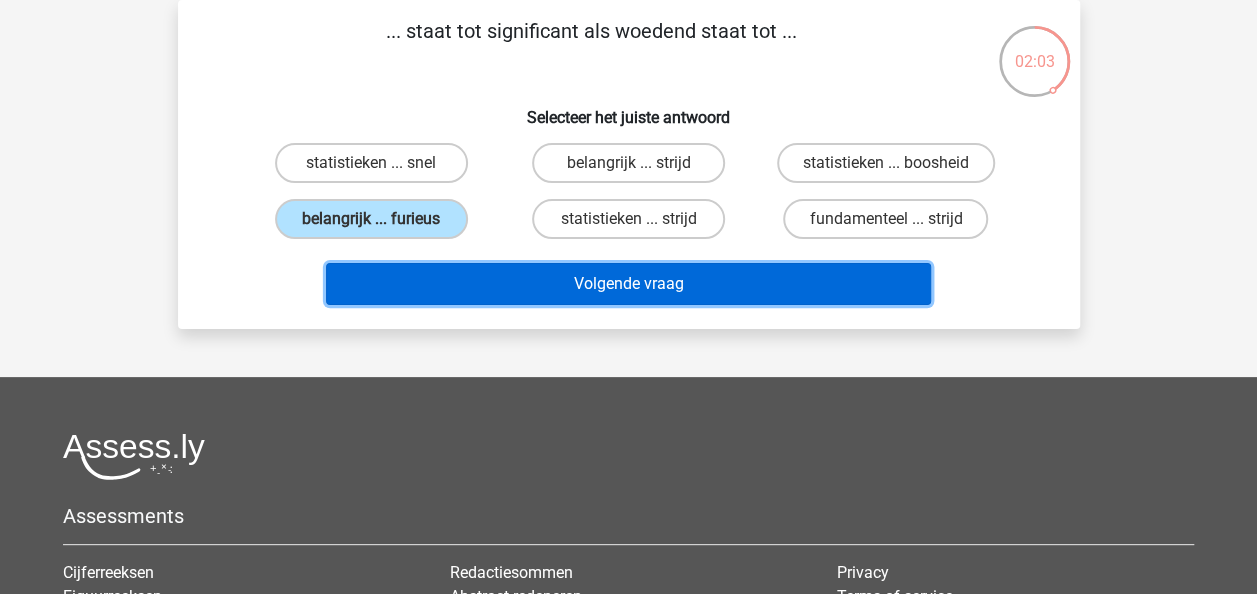 click on "Volgende vraag" at bounding box center [628, 284] 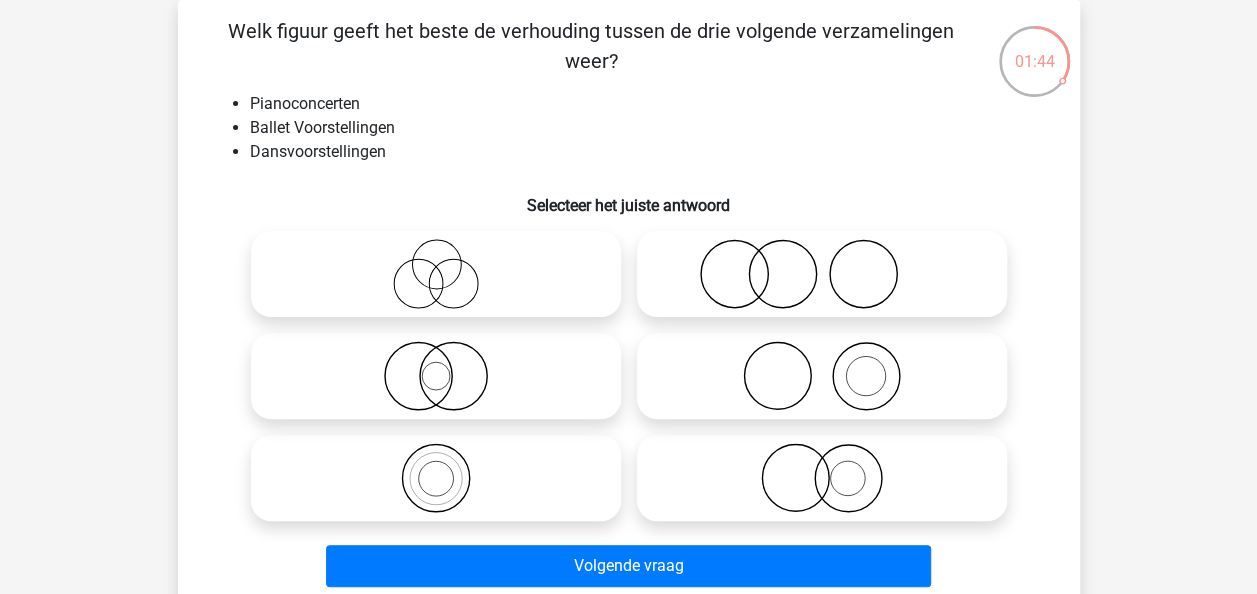 click 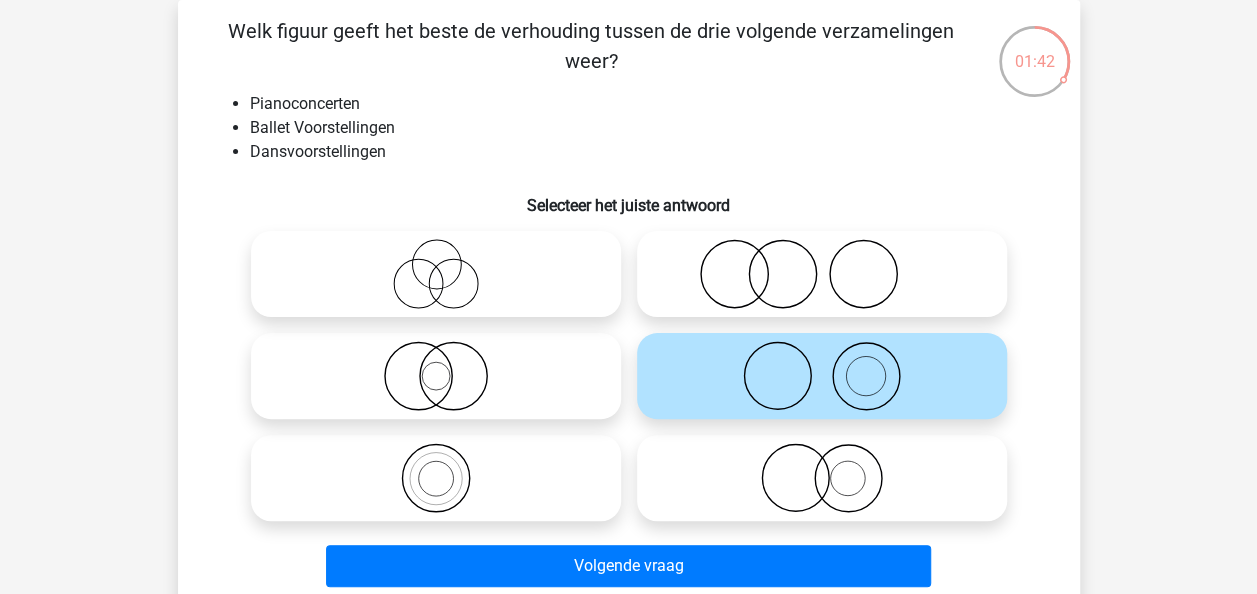 click 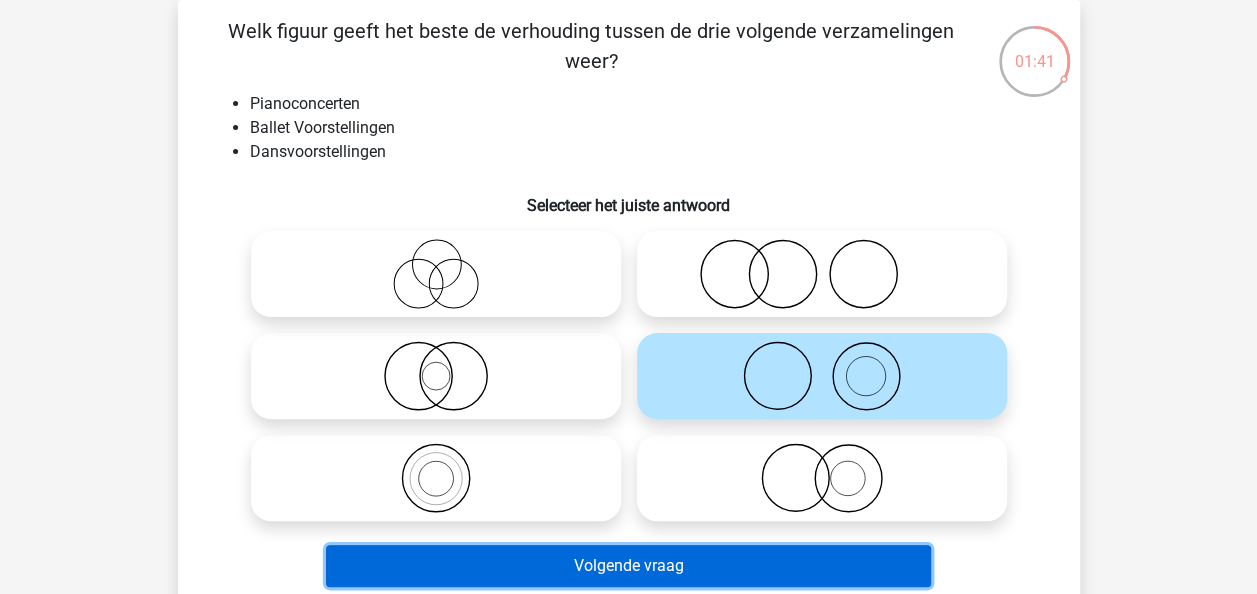click on "Volgende vraag" at bounding box center [628, 566] 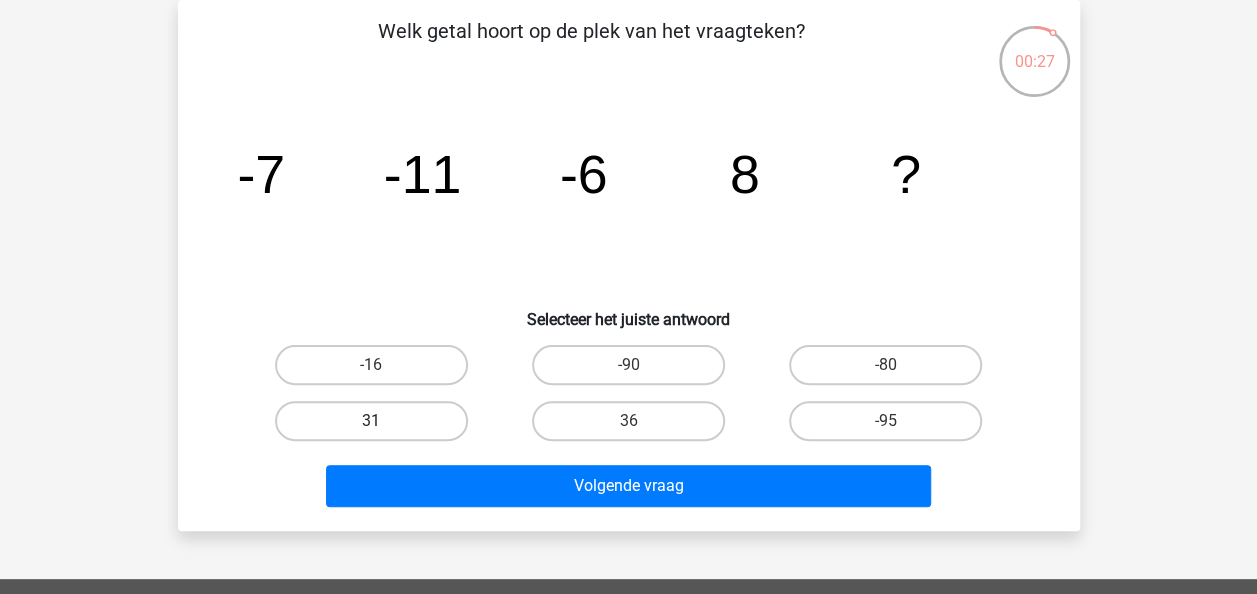 click on "31" at bounding box center [371, 421] 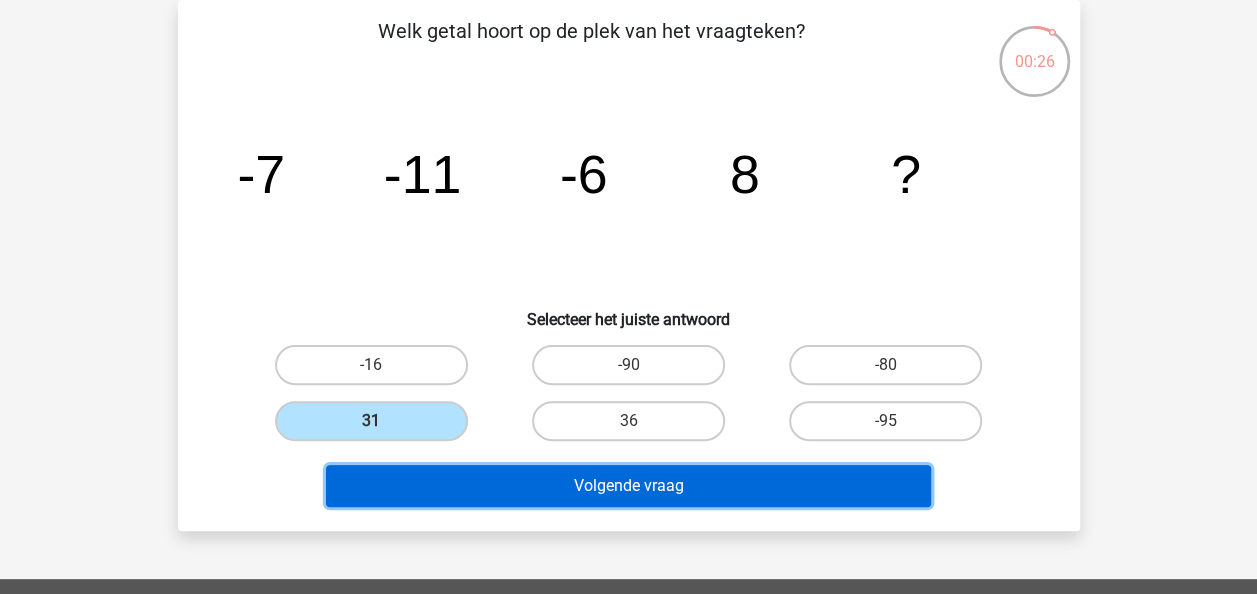 click on "Volgende vraag" at bounding box center [628, 486] 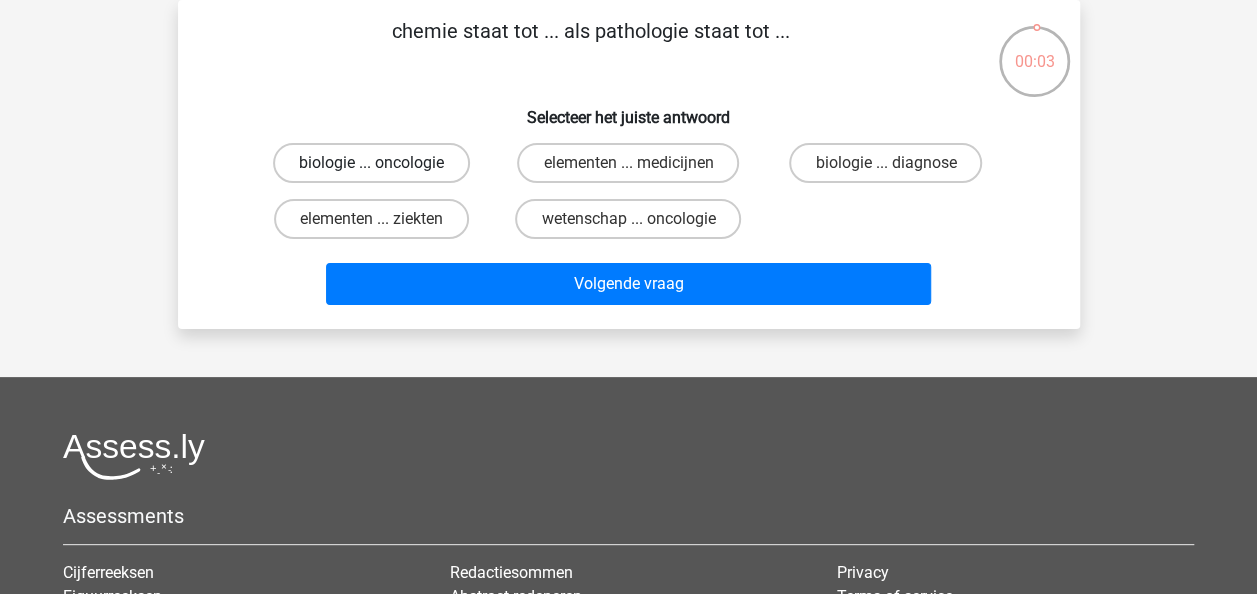 click on "biologie ... oncologie" at bounding box center (371, 163) 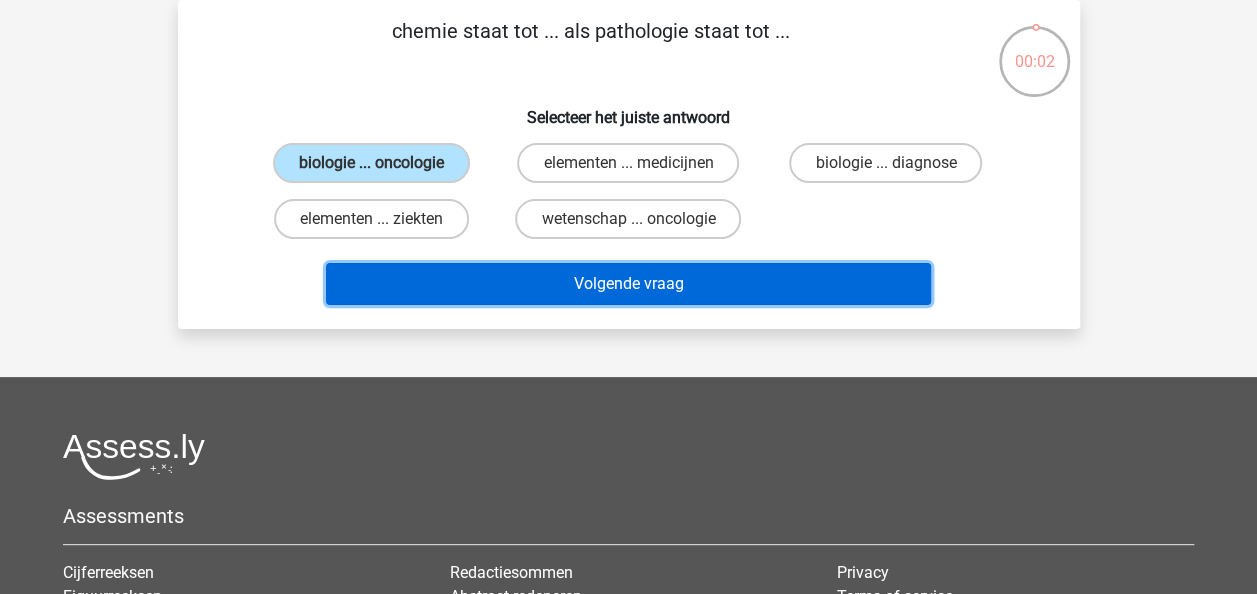 click on "Volgende vraag" at bounding box center [628, 284] 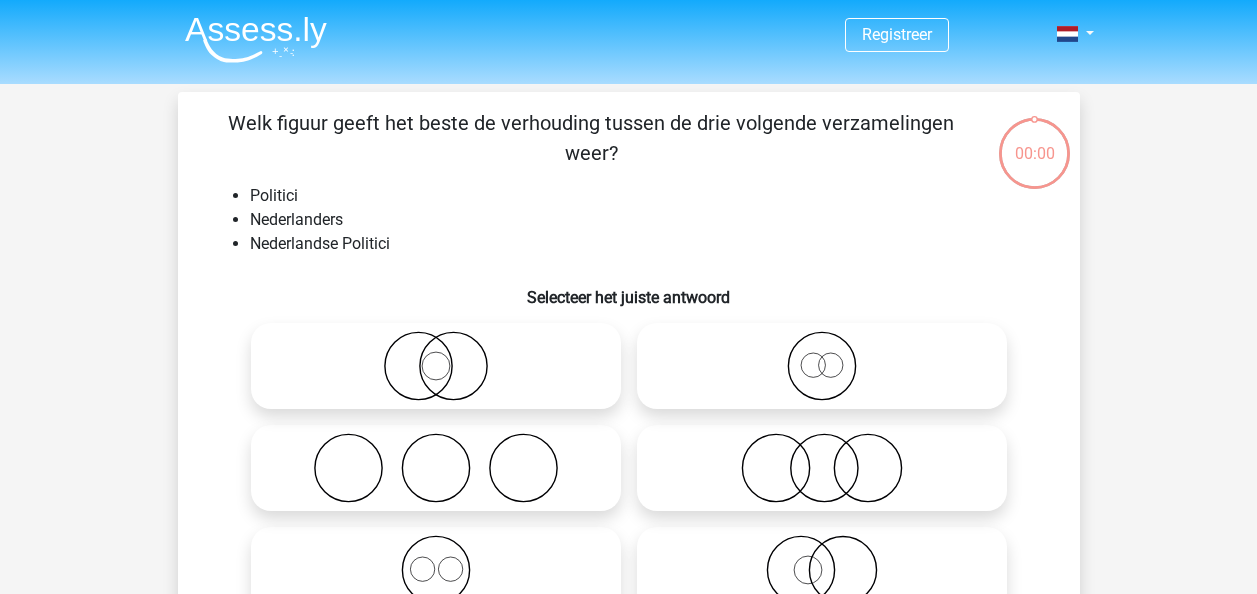 scroll, scrollTop: 92, scrollLeft: 0, axis: vertical 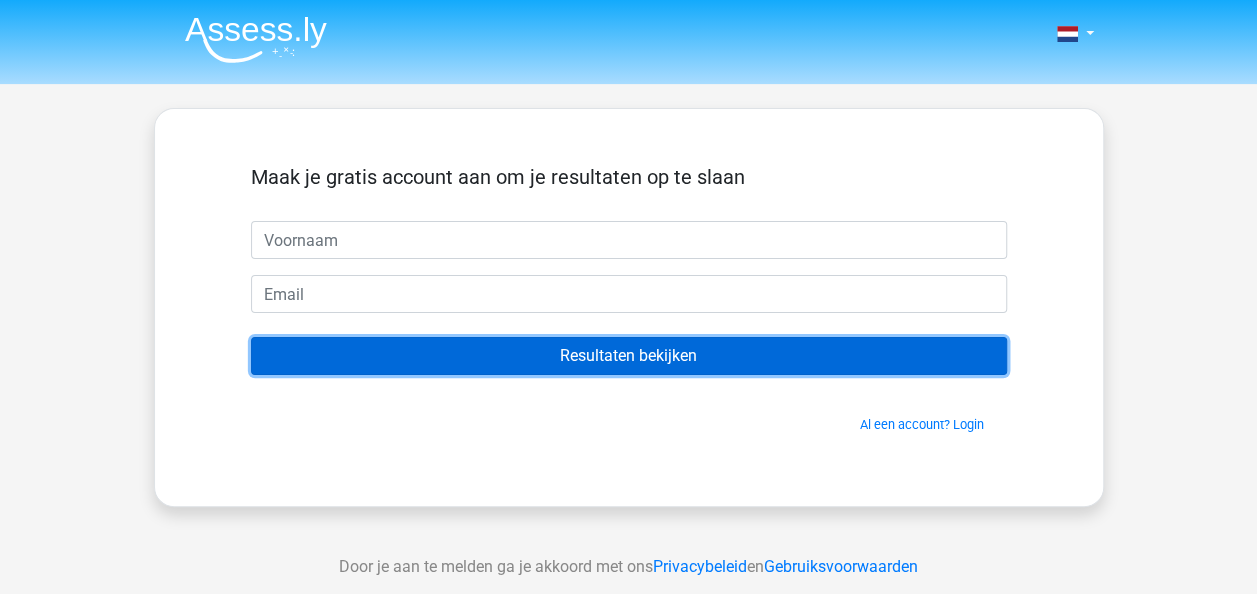 click on "Resultaten bekijken" at bounding box center (629, 356) 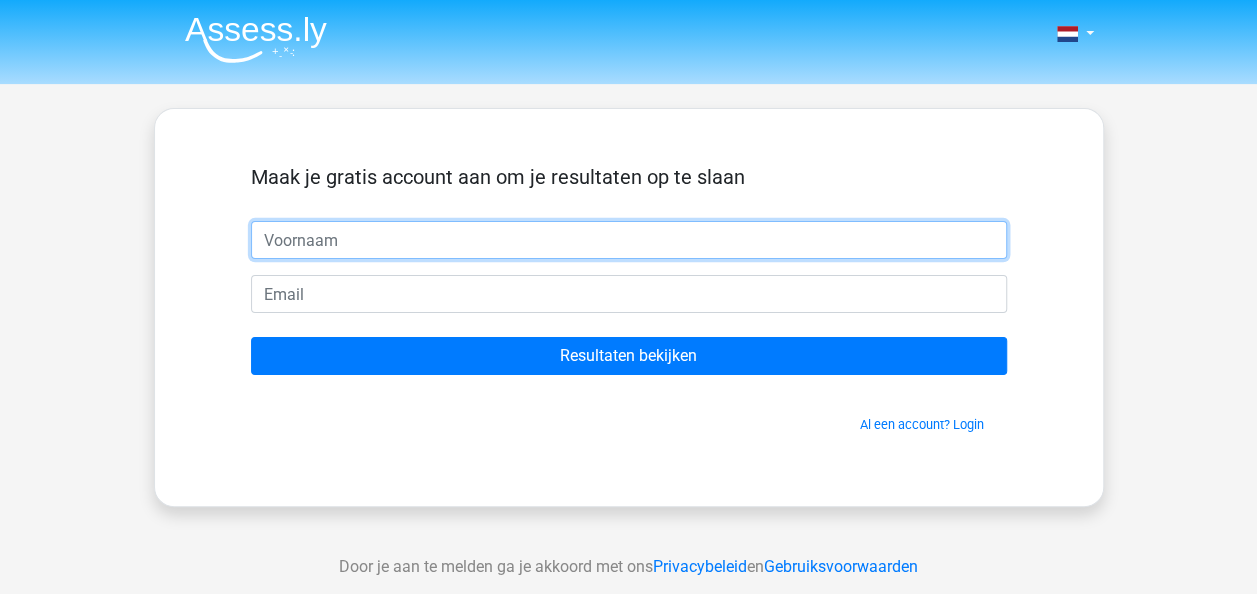 click at bounding box center [629, 240] 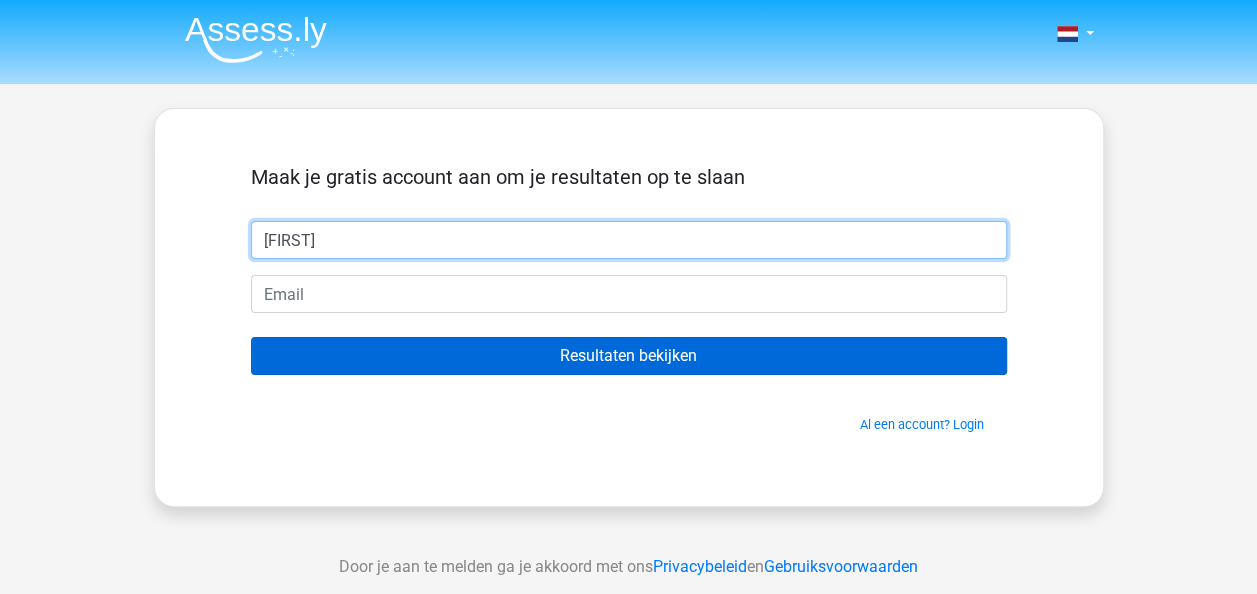 type on "[FIRST]" 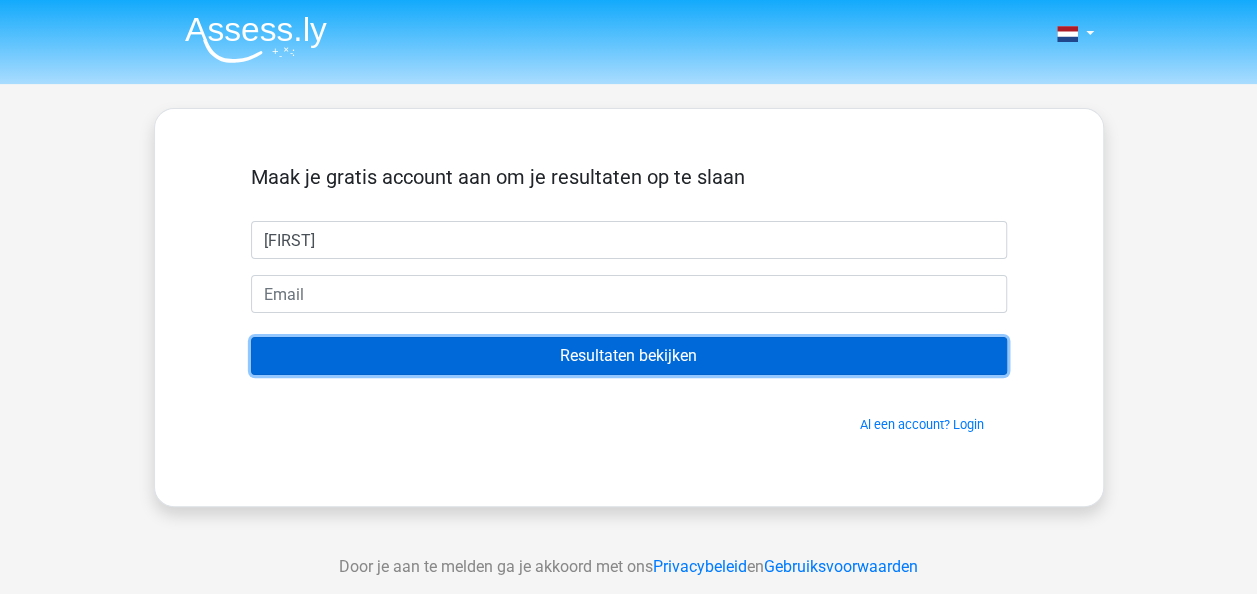 click on "Resultaten bekijken" at bounding box center [629, 356] 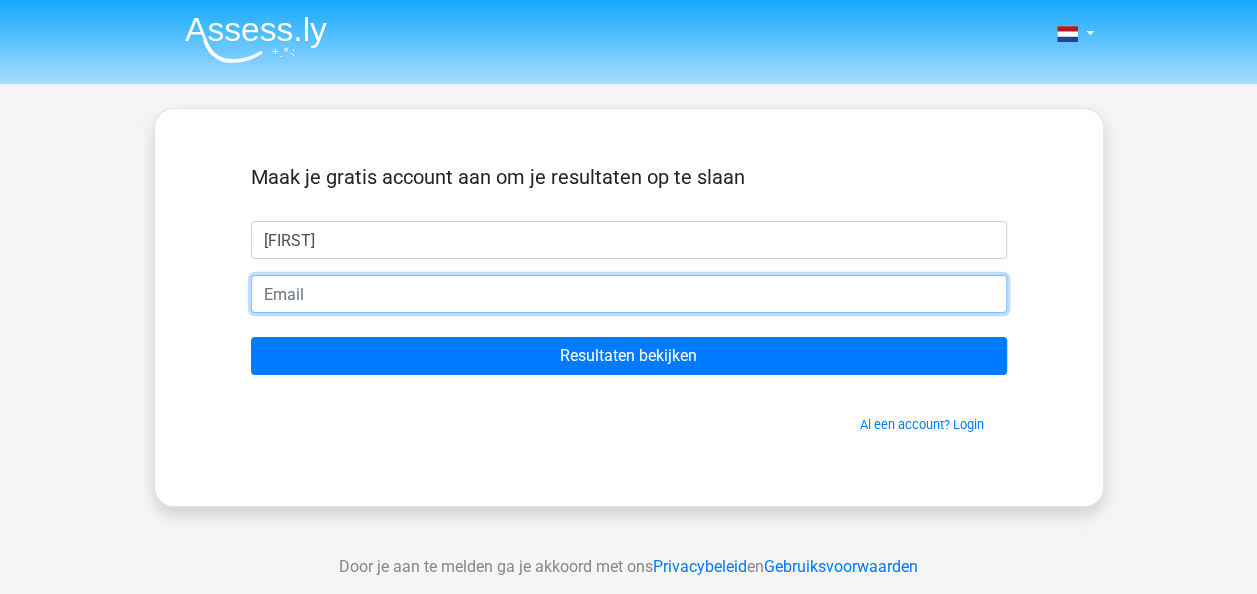 click at bounding box center (629, 294) 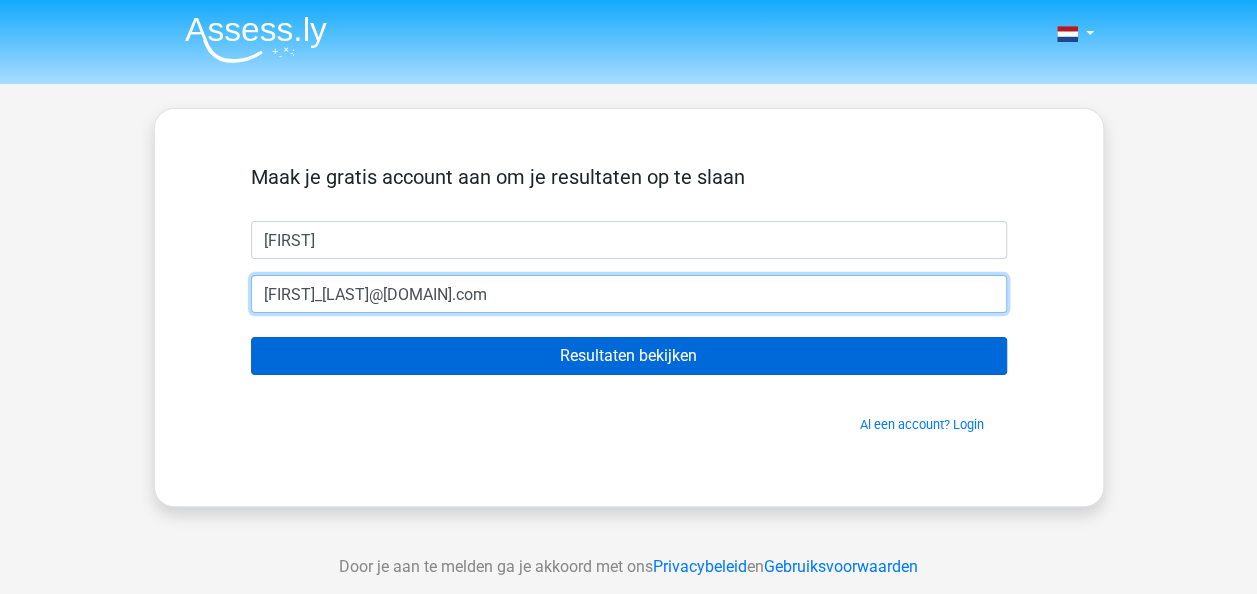 type on "[USERNAME]@[DOMAIN]" 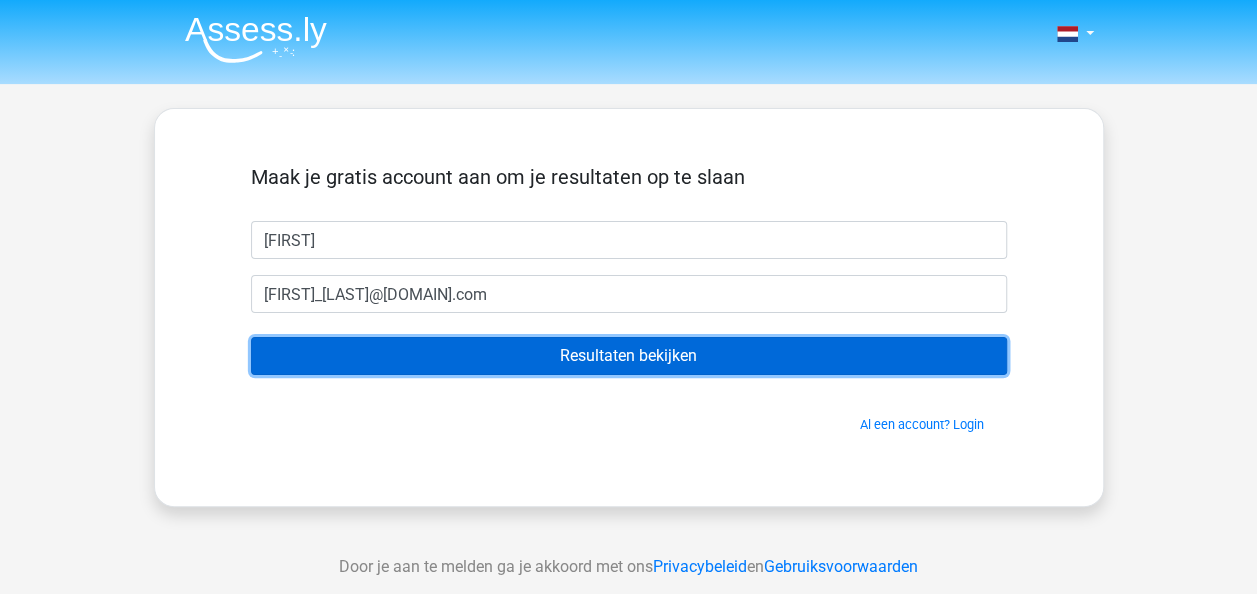 click on "Resultaten bekijken" at bounding box center [629, 356] 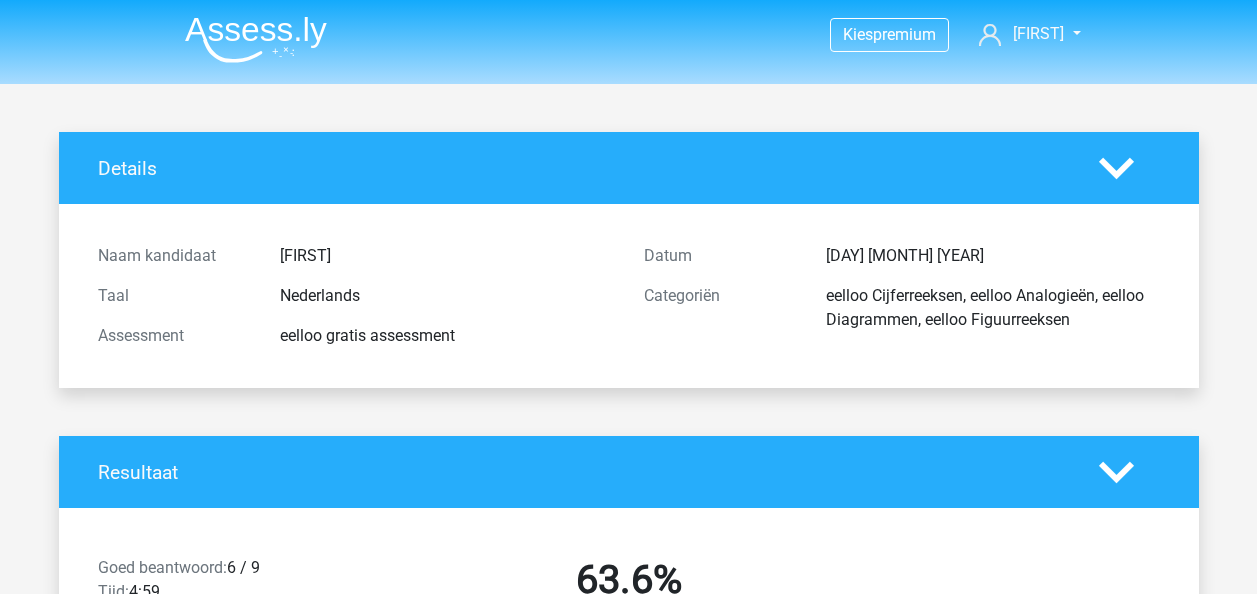 scroll, scrollTop: 0, scrollLeft: 0, axis: both 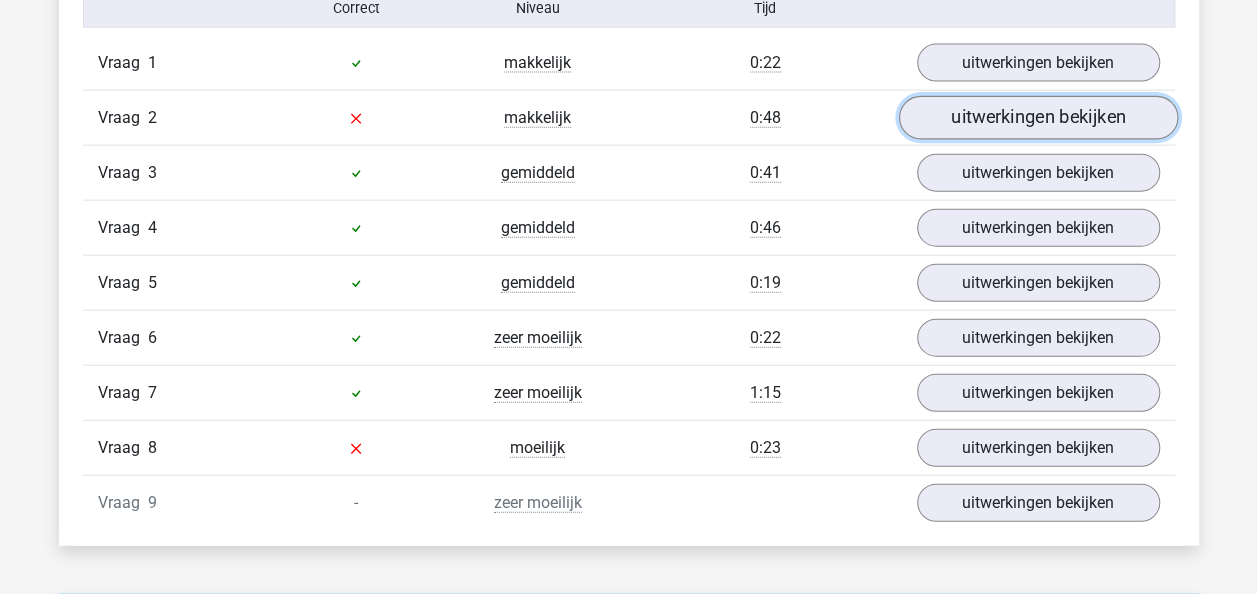 click on "uitwerkingen bekijken" at bounding box center [1037, 118] 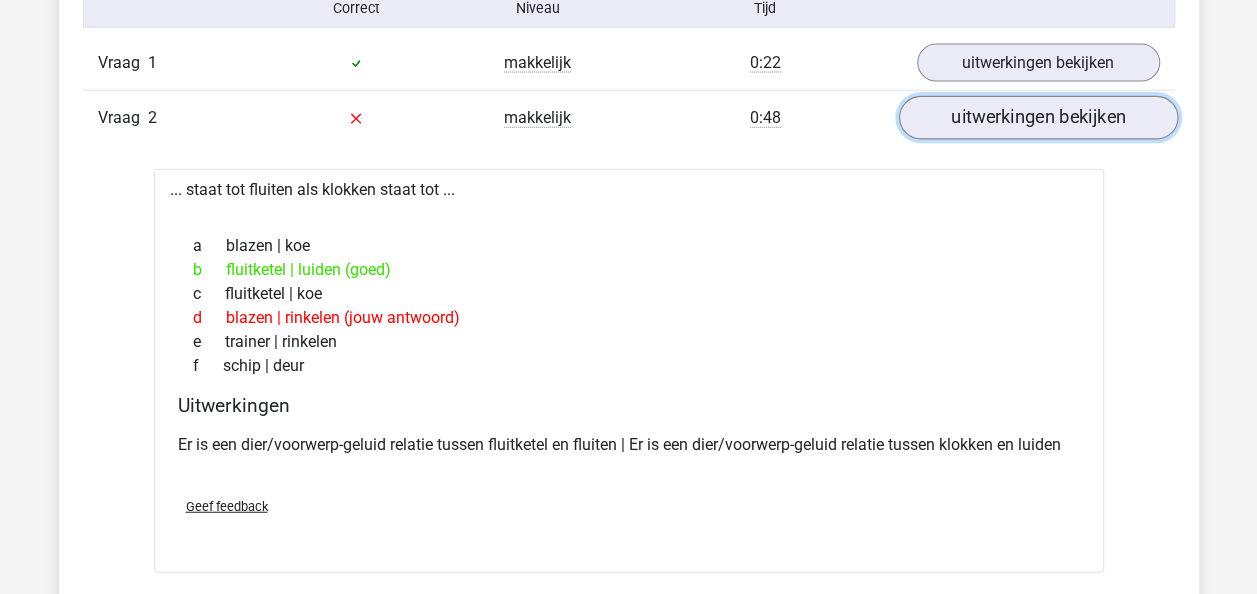 click on "uitwerkingen bekijken" at bounding box center (1037, 118) 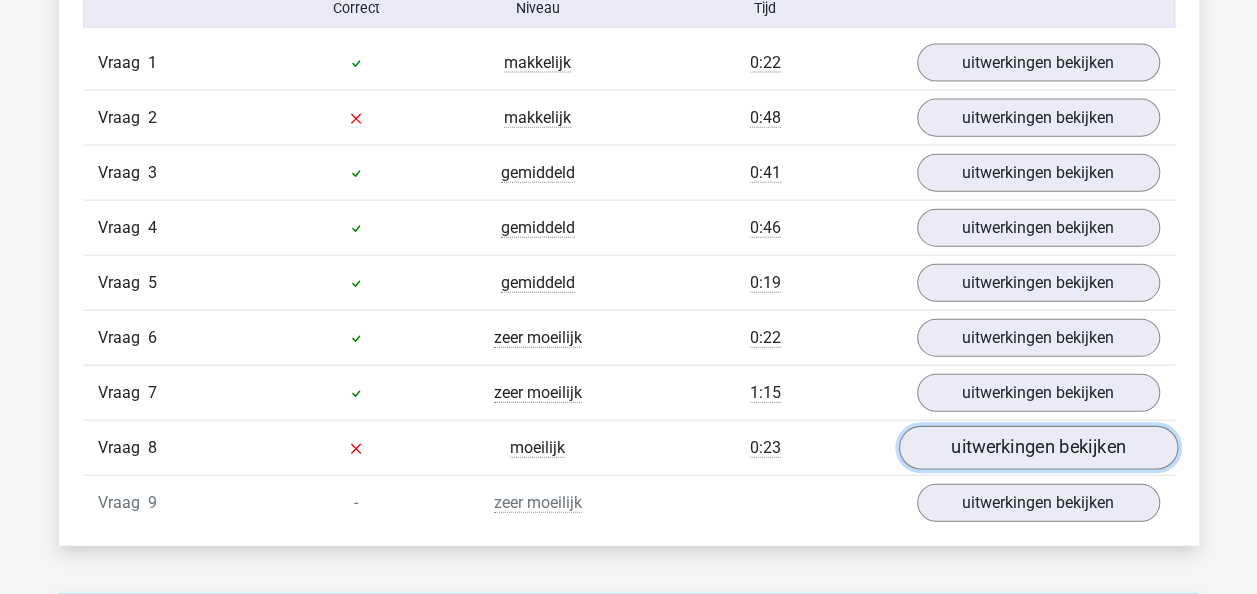 click on "uitwerkingen bekijken" at bounding box center (1037, 448) 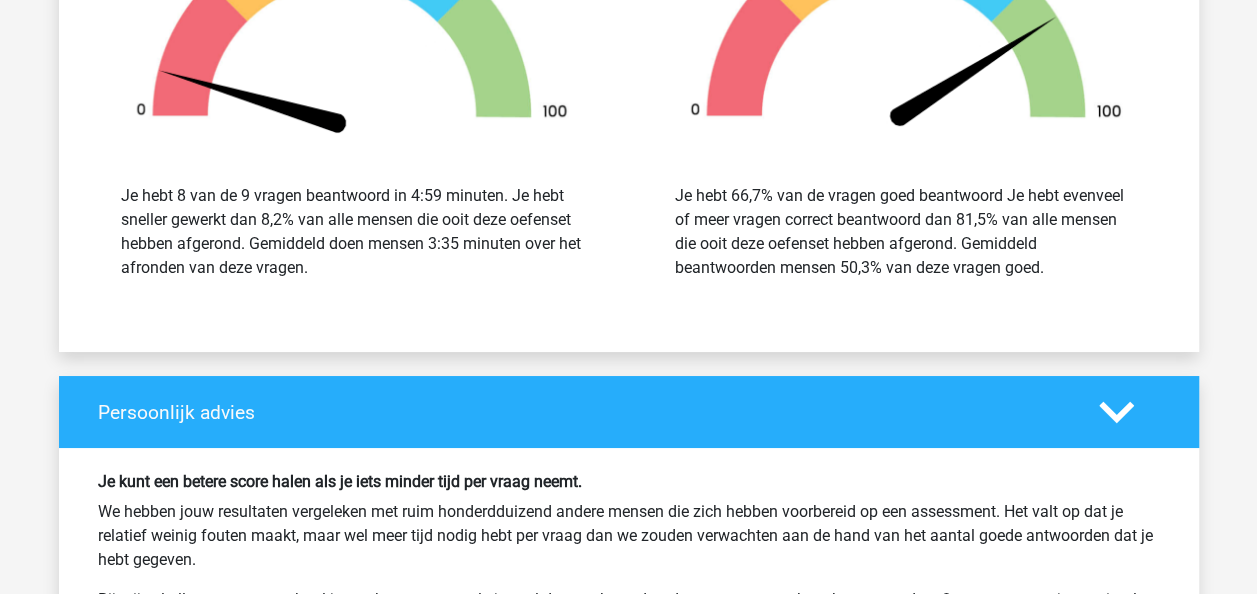 scroll, scrollTop: 3666, scrollLeft: 0, axis: vertical 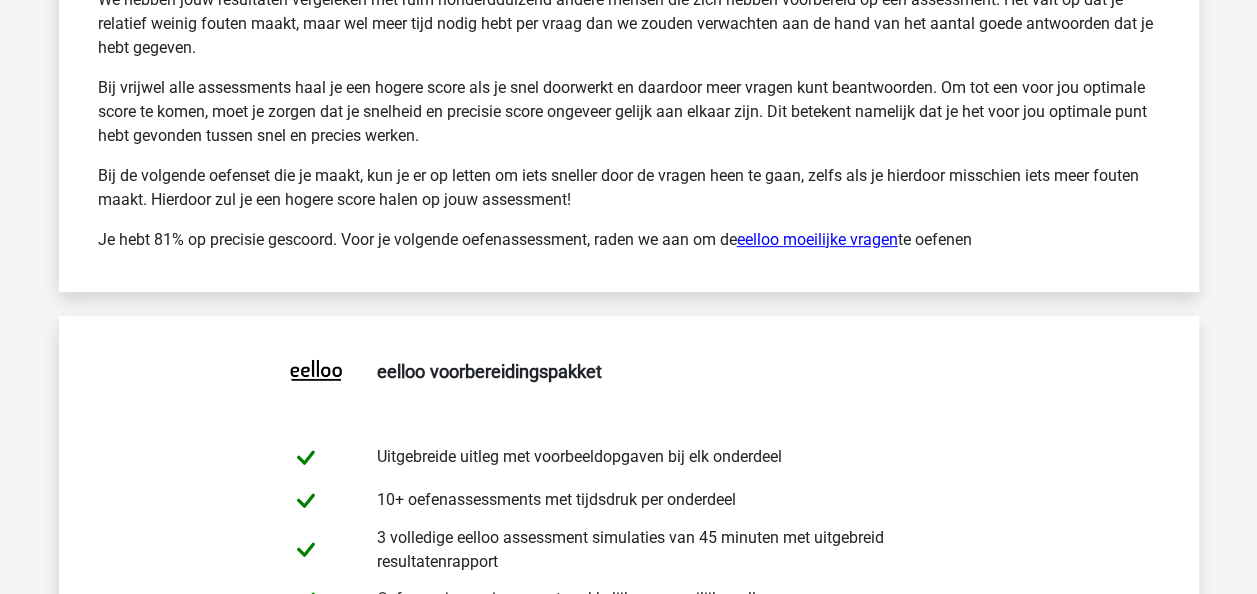 click on "eelloo moeilijke vragen" at bounding box center [817, 239] 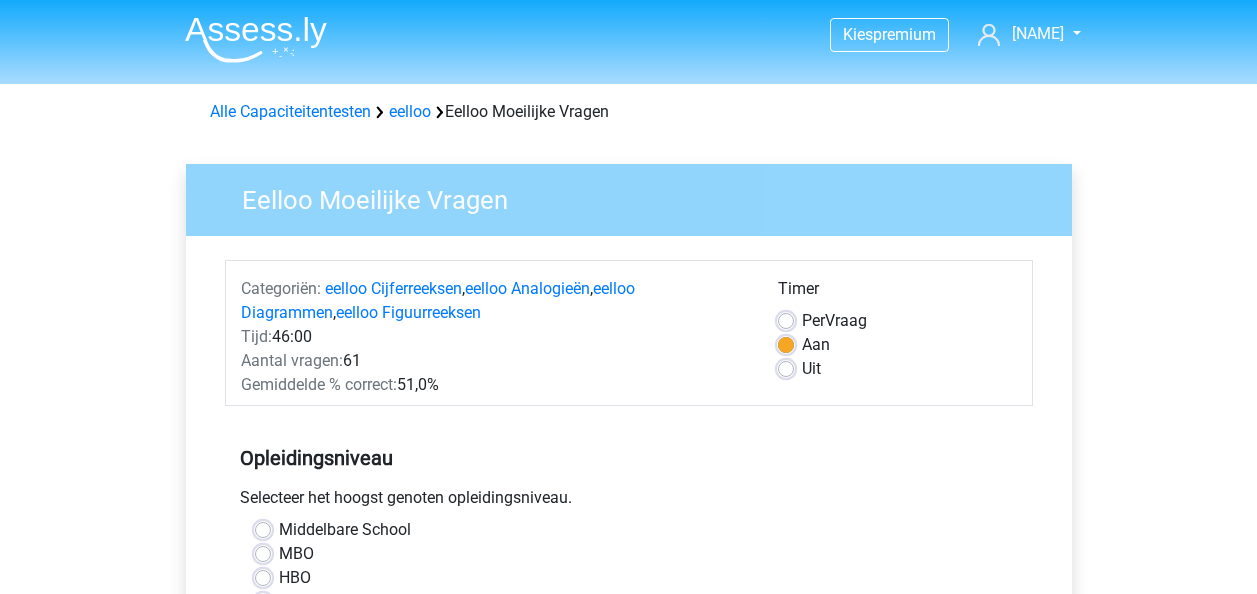 scroll, scrollTop: 0, scrollLeft: 0, axis: both 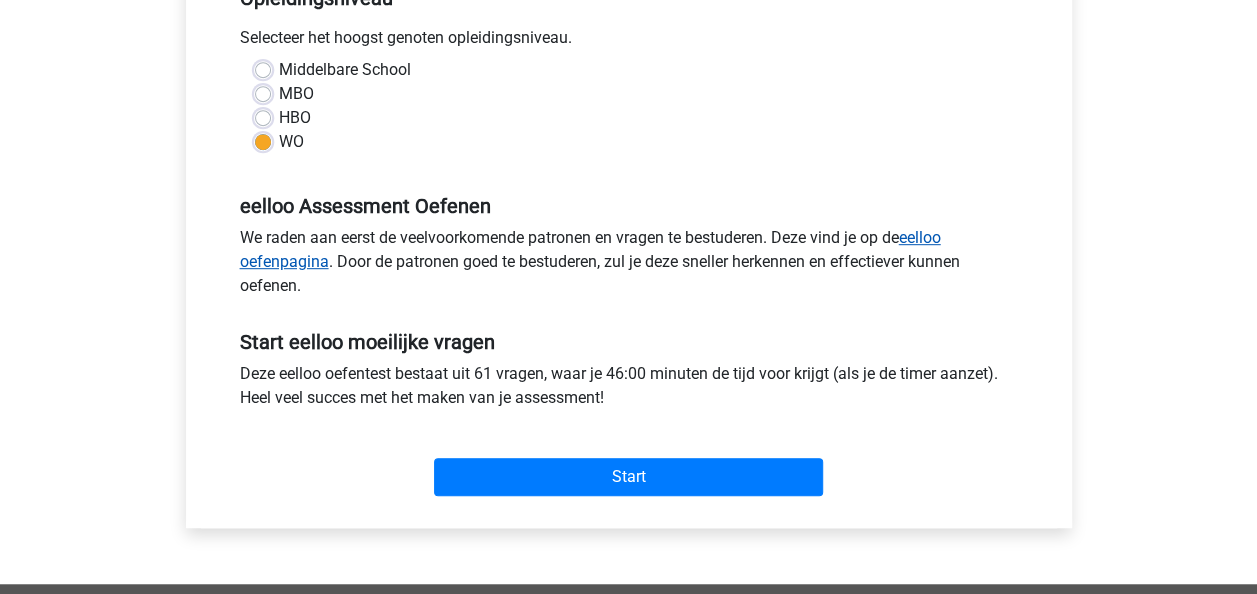 click on "eelloo
oefenpagina" at bounding box center (590, 249) 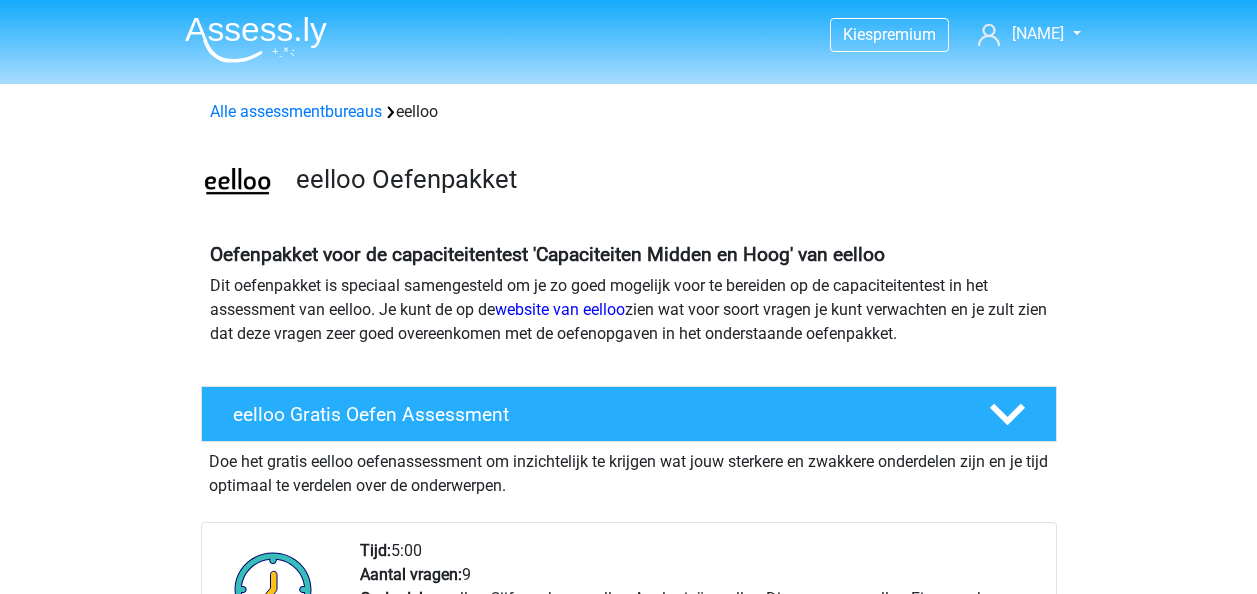 scroll, scrollTop: 0, scrollLeft: 0, axis: both 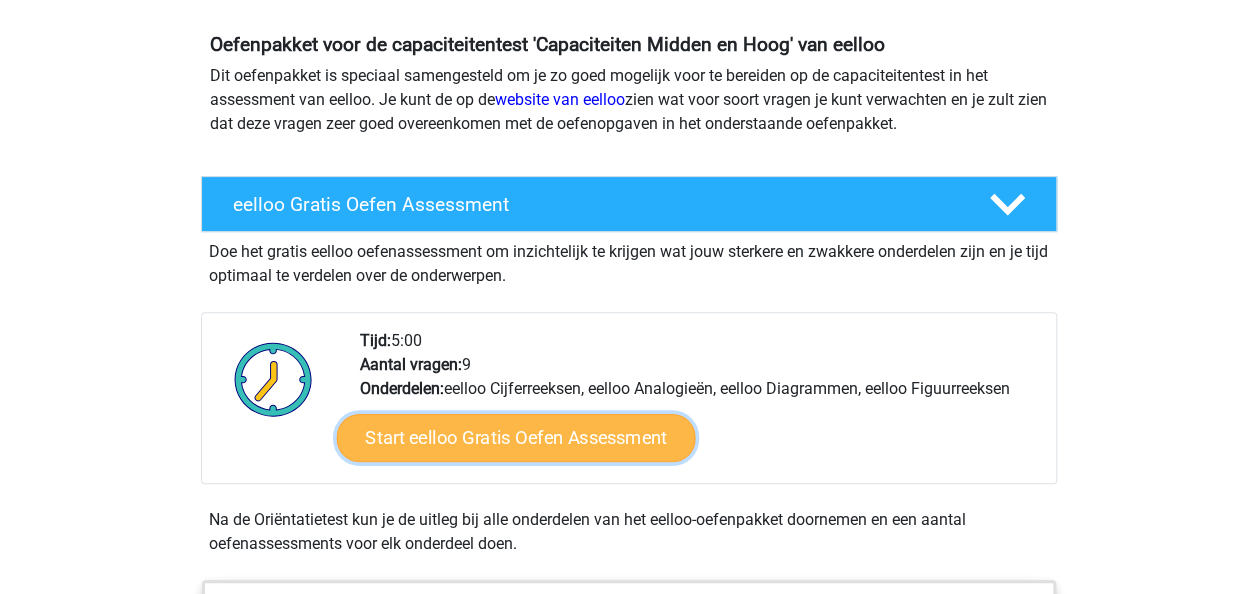 click on "Start eelloo Gratis Oefen Assessment" at bounding box center [515, 438] 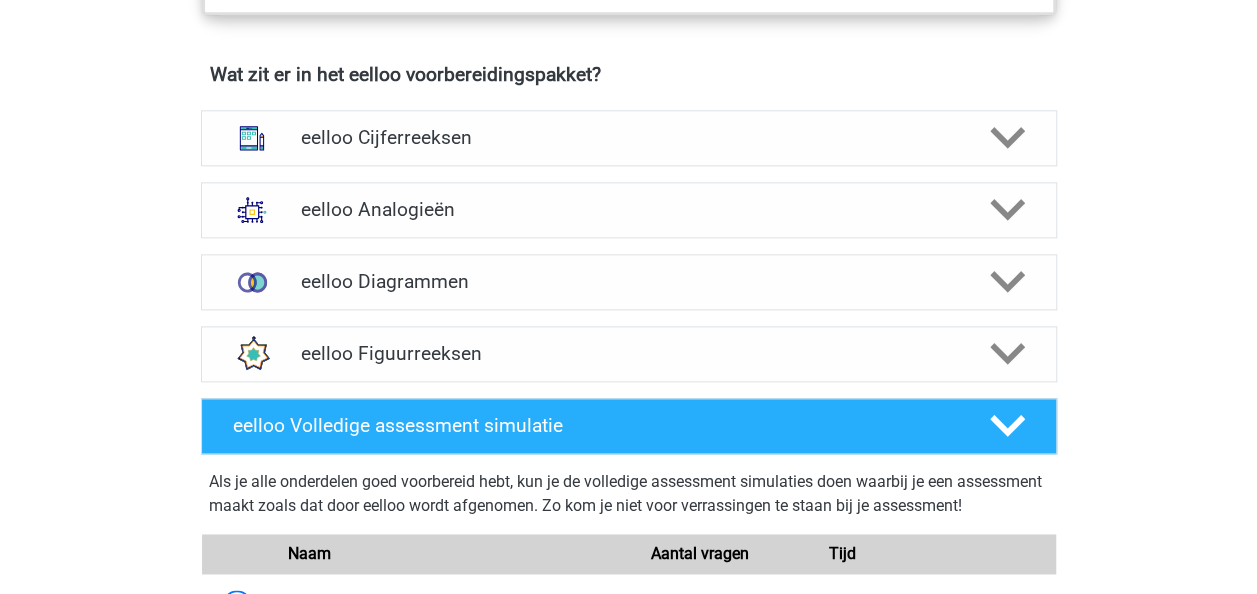 scroll, scrollTop: 1222, scrollLeft: 0, axis: vertical 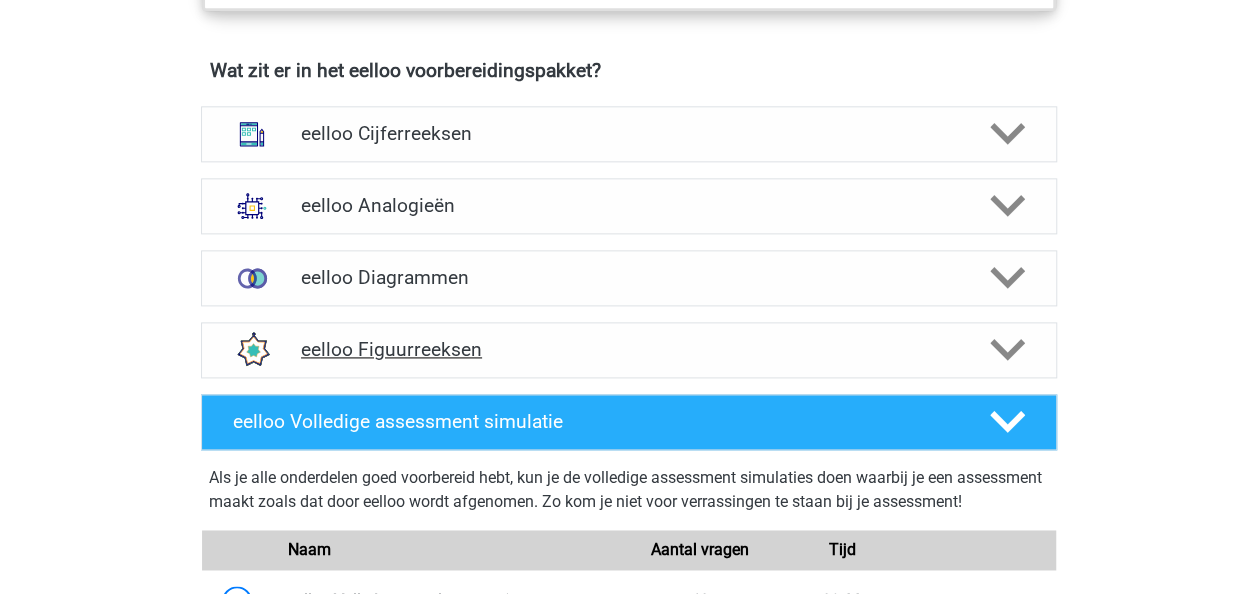 click on "eelloo Figuurreeksen" at bounding box center (628, 349) 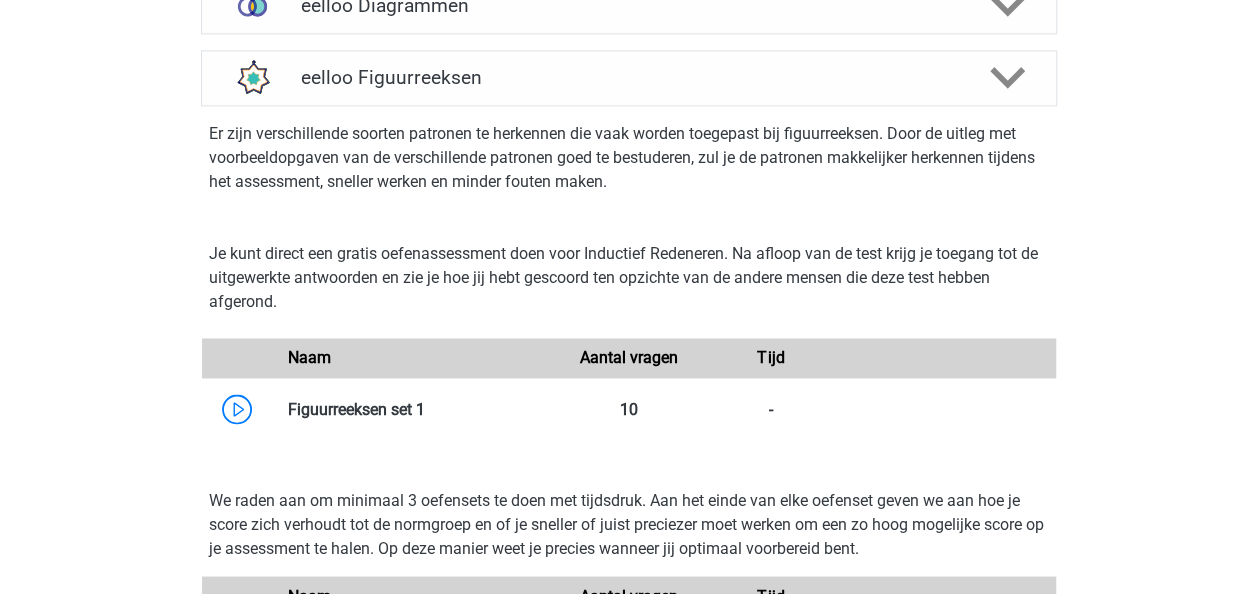 scroll, scrollTop: 1504, scrollLeft: 0, axis: vertical 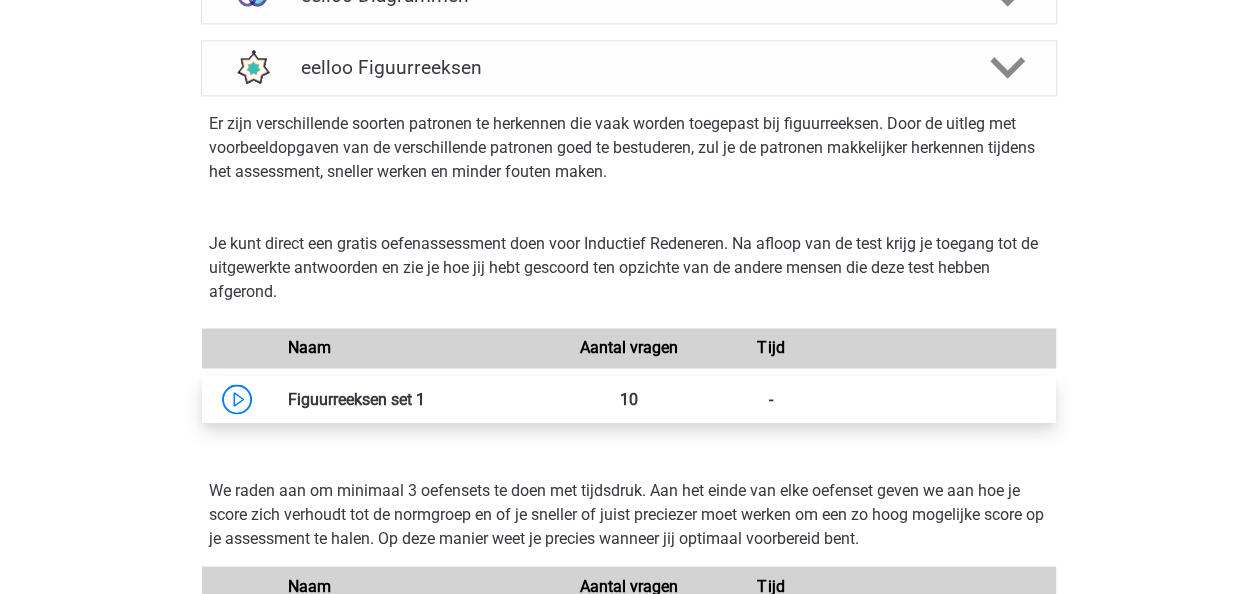 click at bounding box center (425, 398) 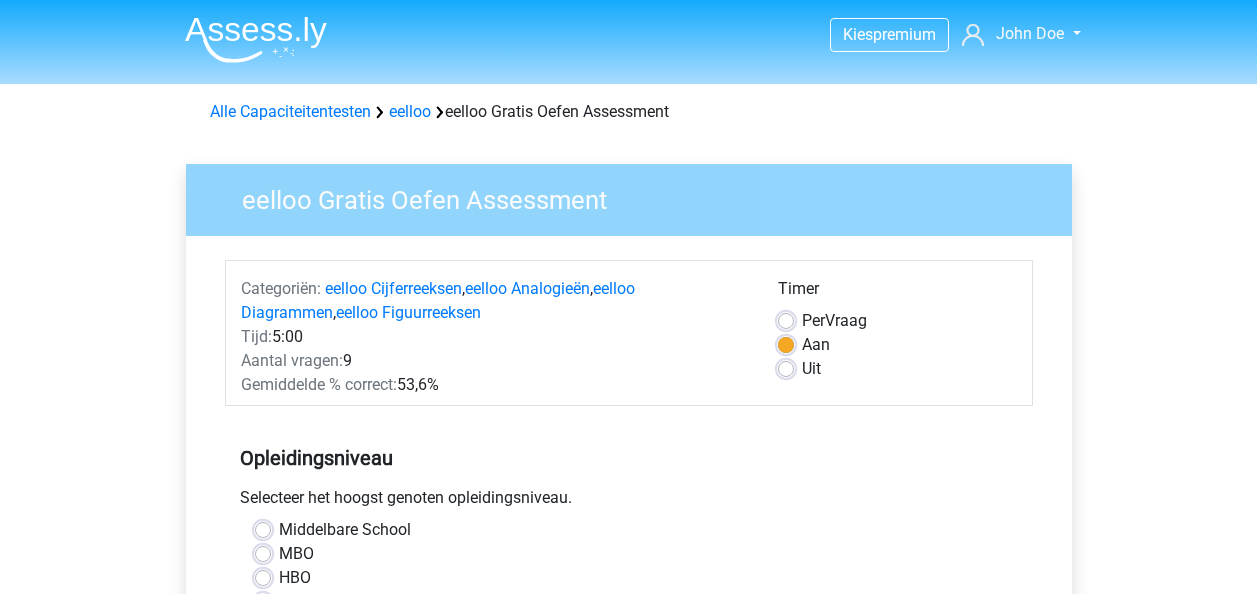 scroll, scrollTop: 0, scrollLeft: 0, axis: both 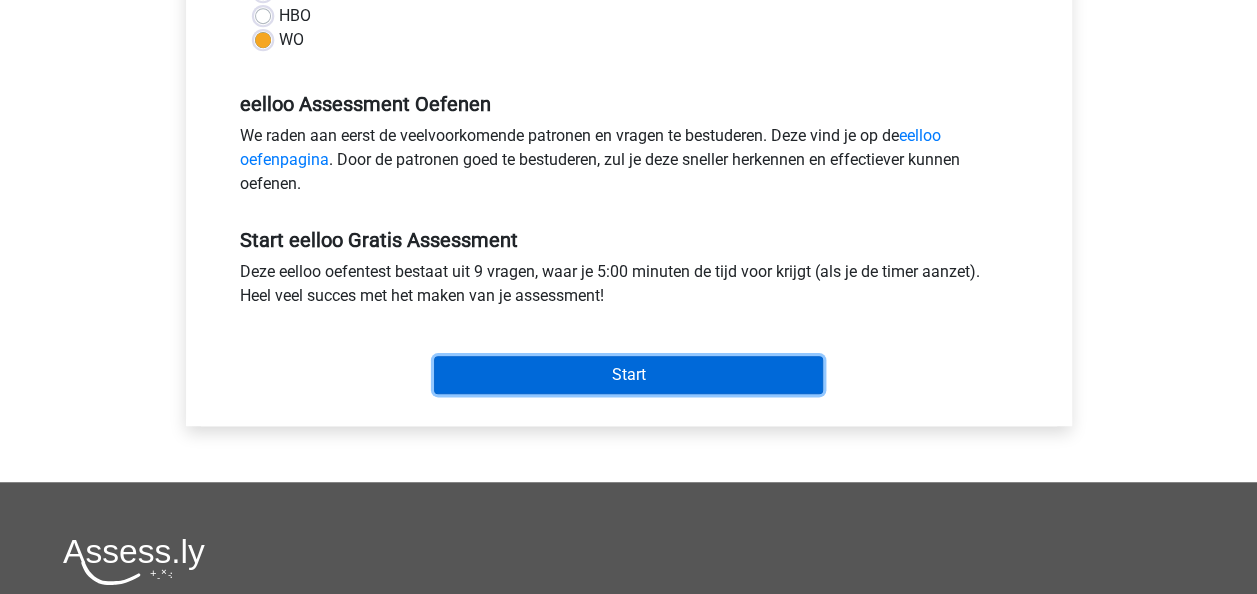click on "Start" at bounding box center [628, 375] 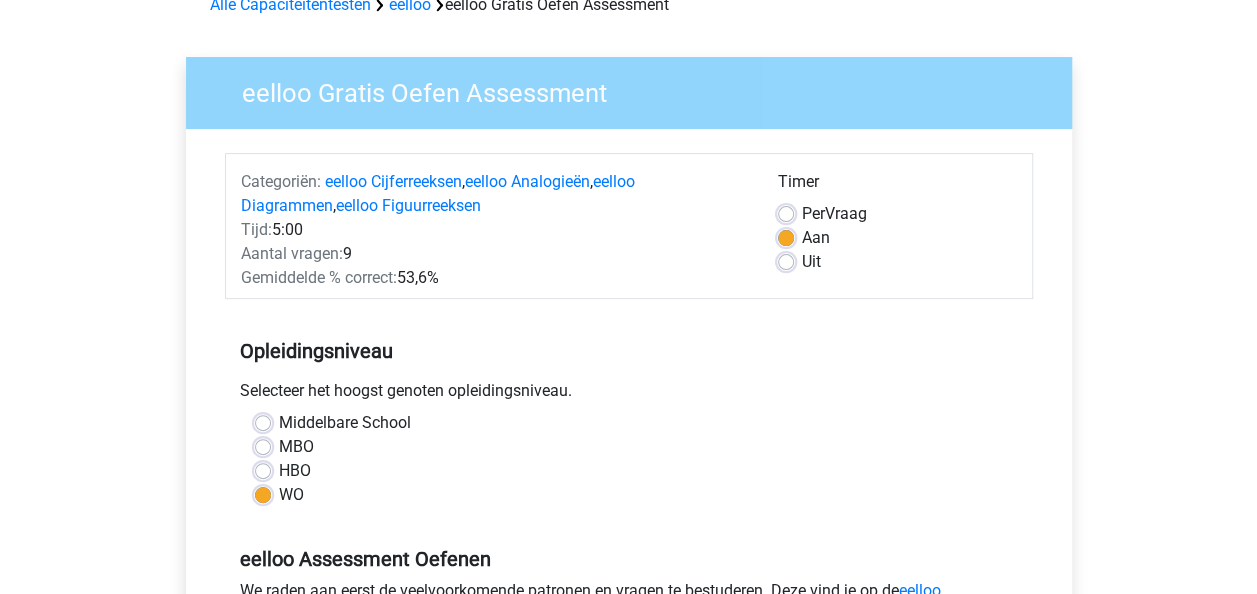 scroll, scrollTop: 0, scrollLeft: 0, axis: both 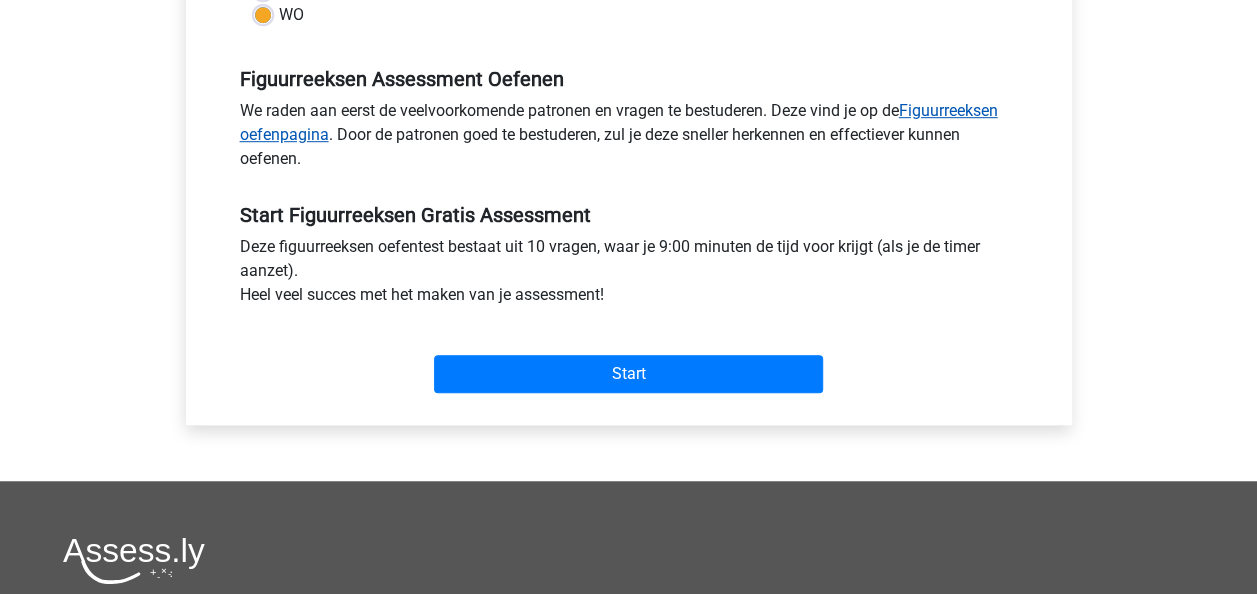 click on "Figuurreeksen
oefenpagina" at bounding box center (619, 122) 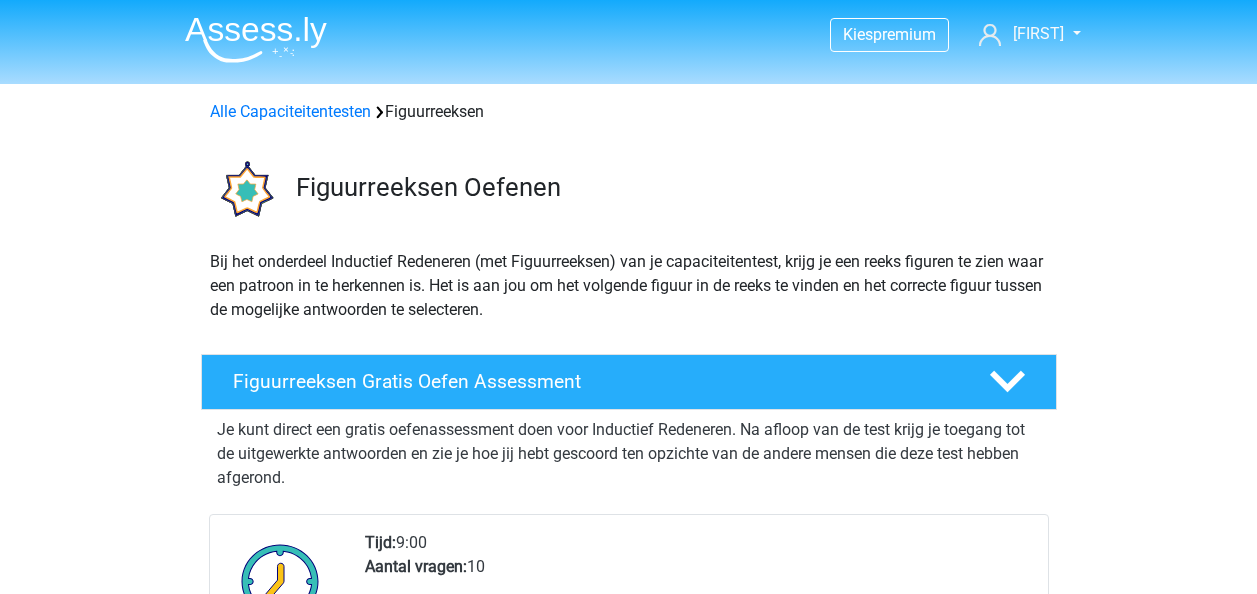 scroll, scrollTop: 0, scrollLeft: 0, axis: both 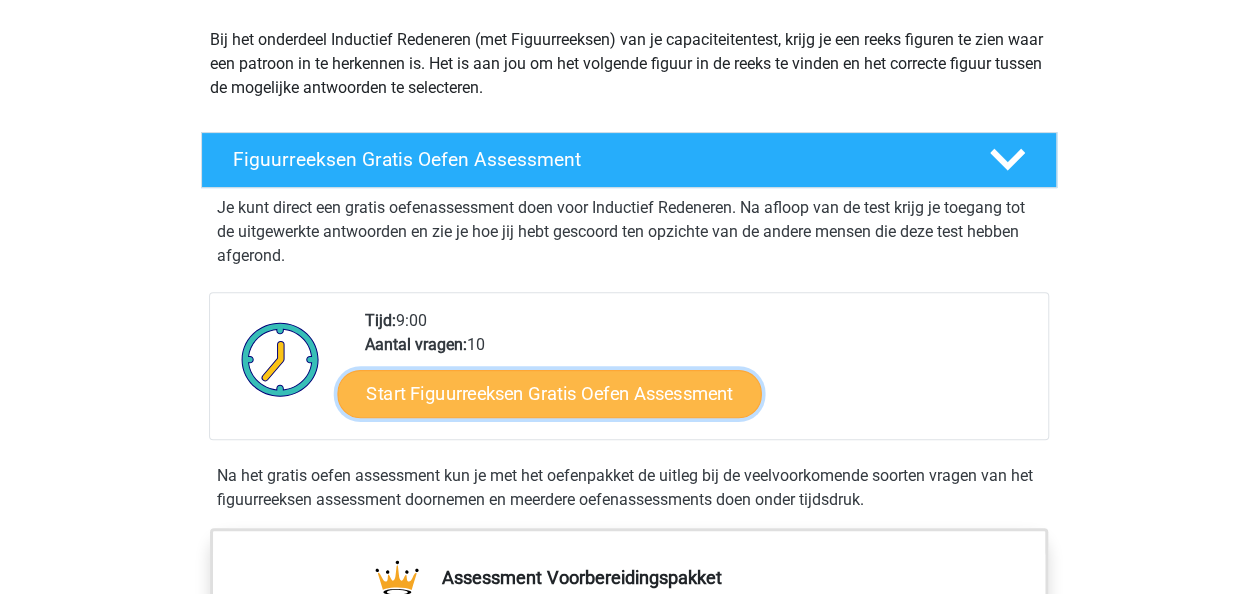 click on "Start Figuurreeksen
Gratis Oefen Assessment" at bounding box center (549, 393) 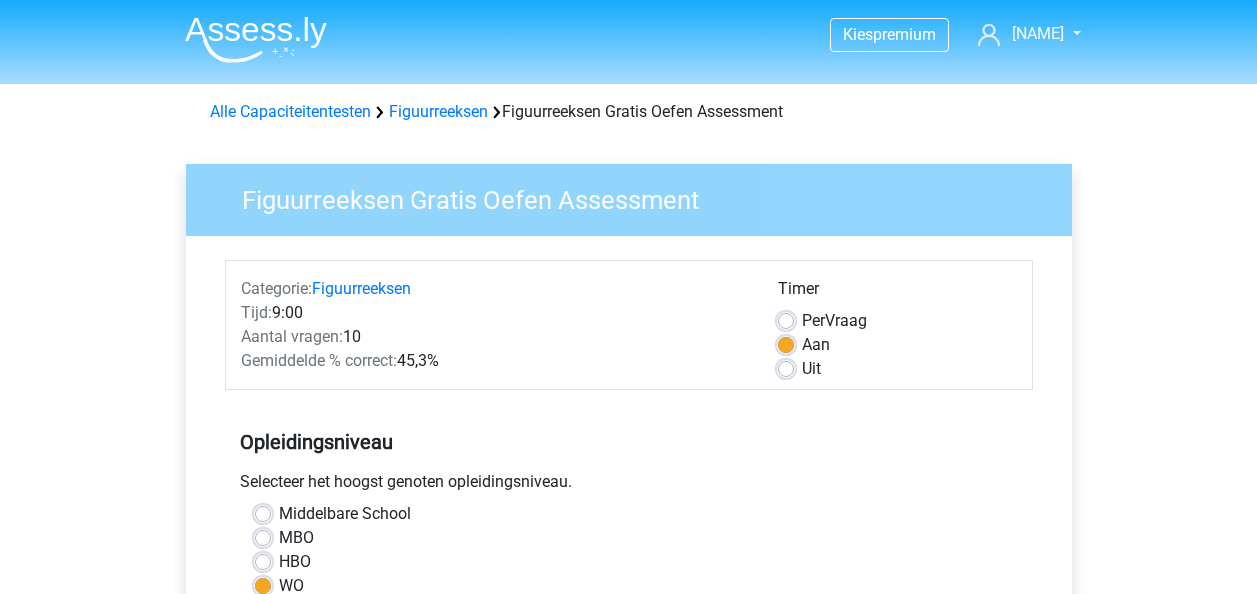 scroll, scrollTop: 0, scrollLeft: 0, axis: both 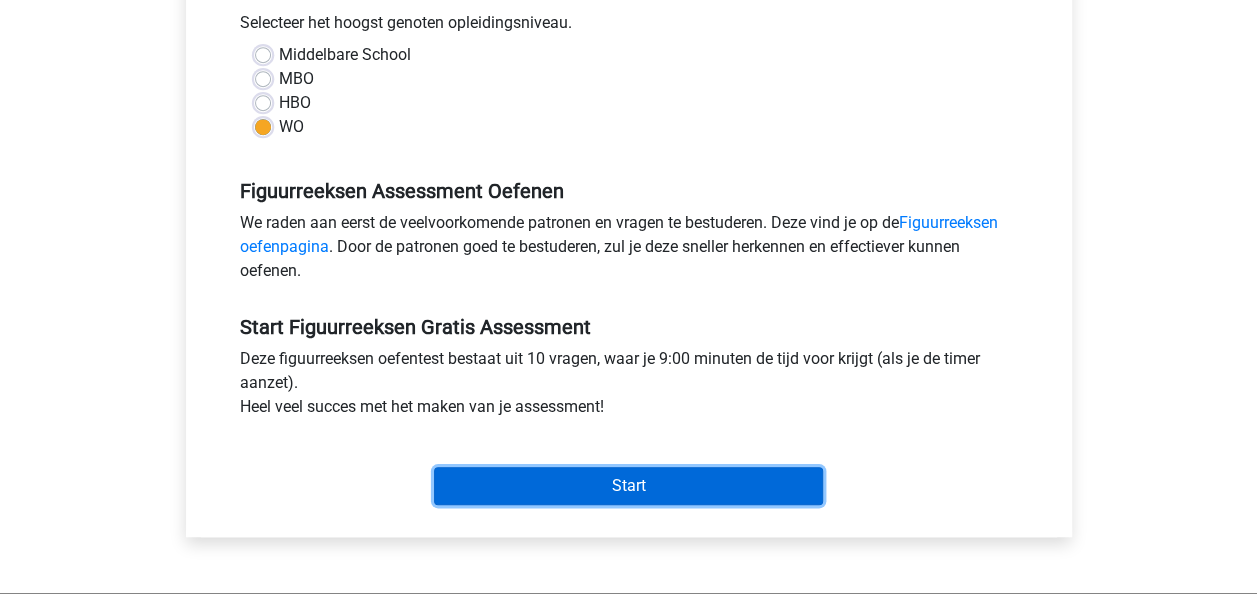 click on "Start" at bounding box center [628, 486] 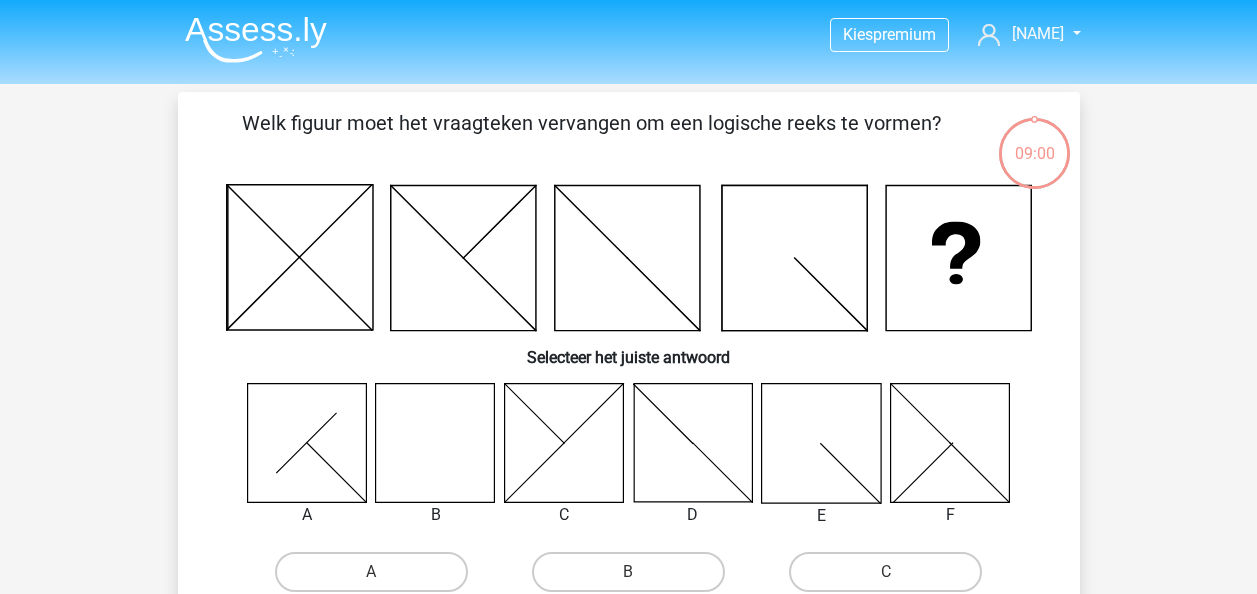 scroll, scrollTop: 0, scrollLeft: 0, axis: both 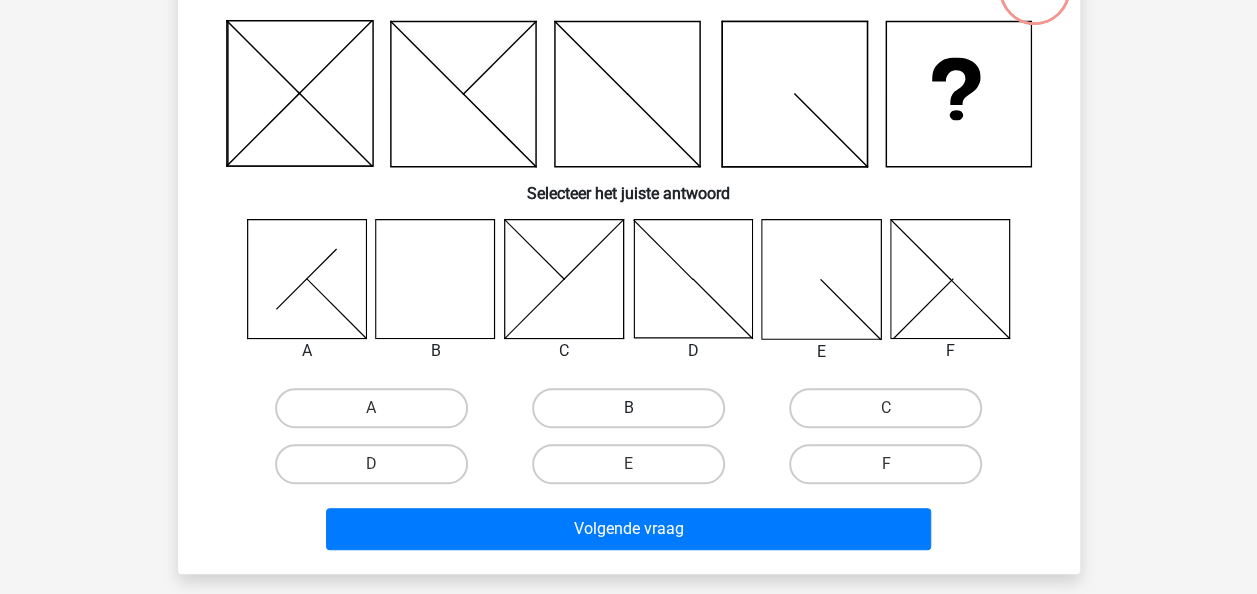 click on "B" at bounding box center [628, 408] 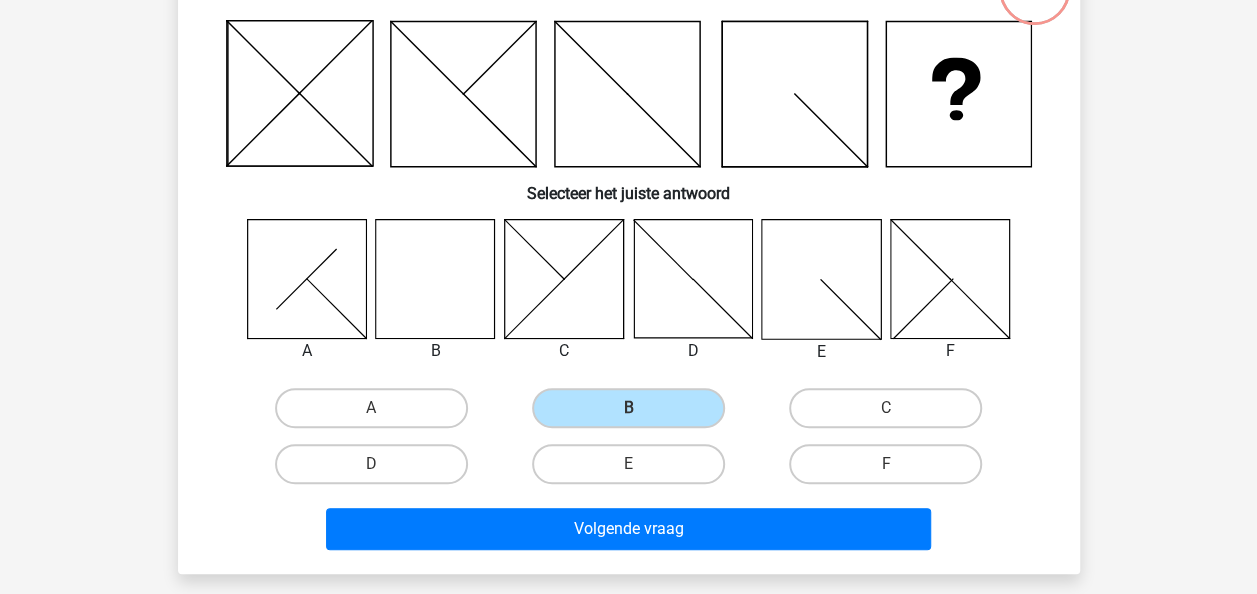 click on "Volgende vraag" at bounding box center [629, 525] 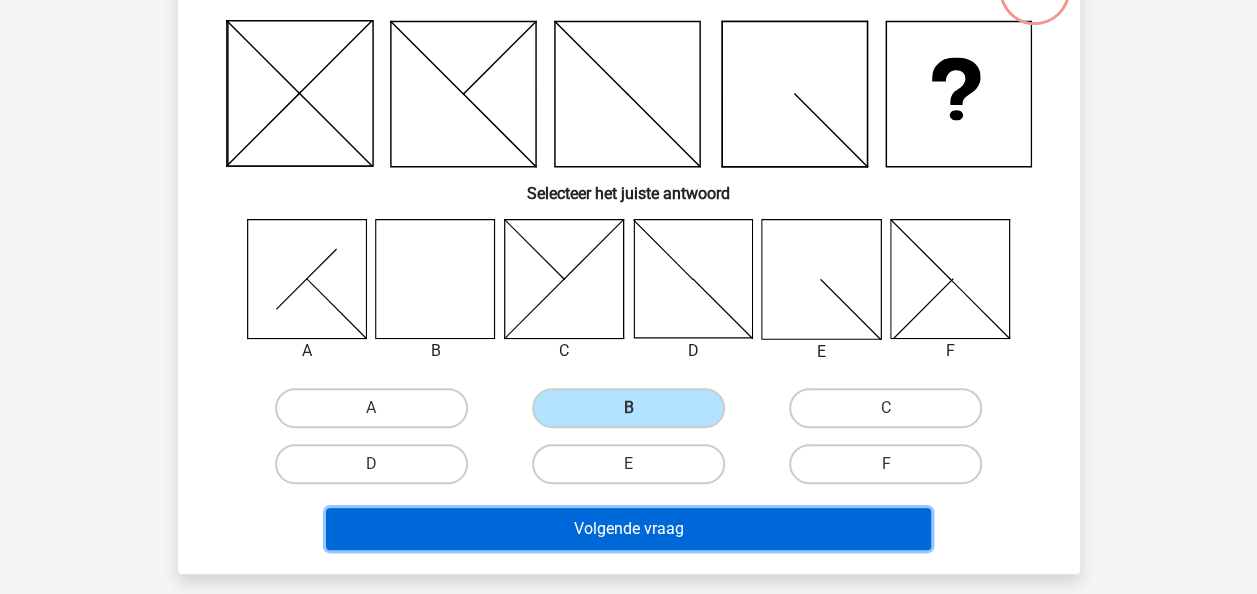 click on "Volgende vraag" at bounding box center (628, 529) 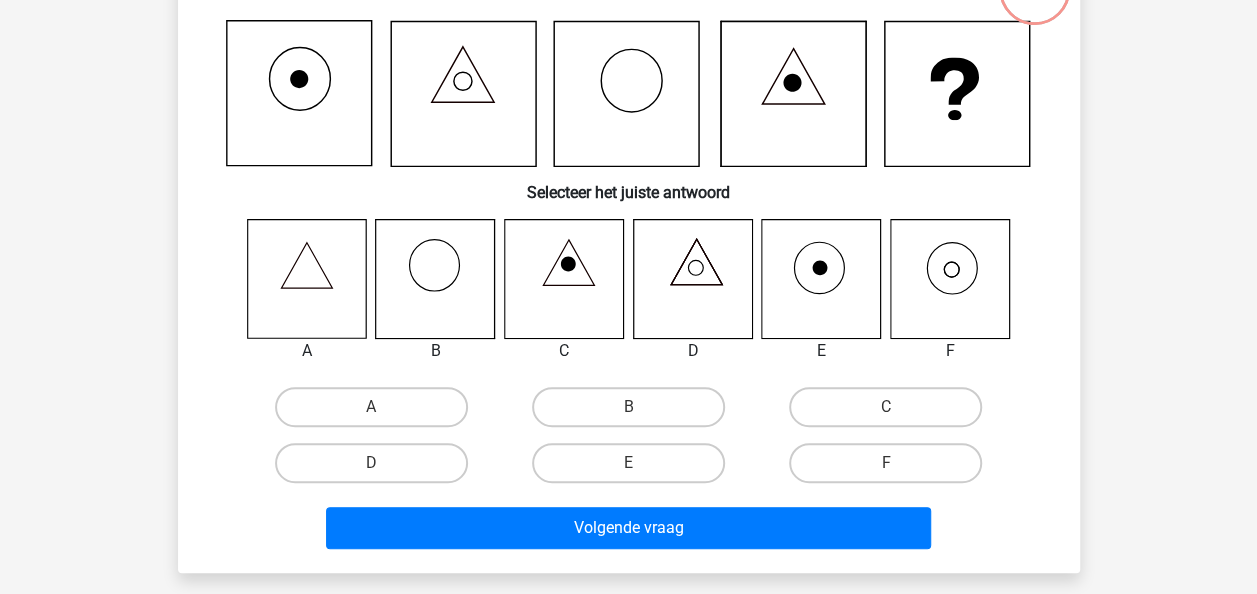 scroll, scrollTop: 92, scrollLeft: 0, axis: vertical 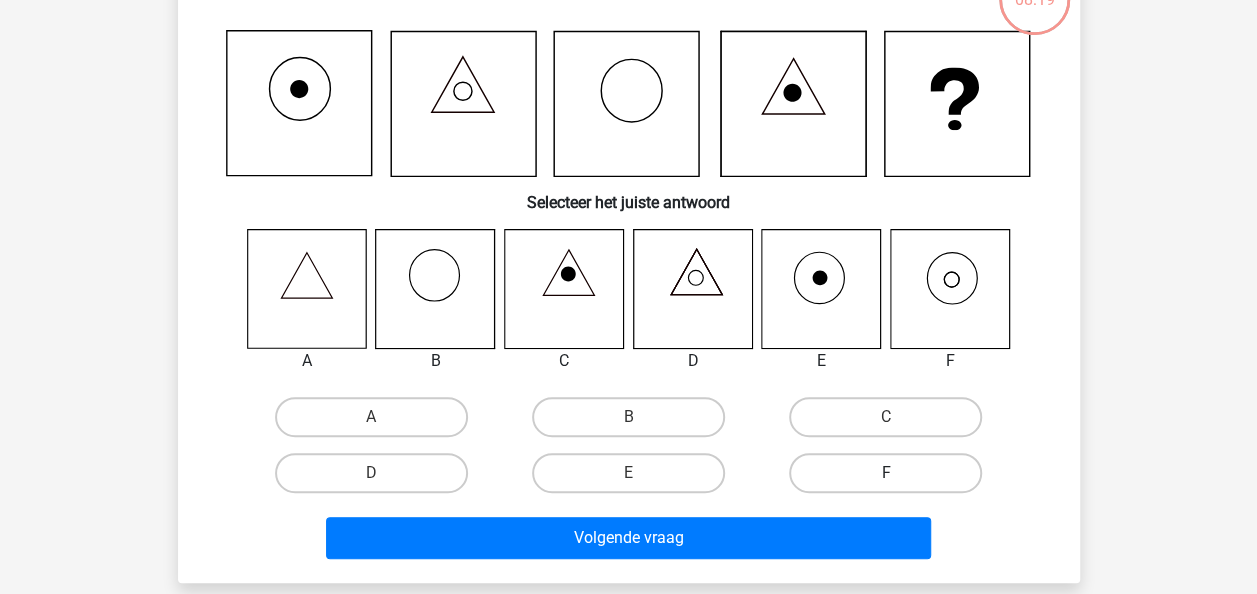 drag, startPoint x: 885, startPoint y: 479, endPoint x: 922, endPoint y: 477, distance: 37.054016 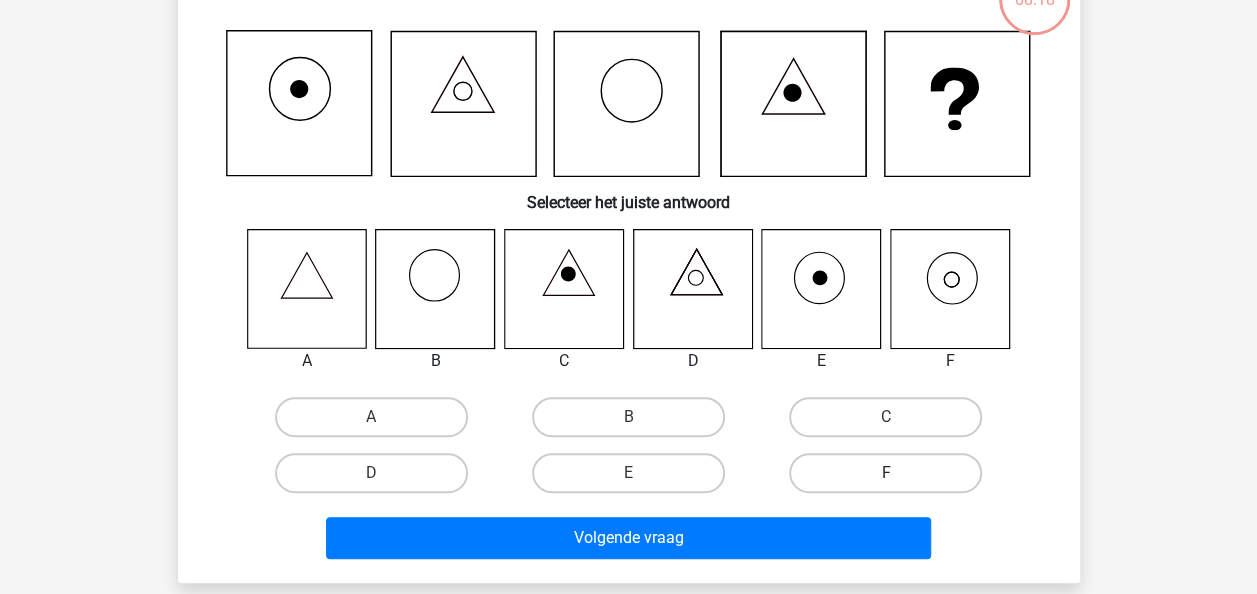 click on "F" at bounding box center (885, 473) 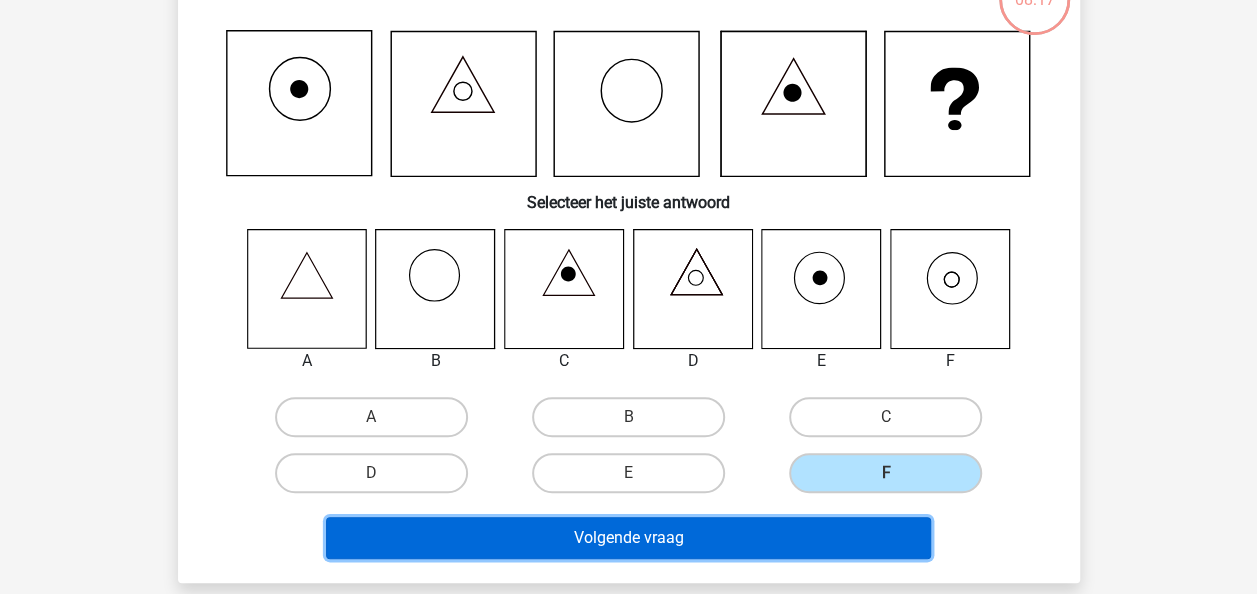 click on "Volgende vraag" at bounding box center (628, 538) 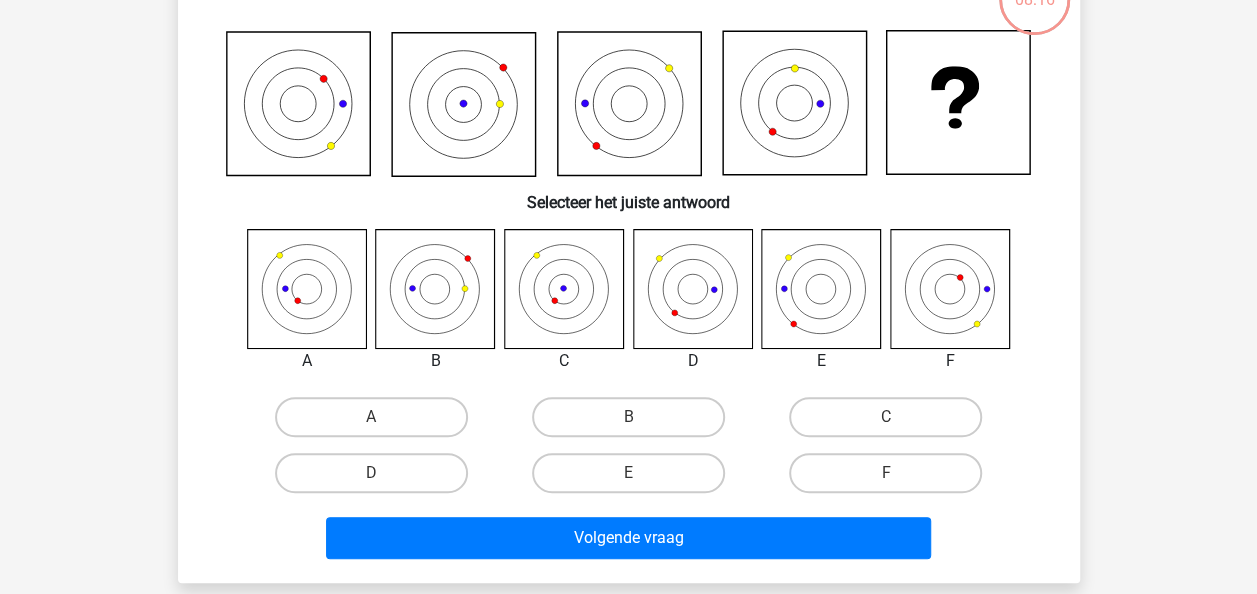 scroll, scrollTop: 92, scrollLeft: 0, axis: vertical 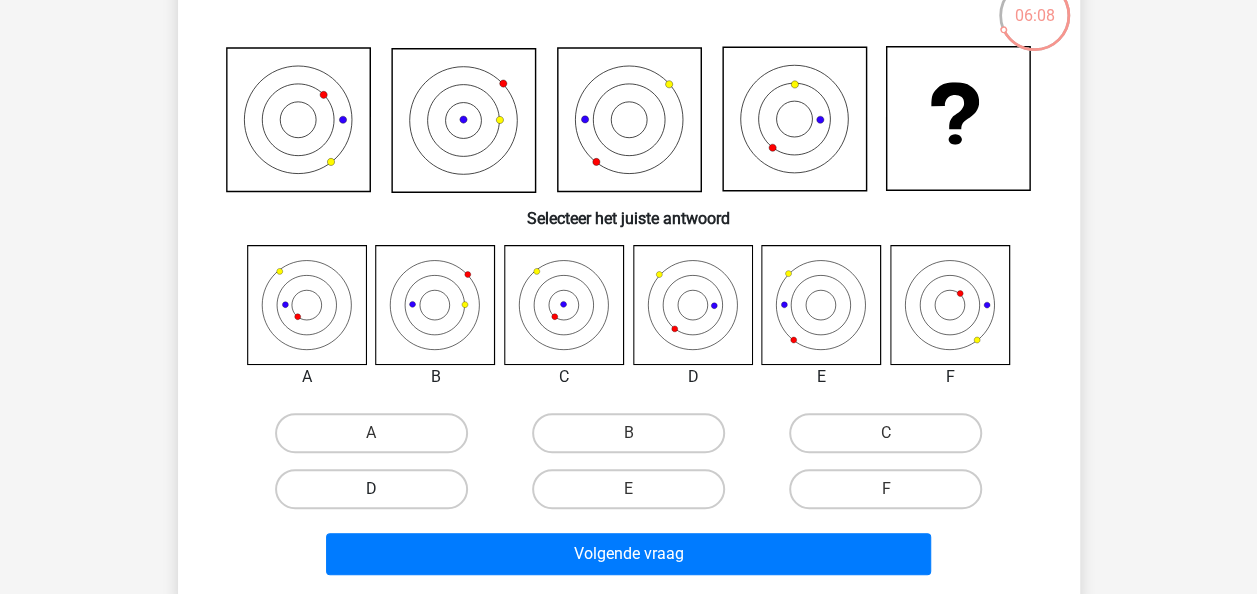 click on "D" at bounding box center [371, 489] 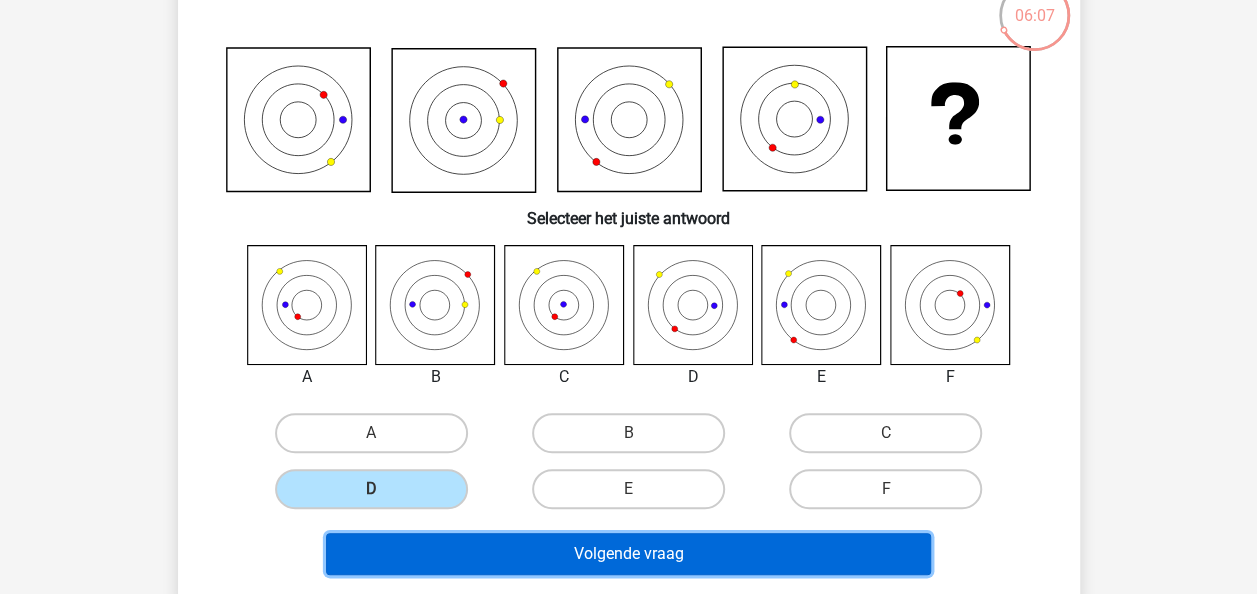 click on "Volgende vraag" at bounding box center [628, 554] 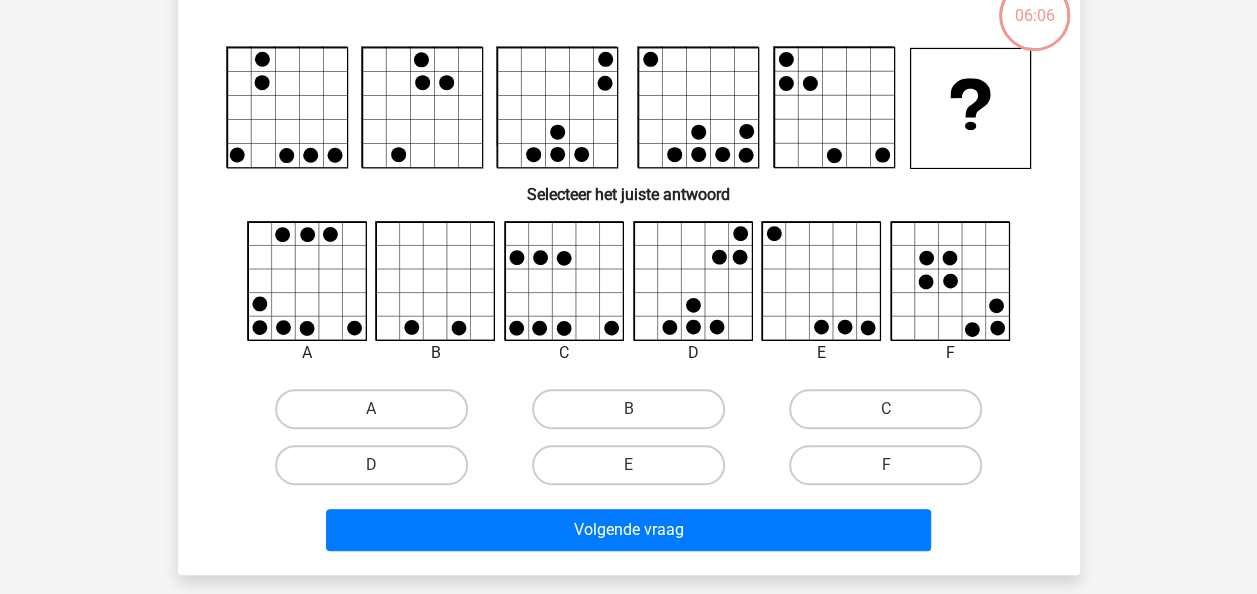 scroll, scrollTop: 92, scrollLeft: 0, axis: vertical 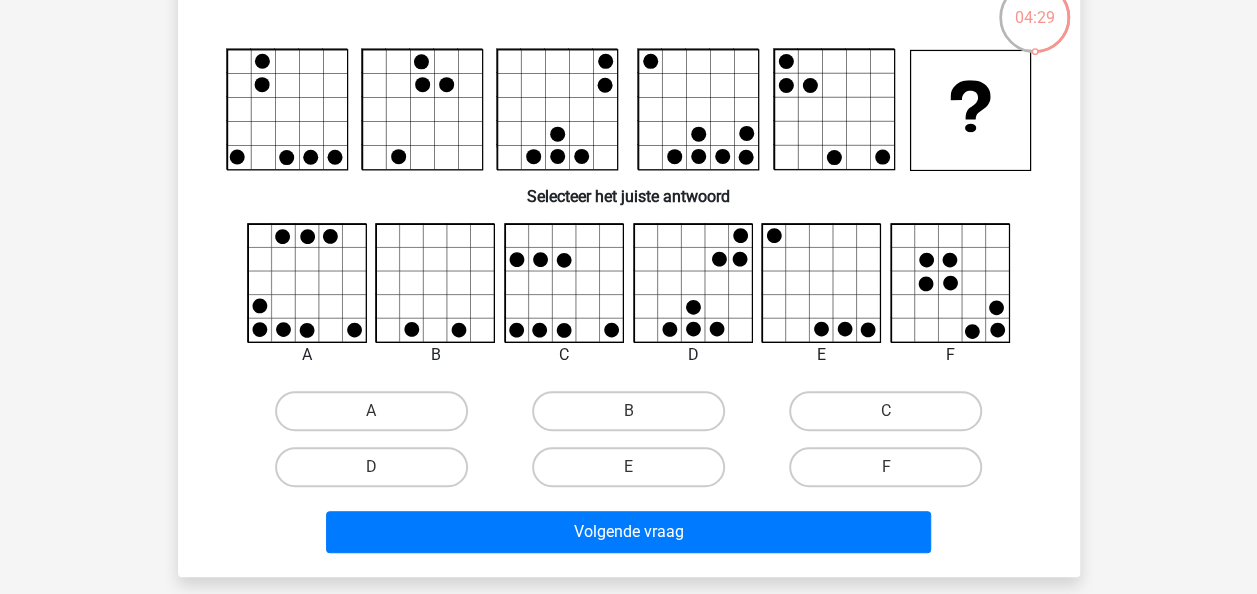 click 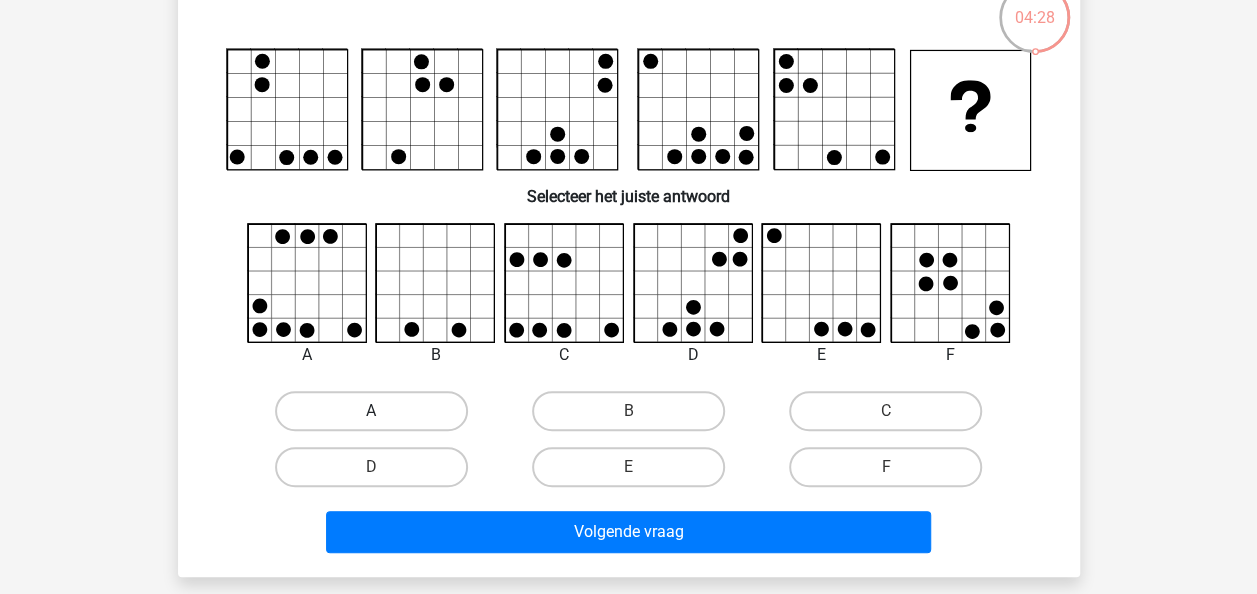 click on "A" at bounding box center [371, 411] 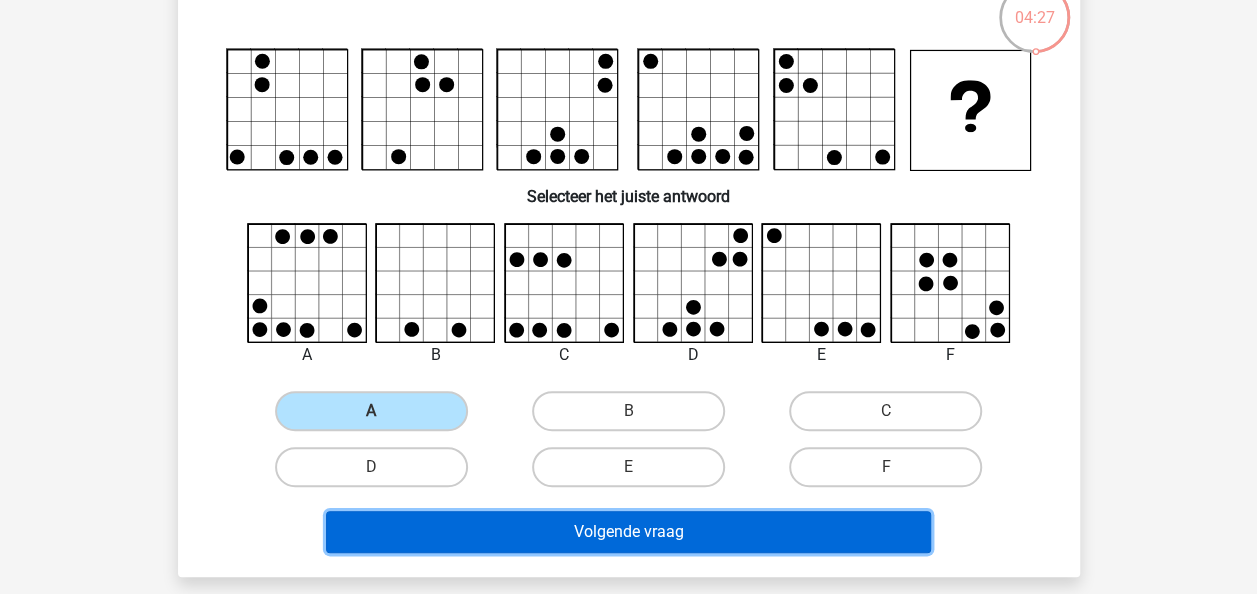 click on "Volgende vraag" at bounding box center [628, 532] 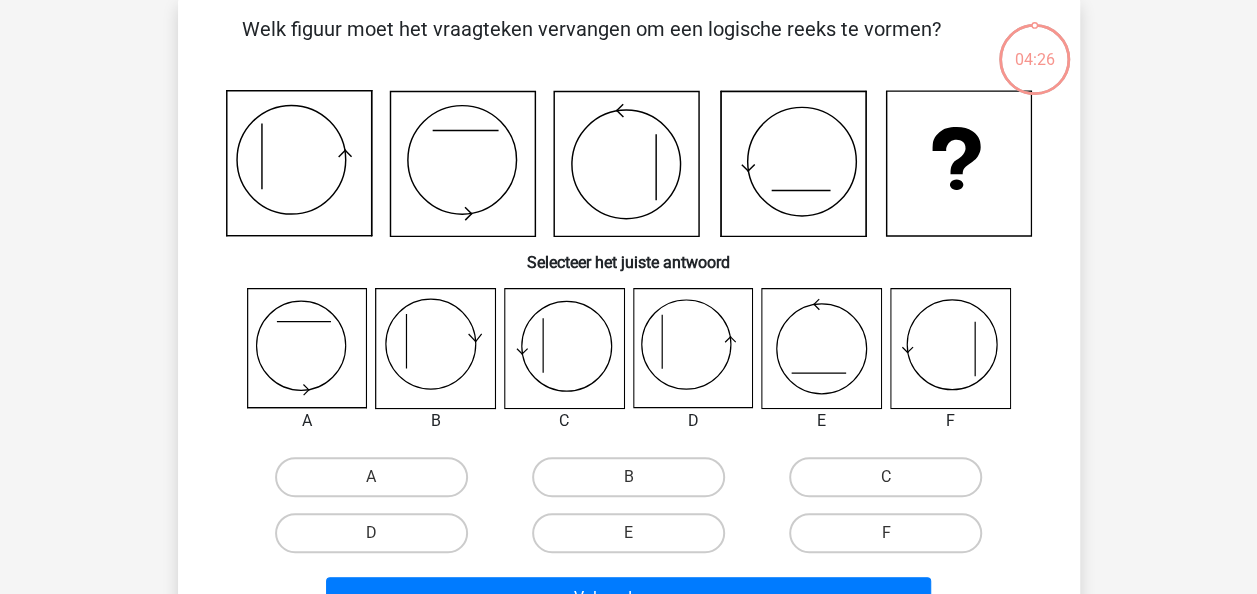 scroll, scrollTop: 92, scrollLeft: 0, axis: vertical 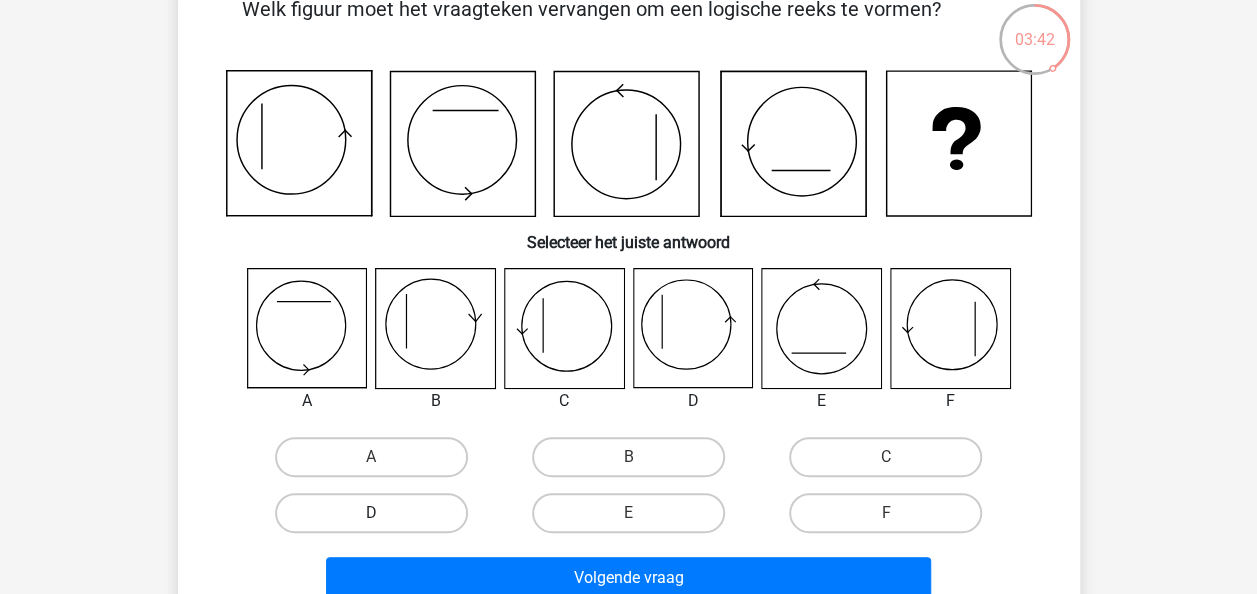 click on "D" at bounding box center [371, 513] 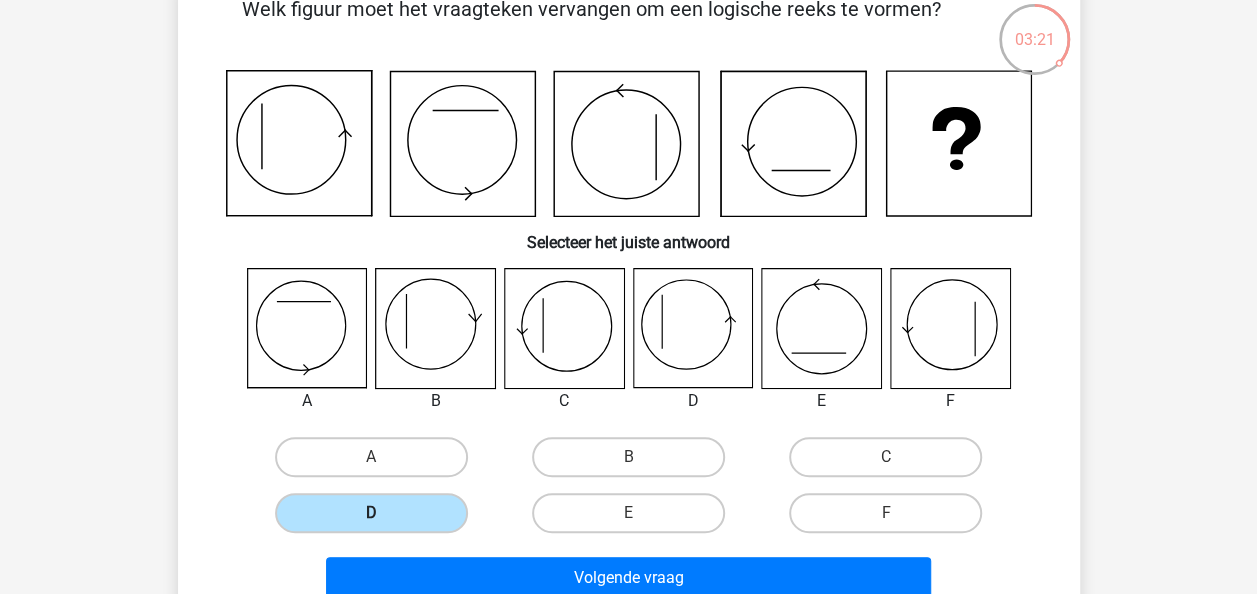 click on "D" at bounding box center [371, 513] 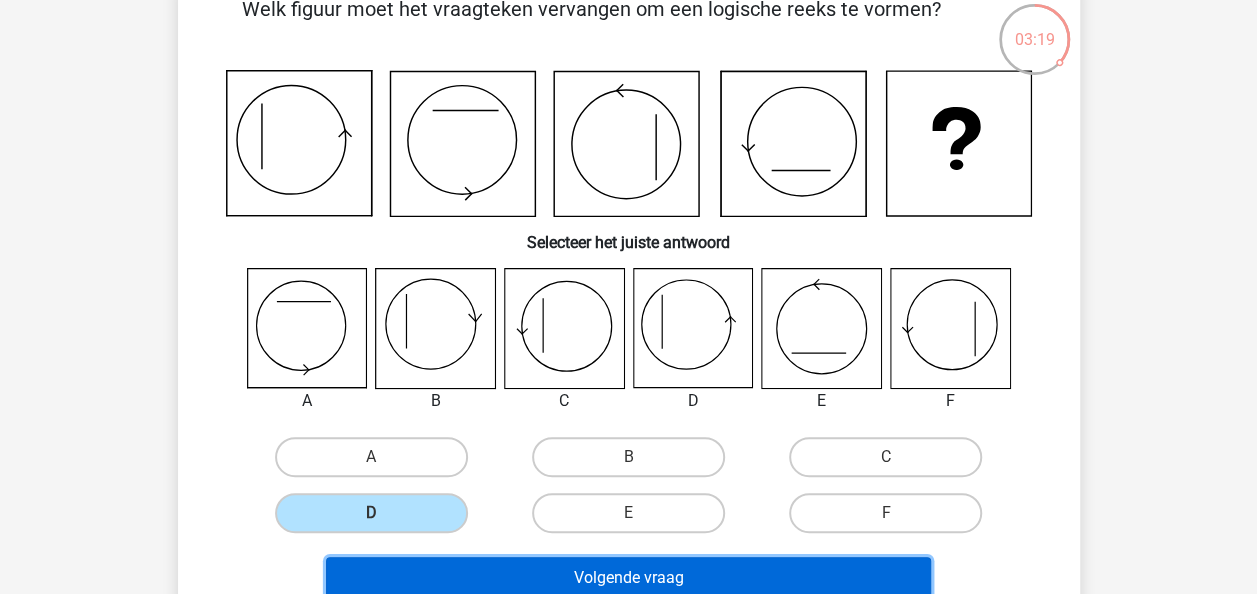click on "Volgende vraag" at bounding box center (628, 578) 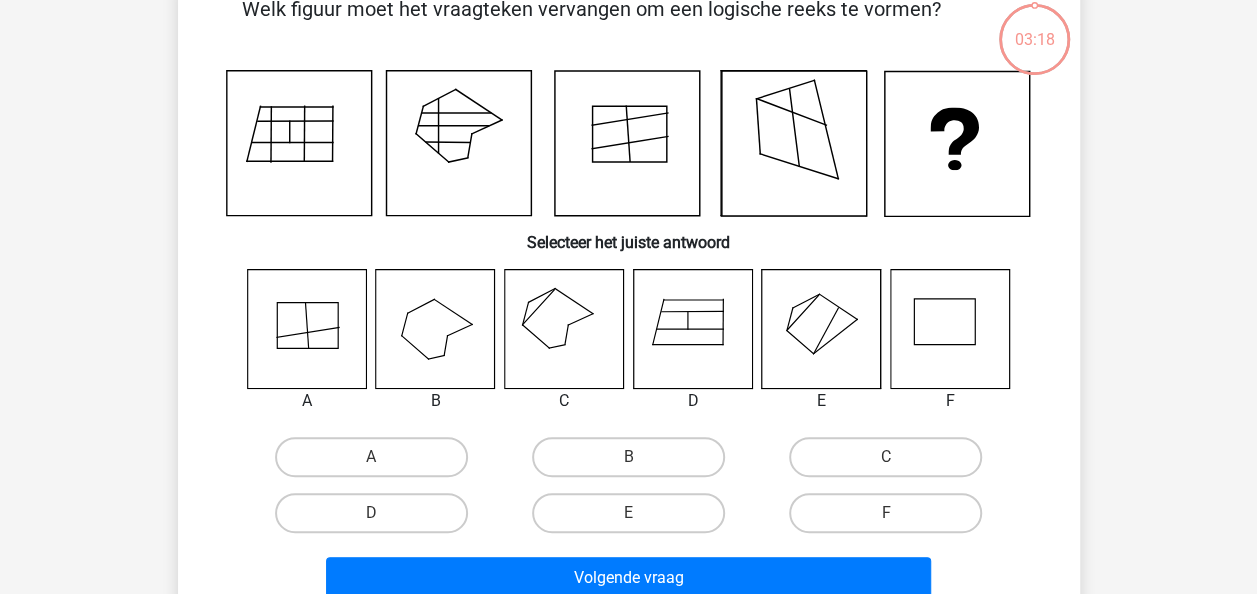 scroll, scrollTop: 92, scrollLeft: 0, axis: vertical 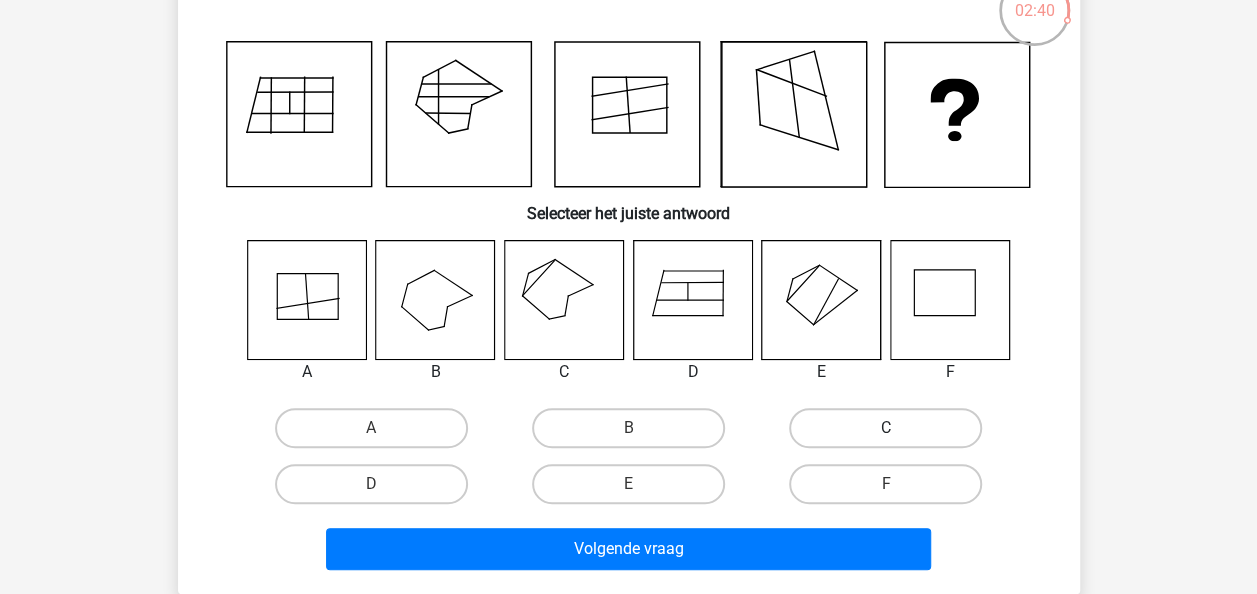 click on "C" at bounding box center [885, 428] 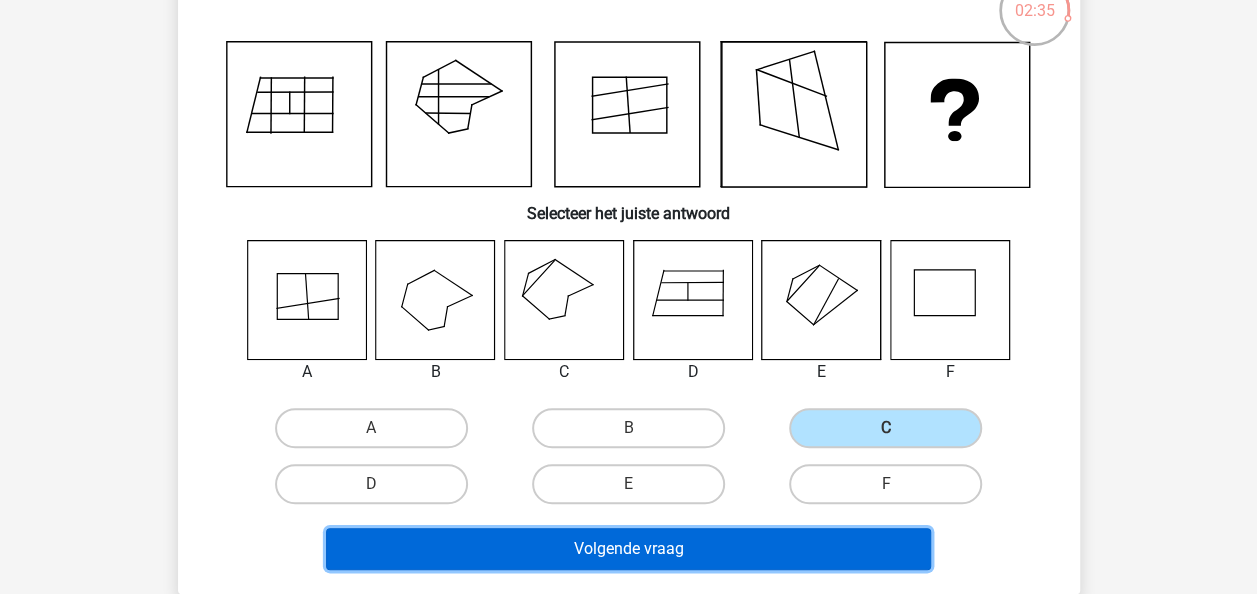 click on "Volgende vraag" at bounding box center [628, 549] 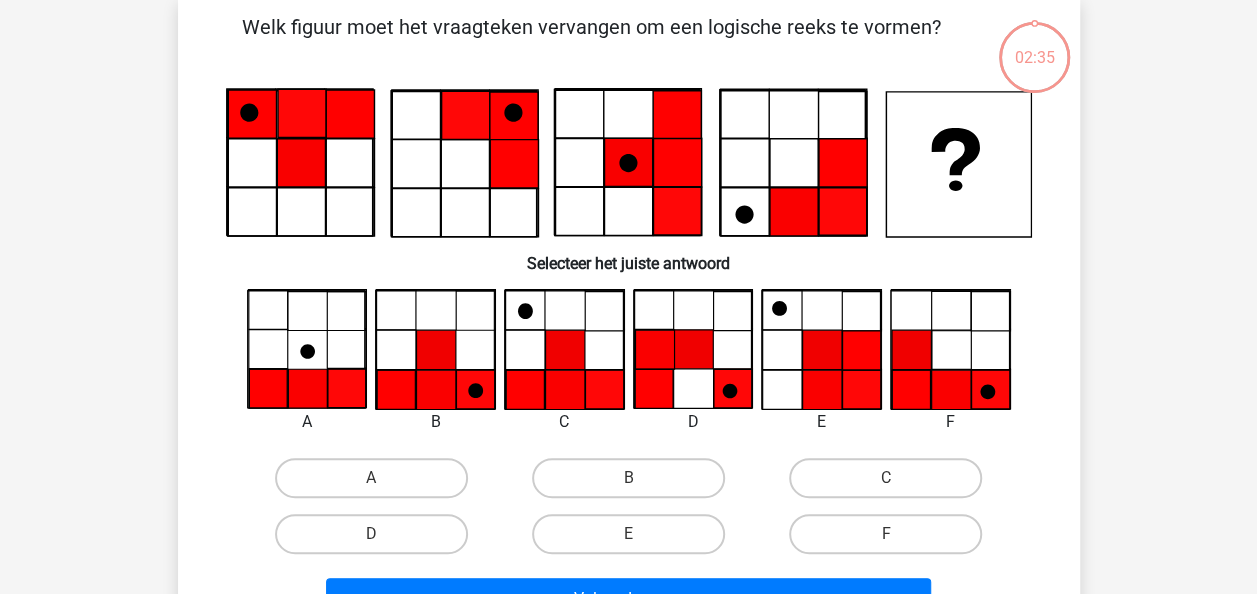 scroll, scrollTop: 92, scrollLeft: 0, axis: vertical 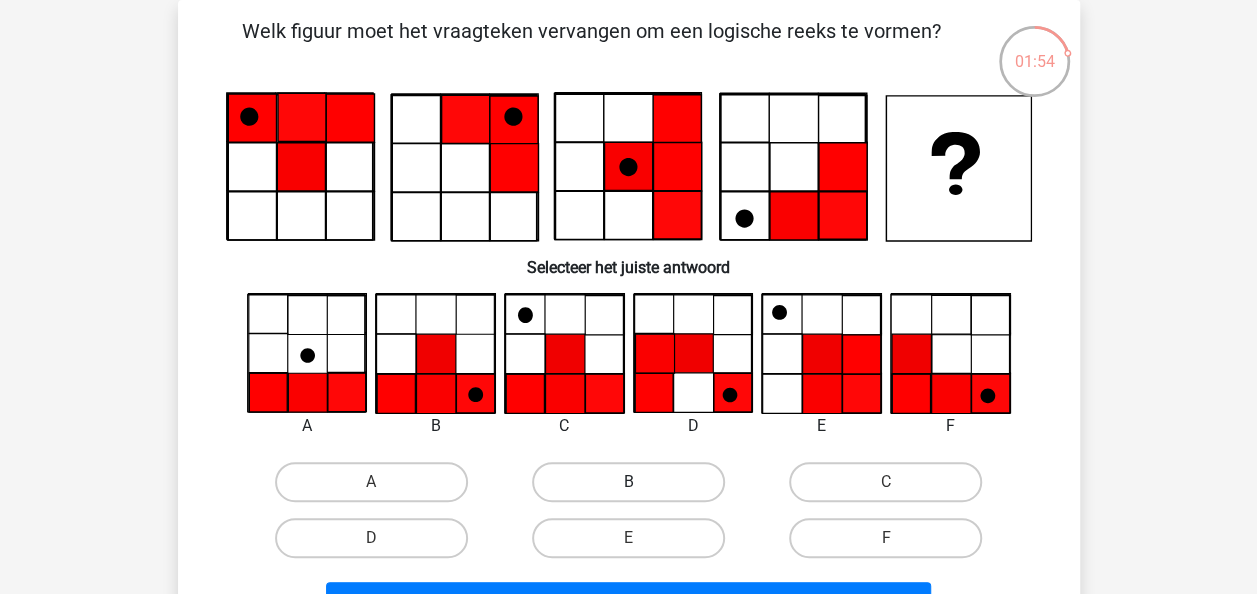 click on "B" at bounding box center (628, 482) 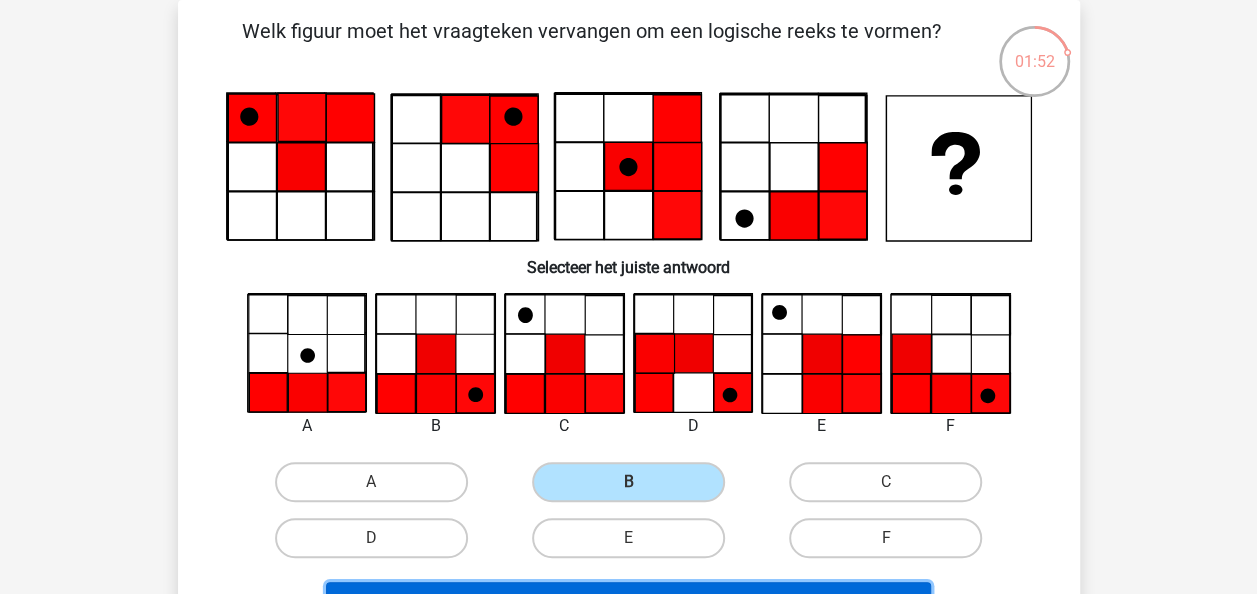 click on "Volgende vraag" at bounding box center [628, 603] 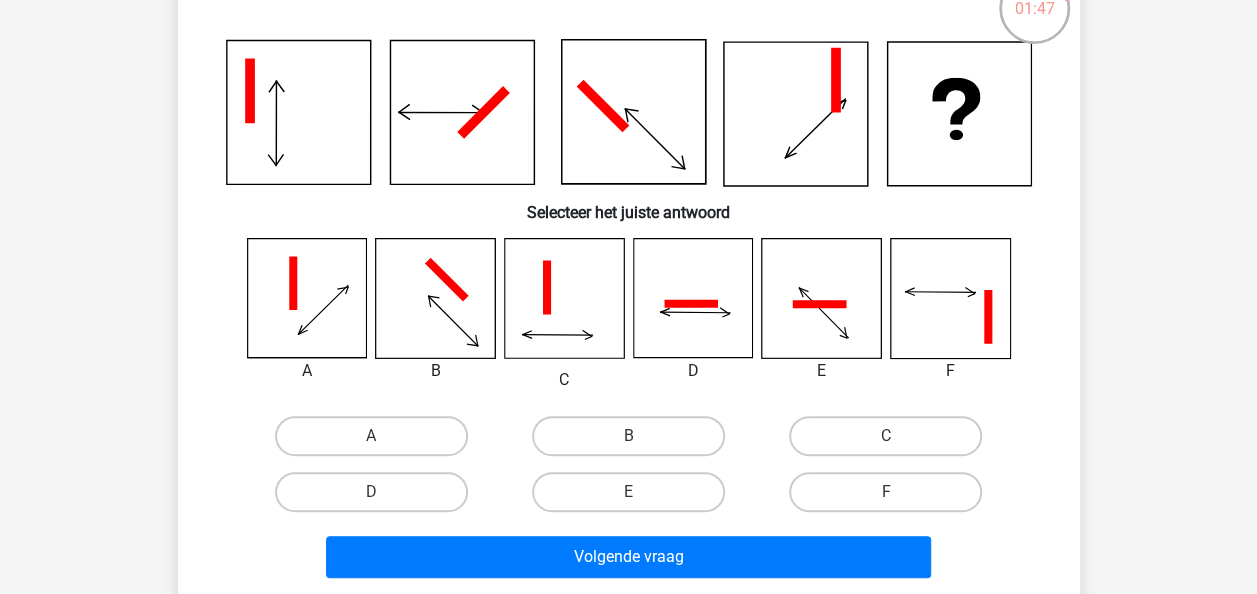 scroll, scrollTop: 148, scrollLeft: 0, axis: vertical 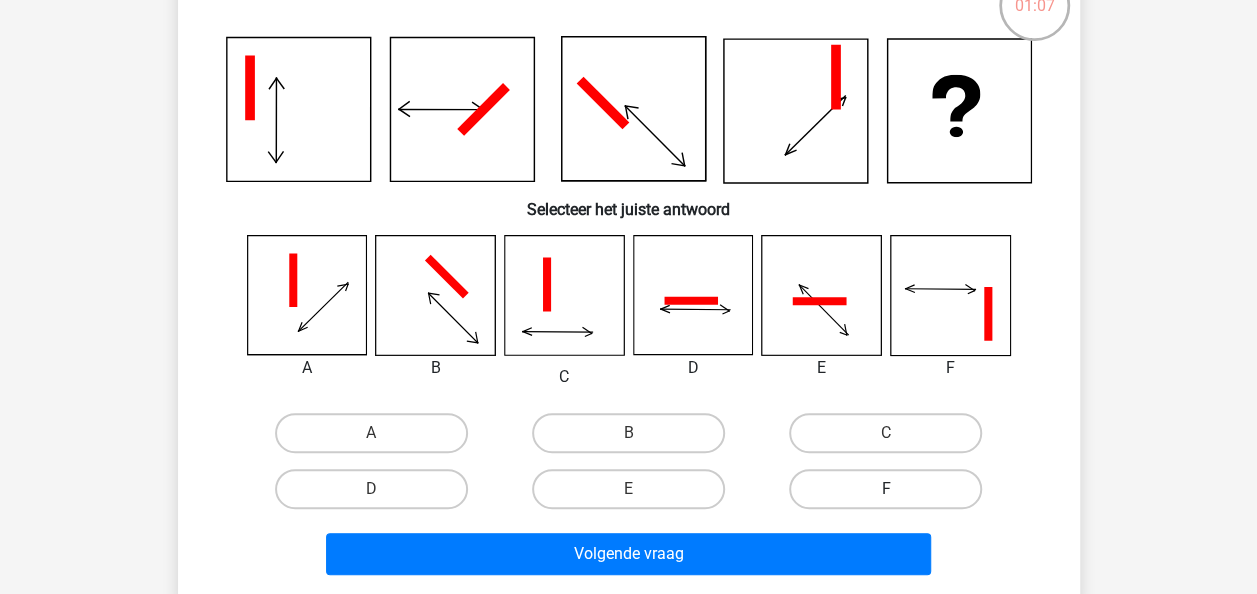 click on "F" at bounding box center [885, 489] 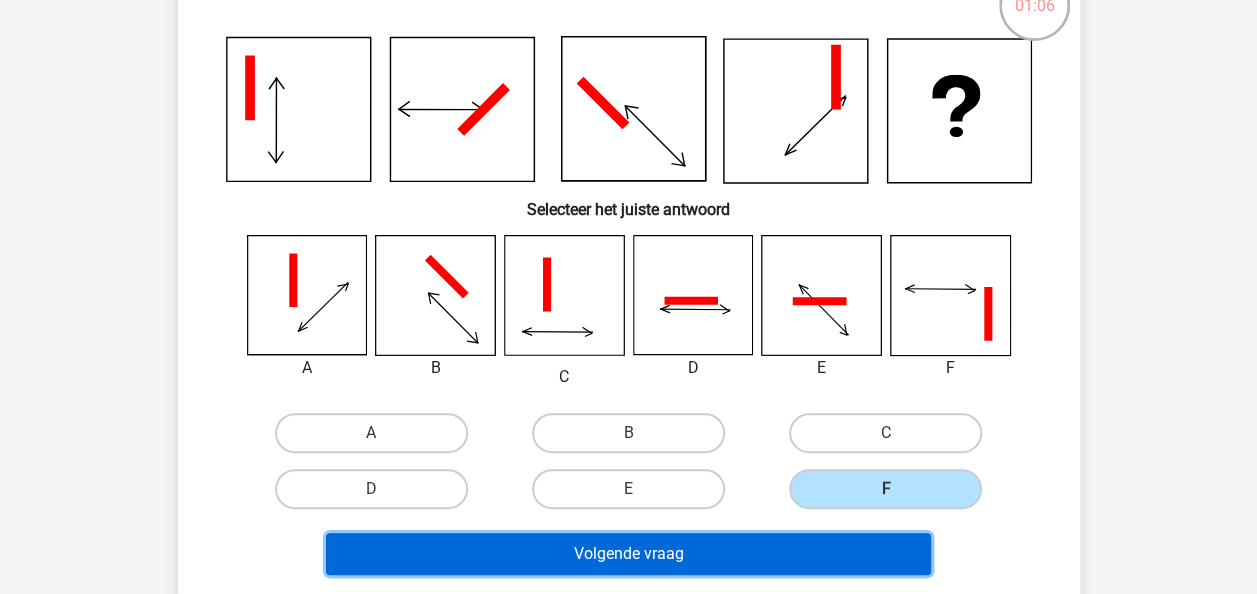 click on "Volgende vraag" at bounding box center (628, 554) 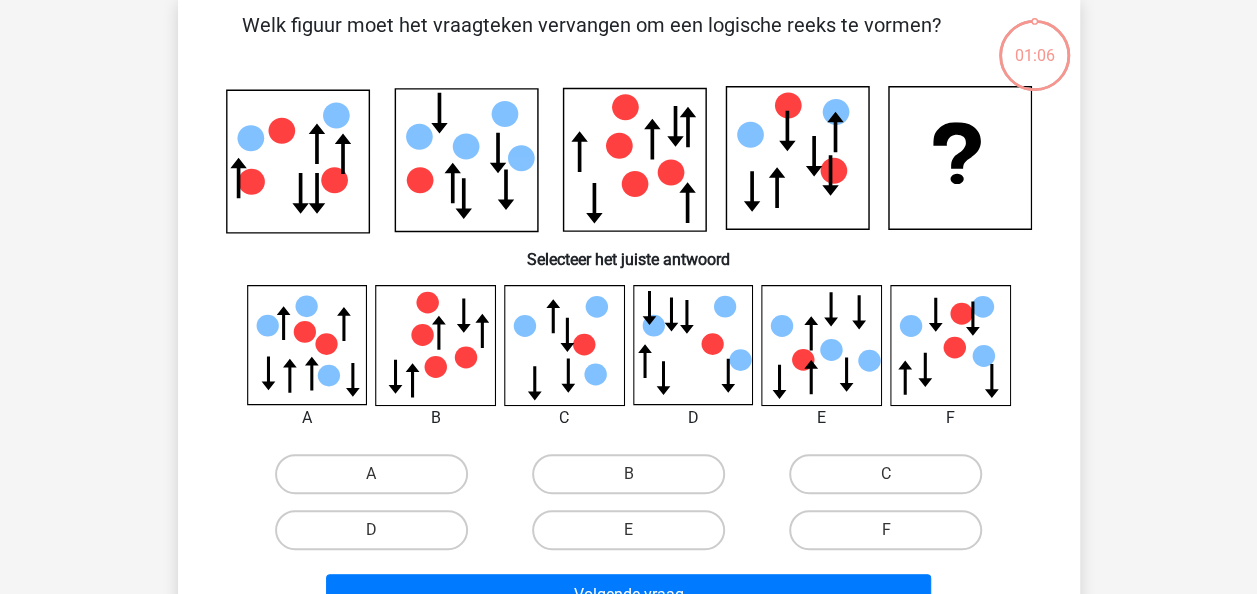 scroll, scrollTop: 92, scrollLeft: 0, axis: vertical 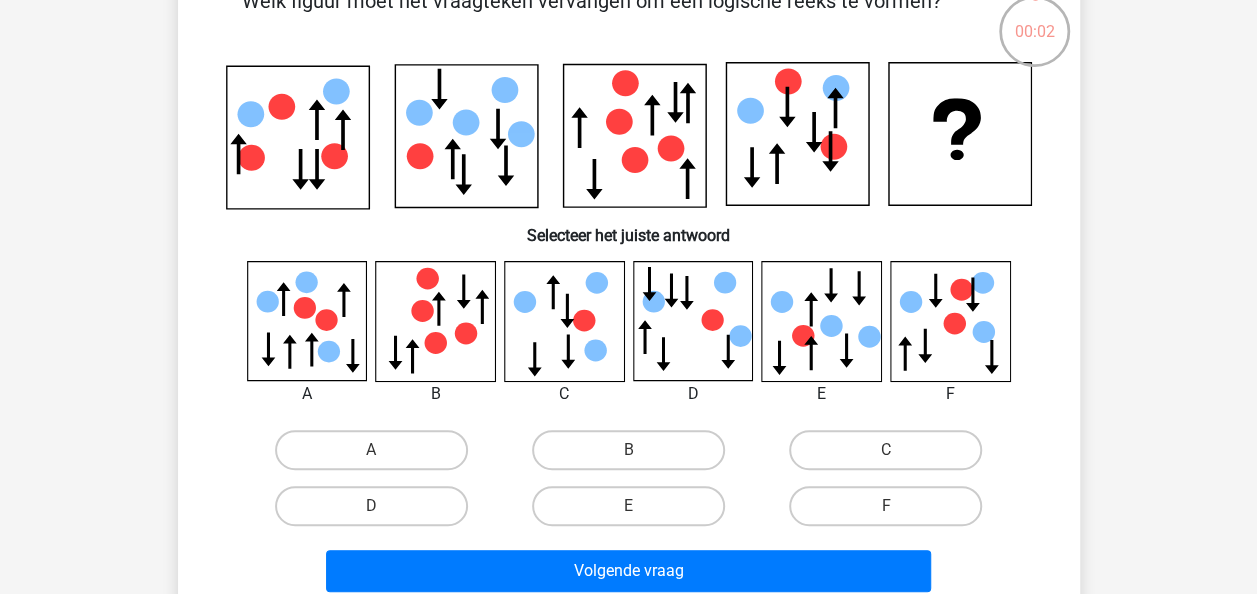 click 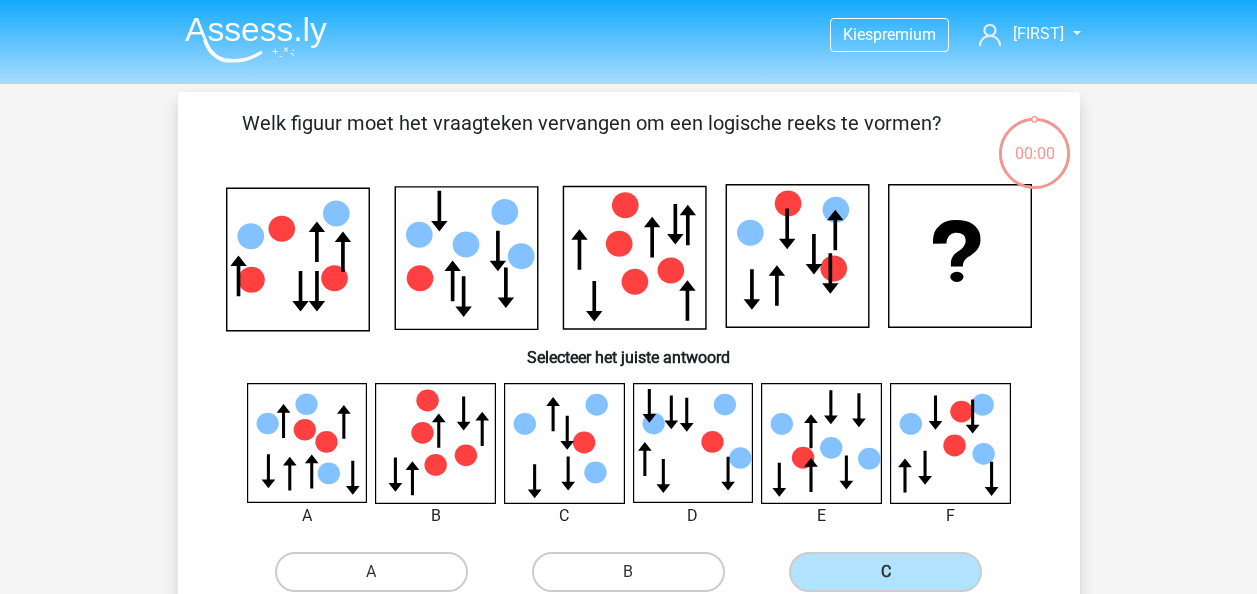 scroll, scrollTop: 122, scrollLeft: 0, axis: vertical 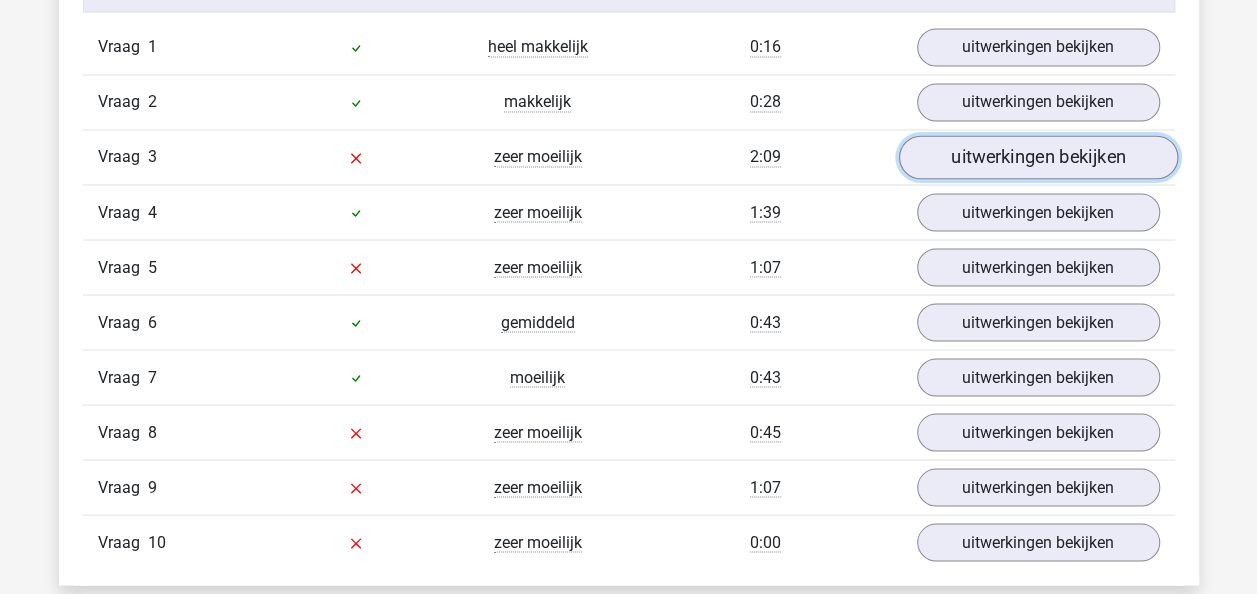 click on "uitwerkingen bekijken" at bounding box center (1037, 158) 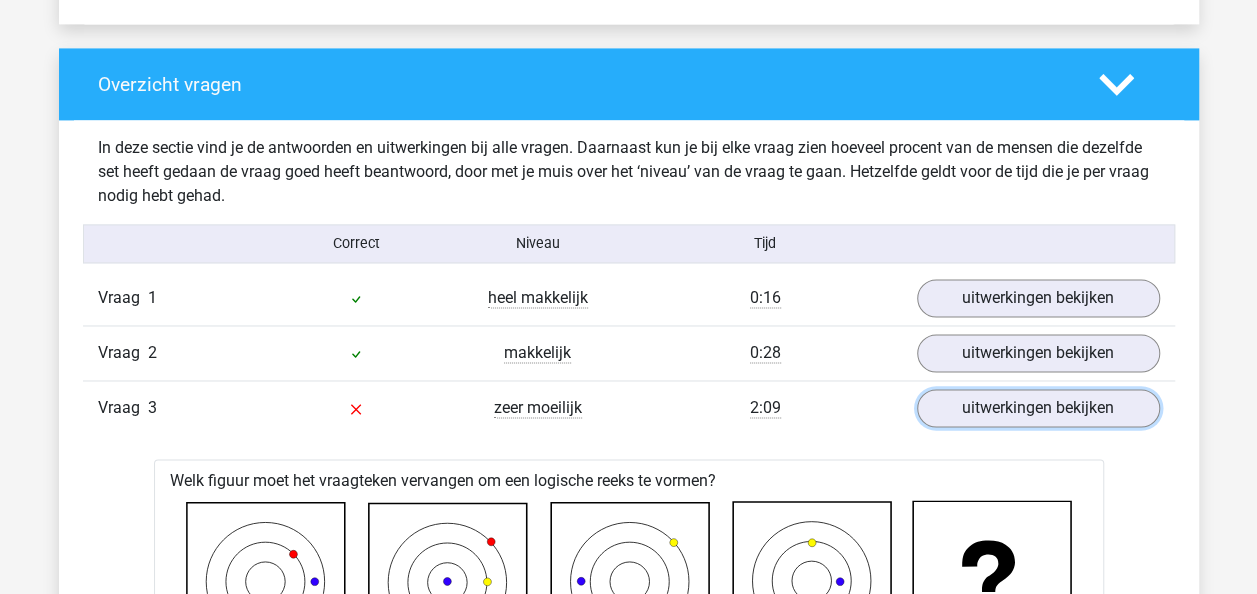 scroll, scrollTop: 1387, scrollLeft: 0, axis: vertical 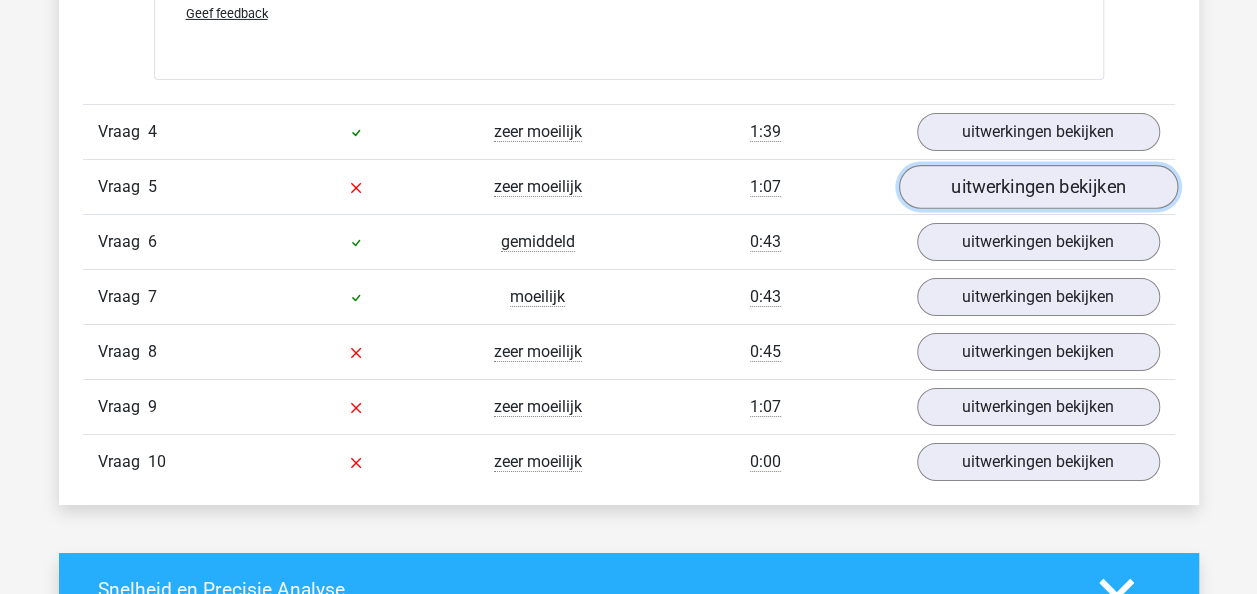 click on "uitwerkingen bekijken" at bounding box center (1037, 188) 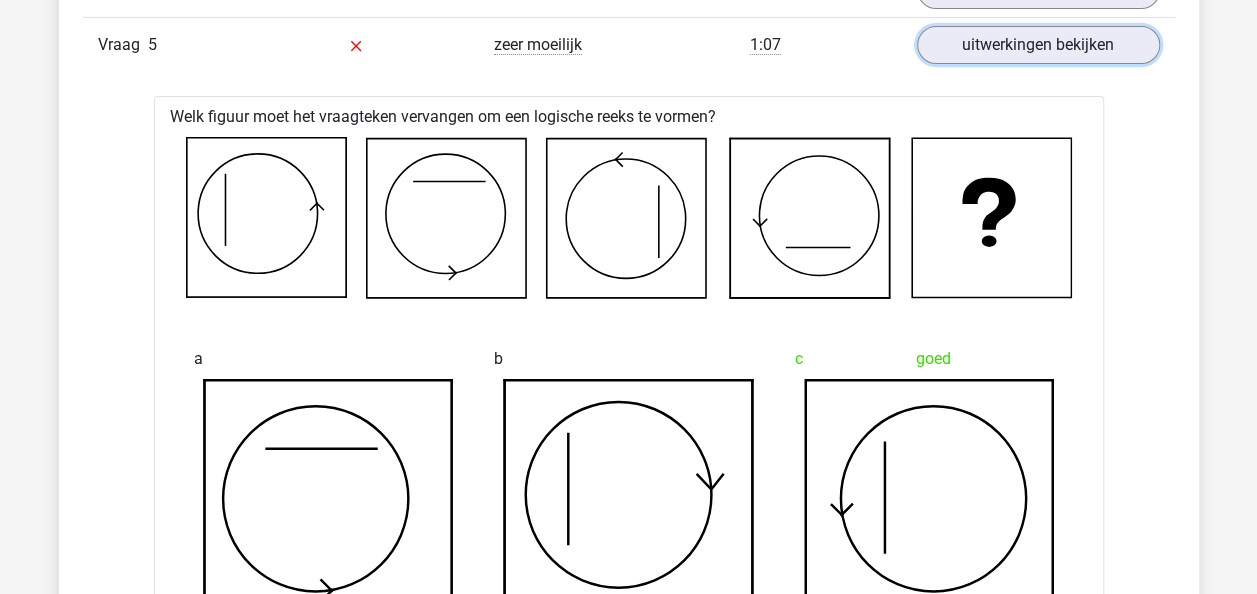 scroll, scrollTop: 3590, scrollLeft: 0, axis: vertical 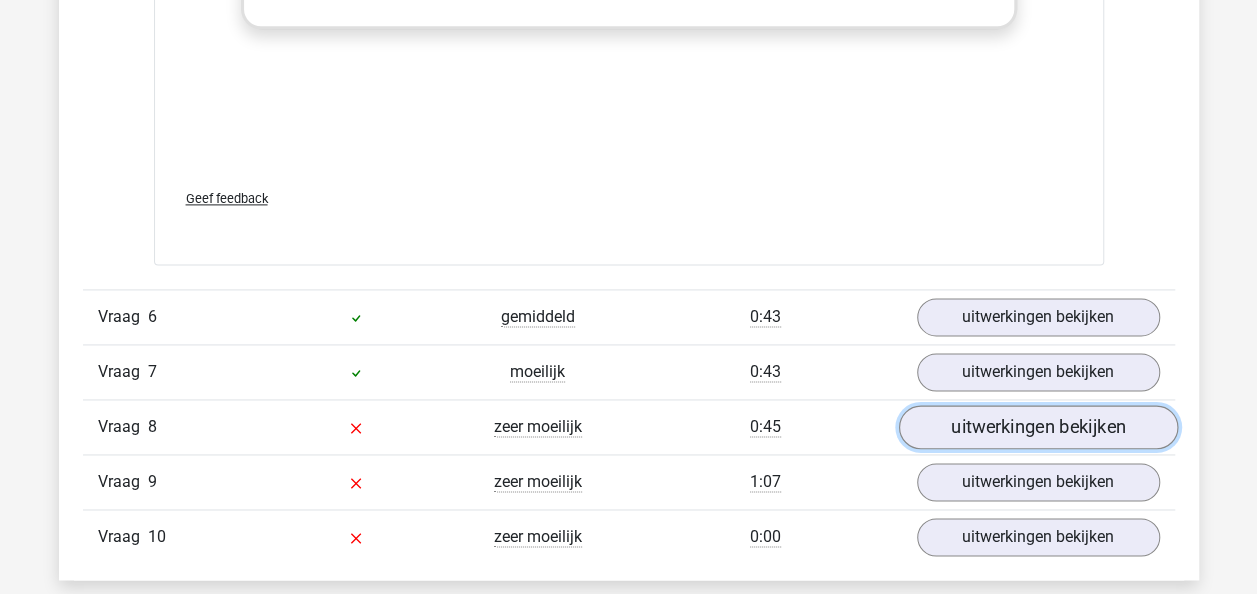 click on "uitwerkingen bekijken" at bounding box center (1037, 427) 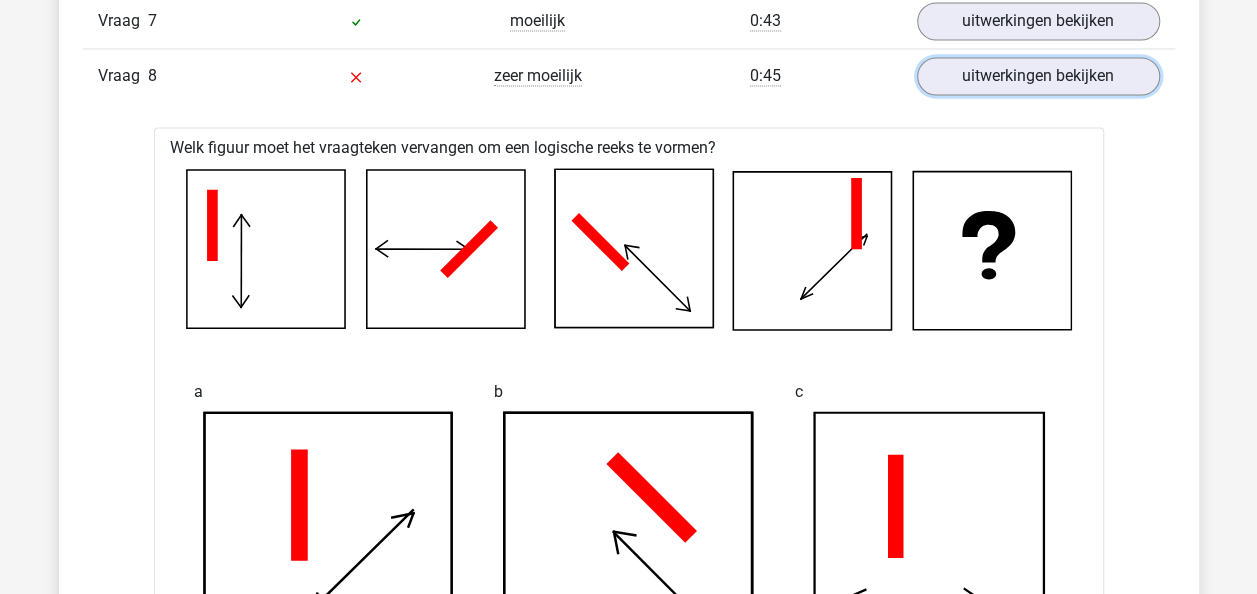 scroll, scrollTop: 5386, scrollLeft: 0, axis: vertical 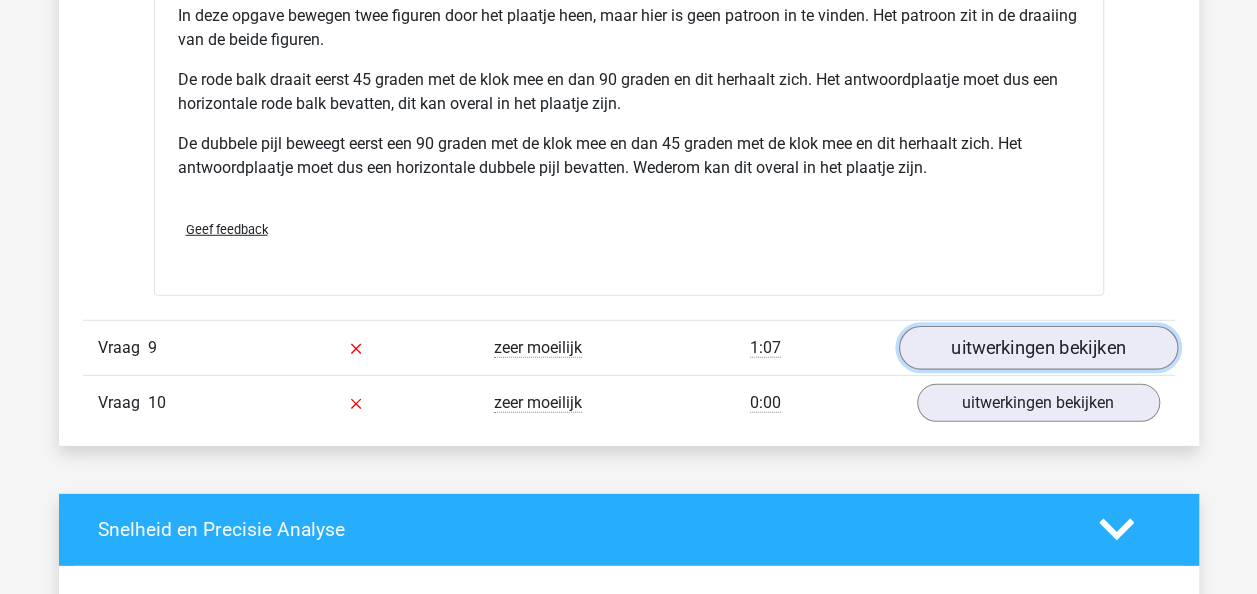 click on "uitwerkingen bekijken" at bounding box center (1037, 348) 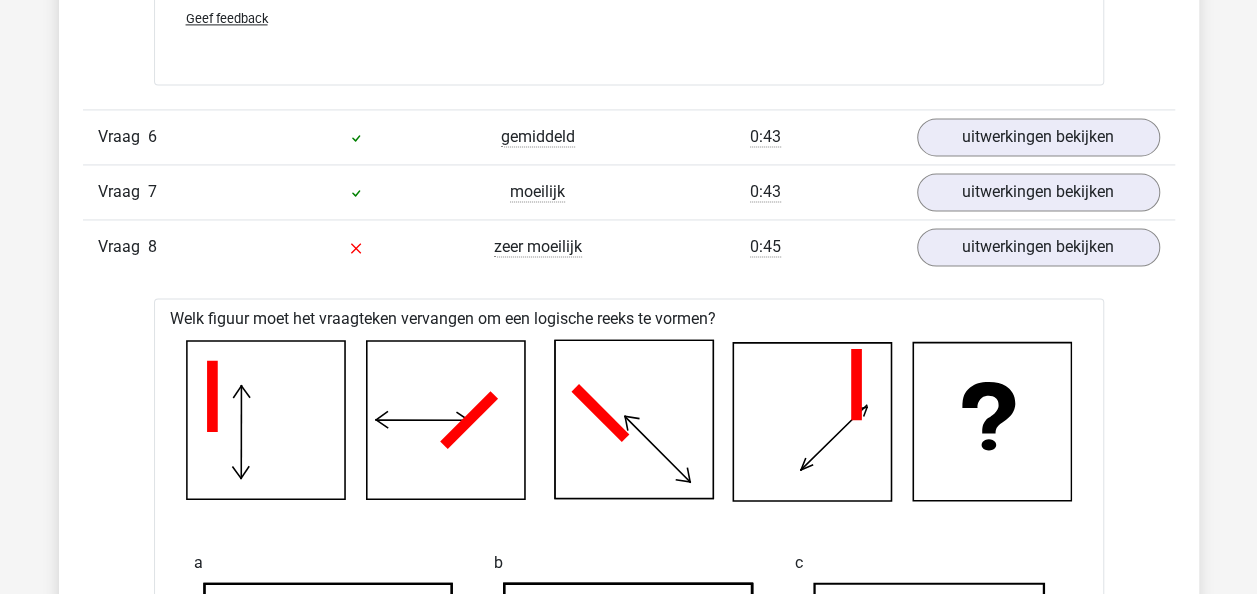 scroll, scrollTop: 5159, scrollLeft: 0, axis: vertical 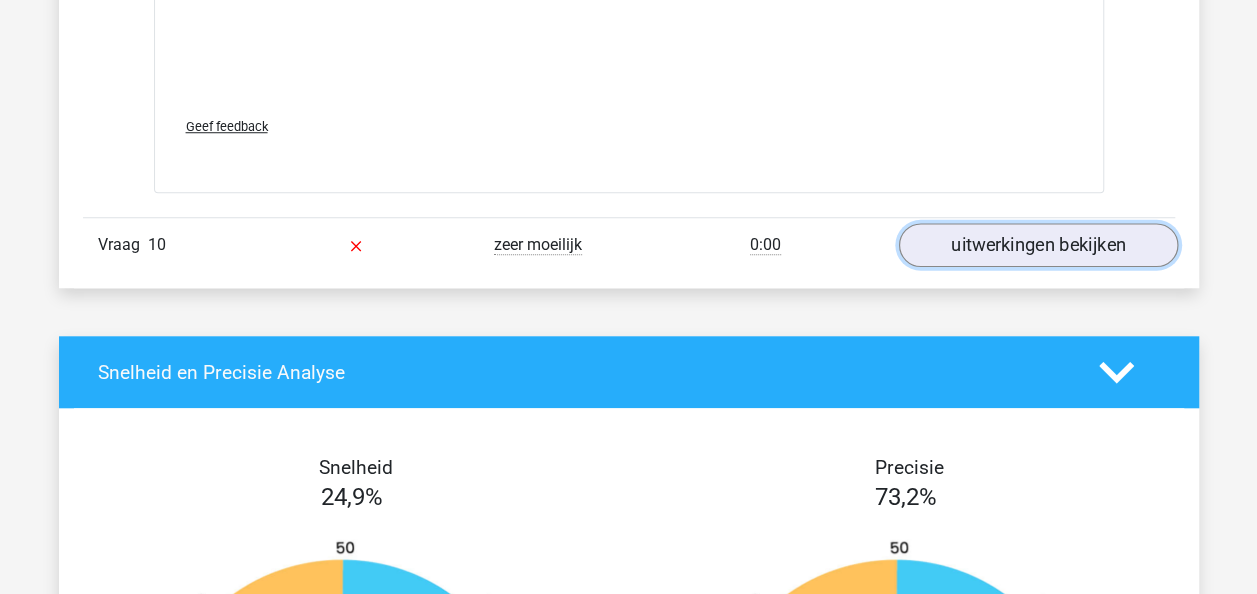 click on "uitwerkingen bekijken" at bounding box center (1037, 246) 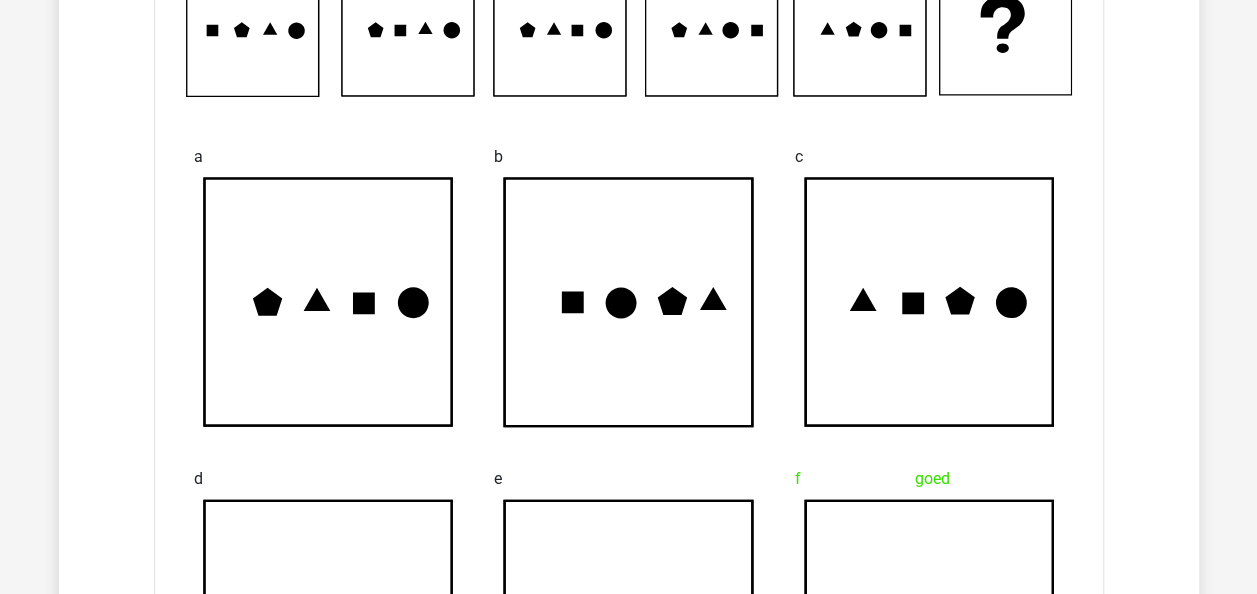 scroll, scrollTop: 8560, scrollLeft: 0, axis: vertical 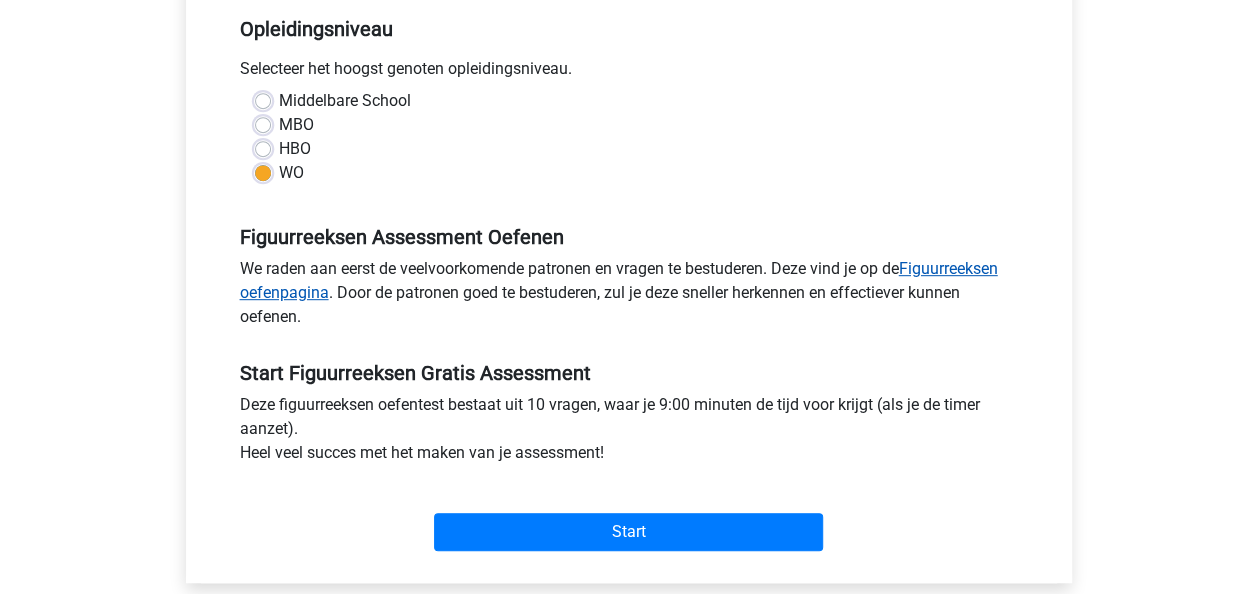 click on "Figuurreeksen
oefenpagina" at bounding box center [619, 280] 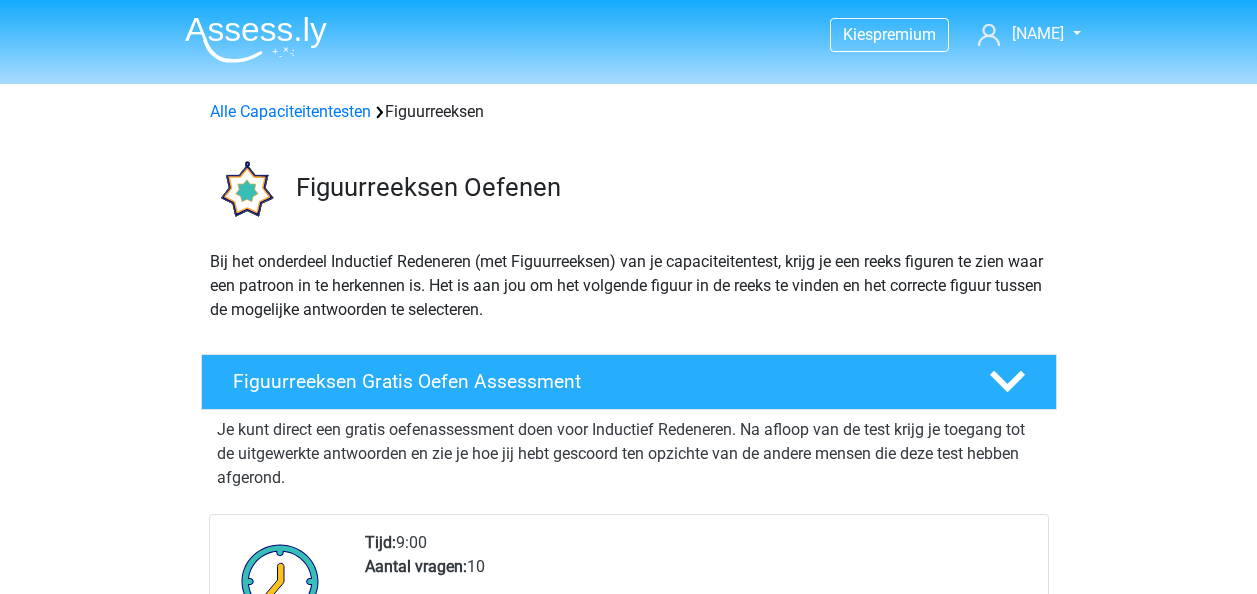 scroll, scrollTop: 0, scrollLeft: 0, axis: both 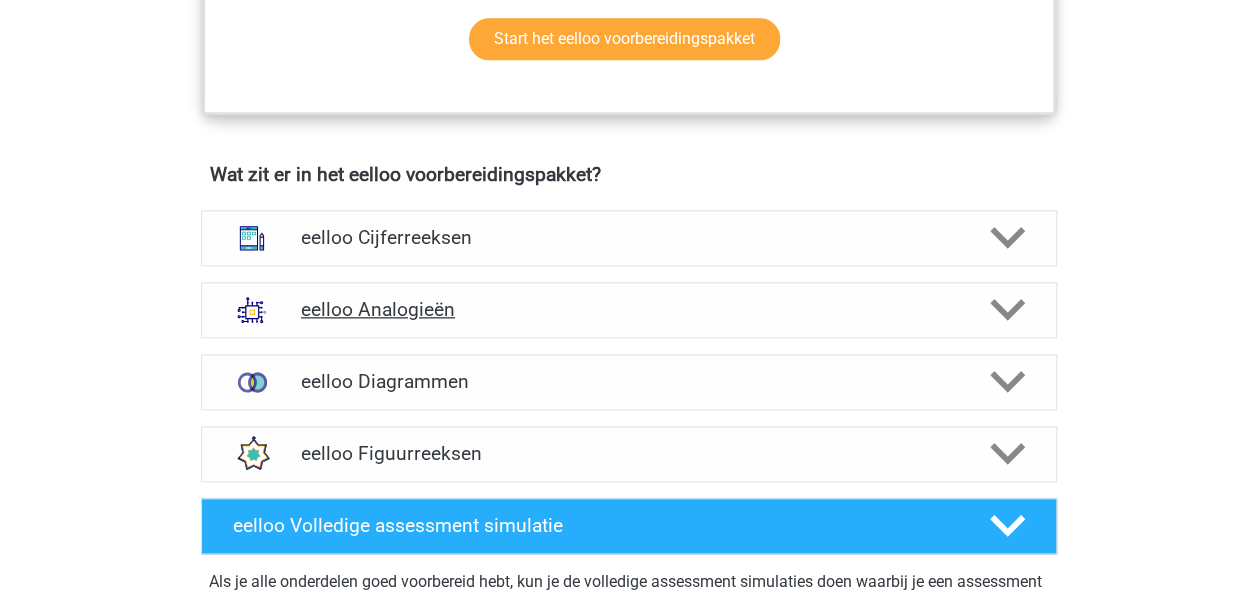 click 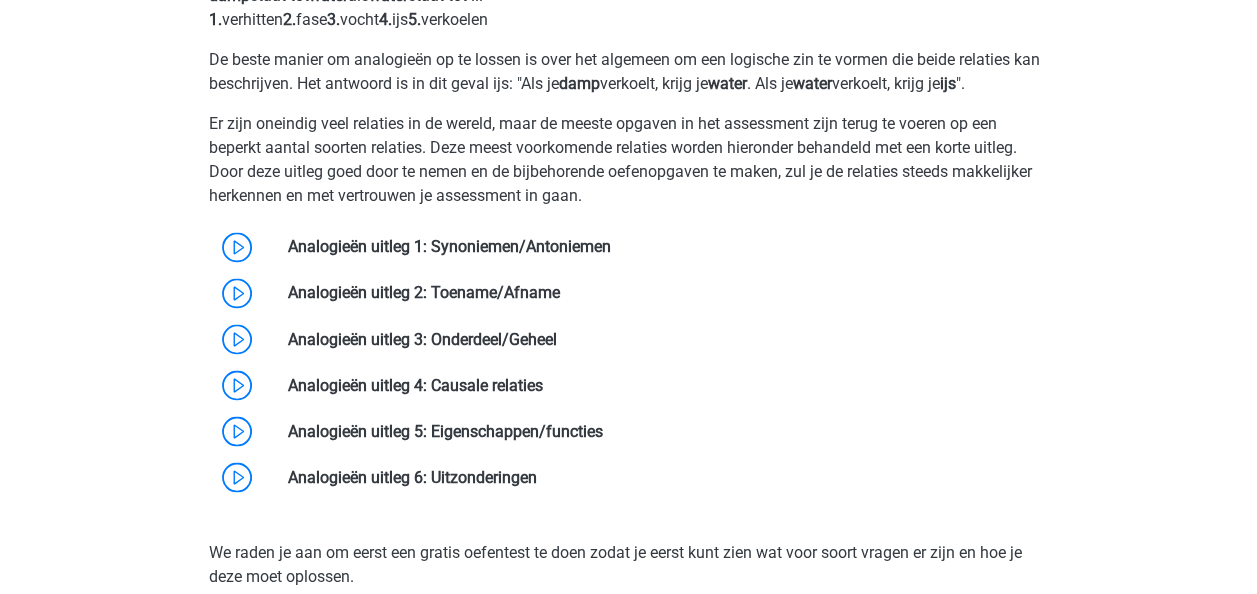 scroll, scrollTop: 1568, scrollLeft: 0, axis: vertical 